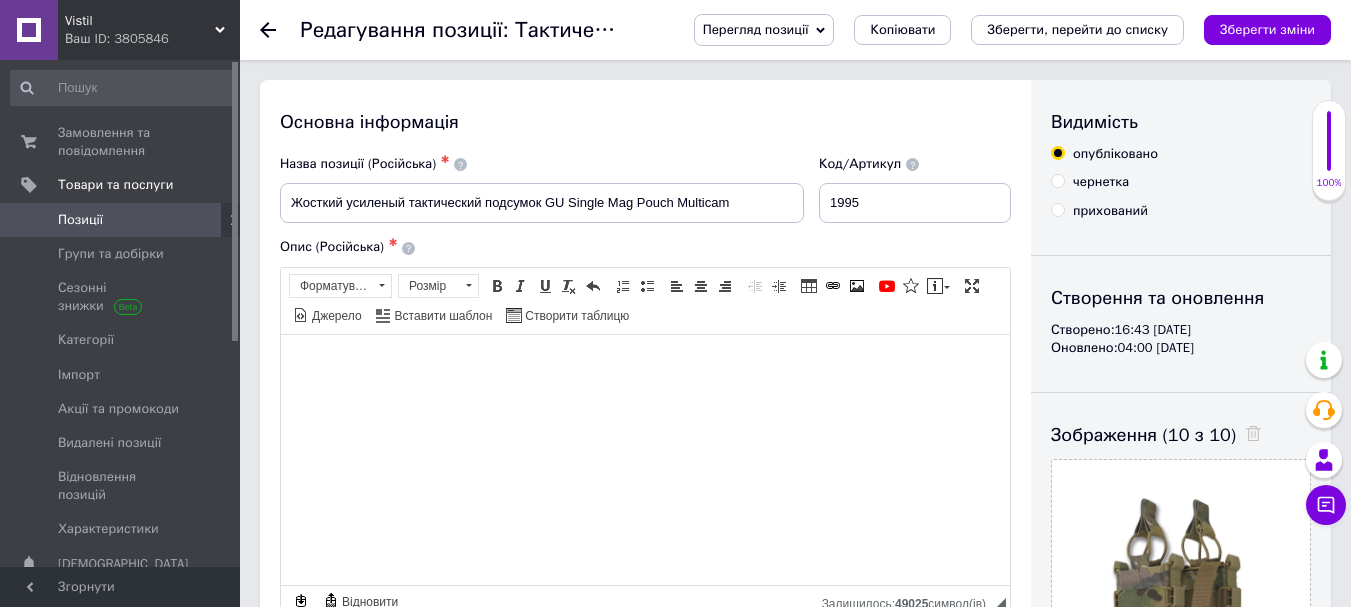 scroll, scrollTop: 0, scrollLeft: 0, axis: both 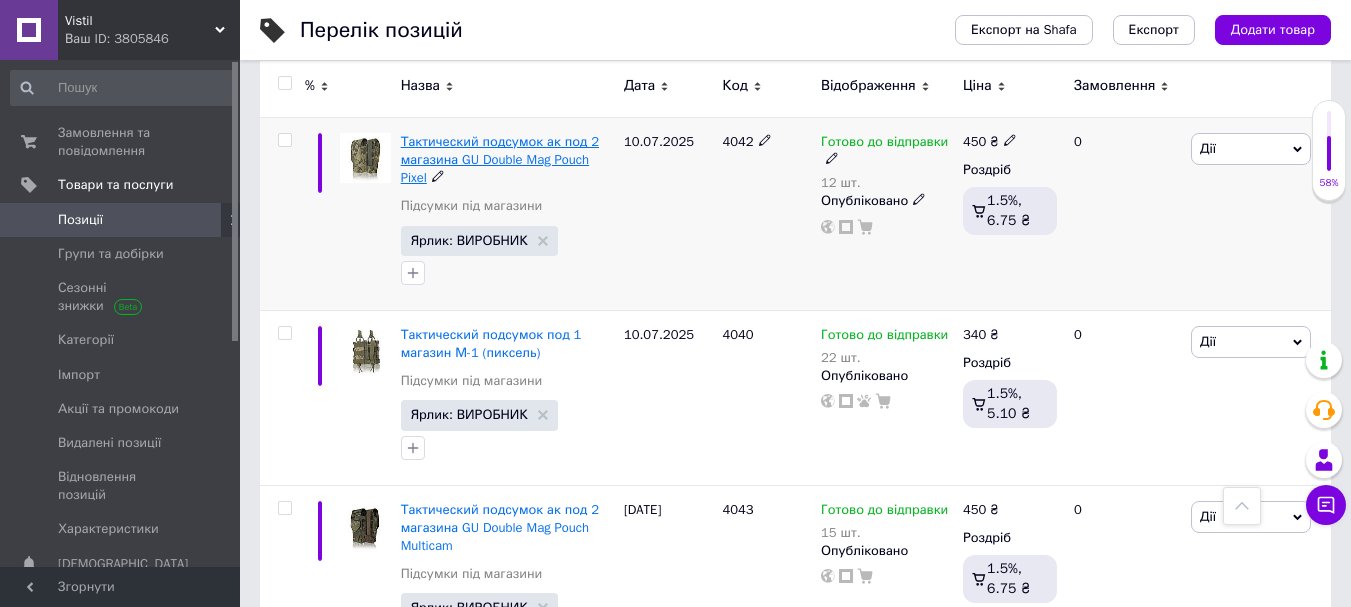 click on "Тактический подсумок ак под 2 магазина GU Double Mag Pouch Pixel" at bounding box center (500, 159) 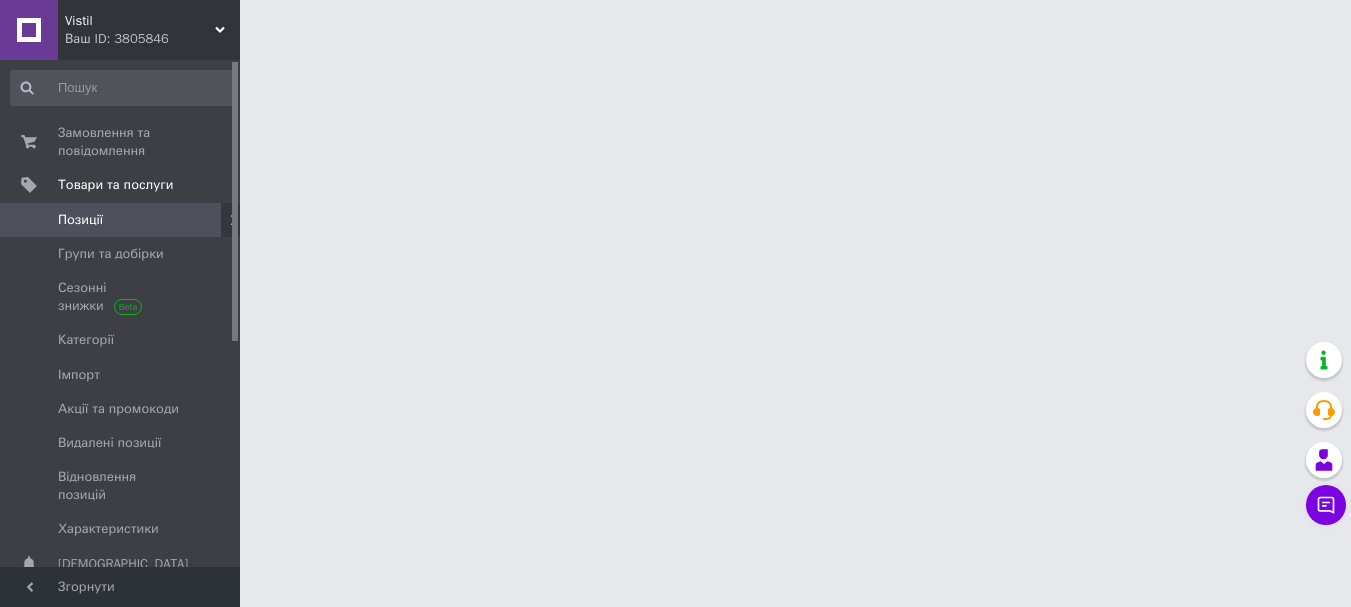 scroll, scrollTop: 0, scrollLeft: 0, axis: both 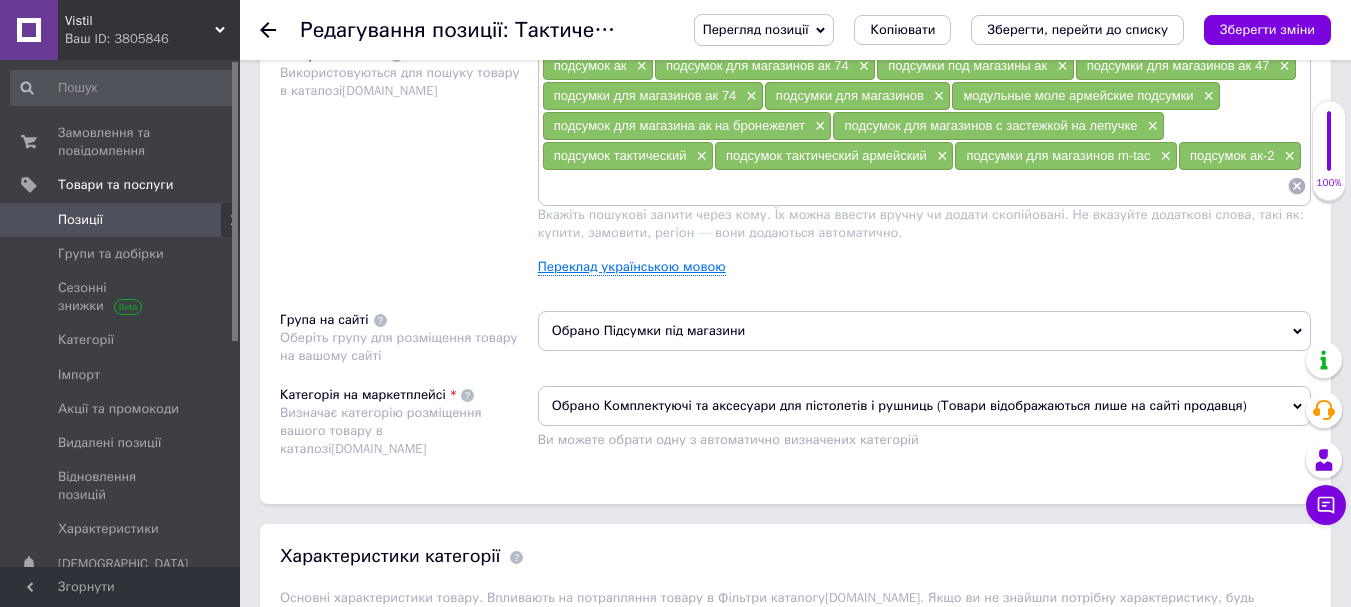 click on "Переклад українською мовою" at bounding box center (632, 267) 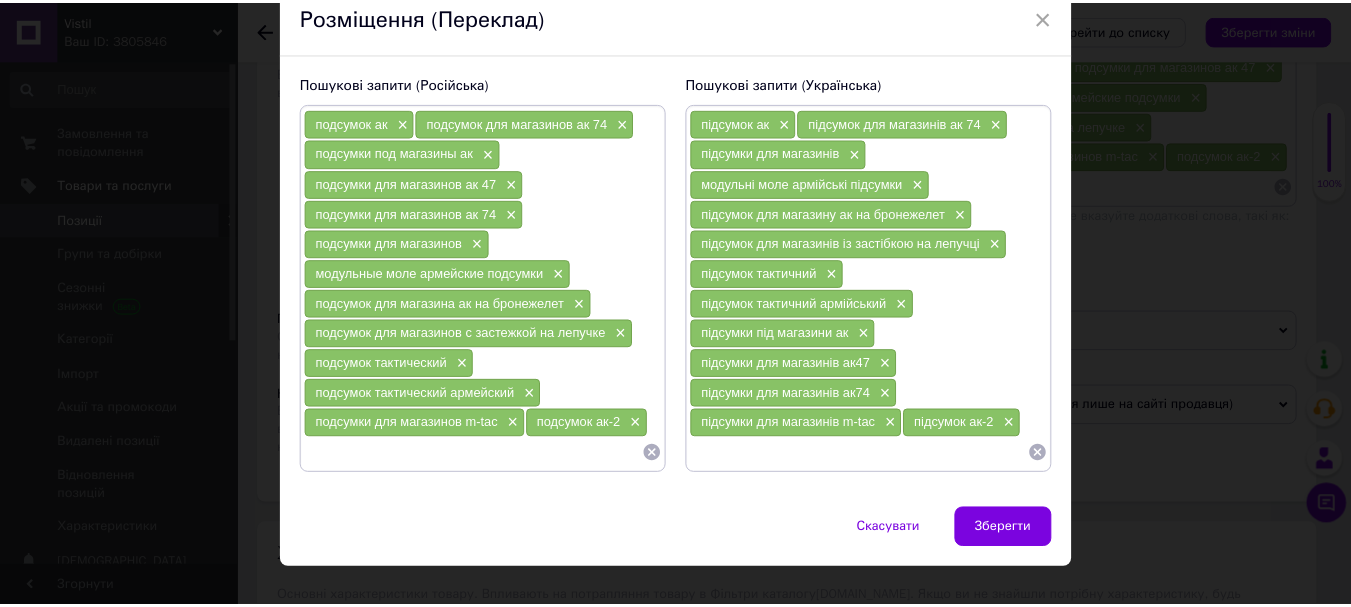 scroll, scrollTop: 121, scrollLeft: 0, axis: vertical 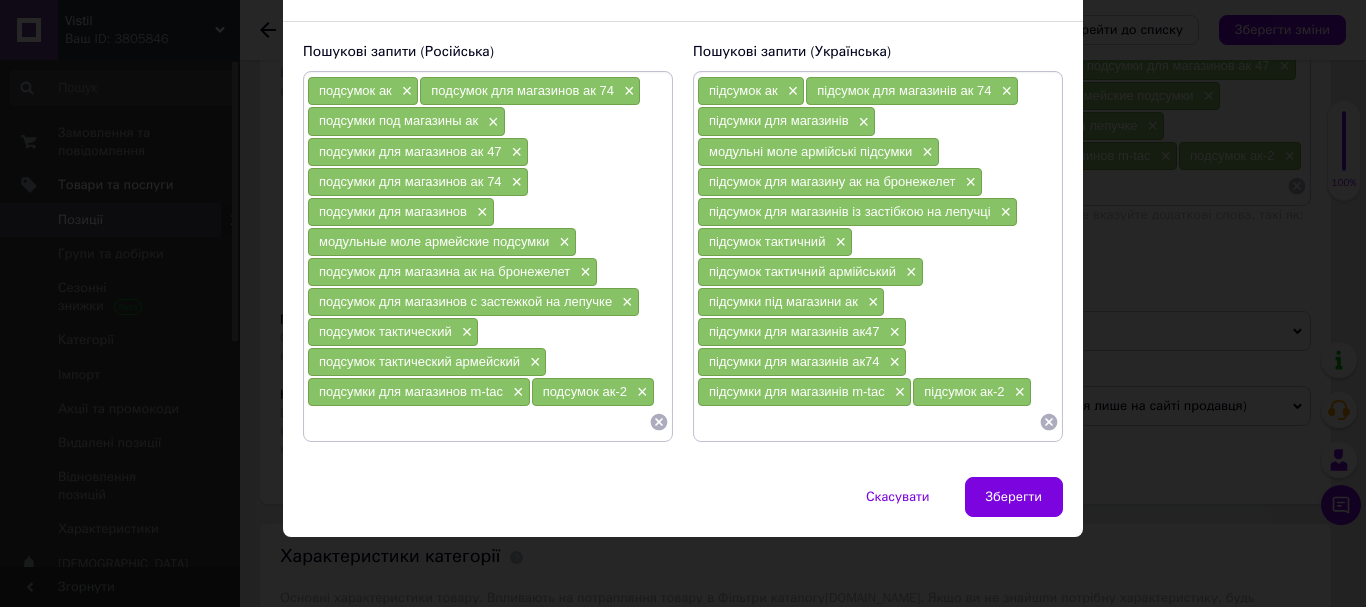 click at bounding box center (868, 422) 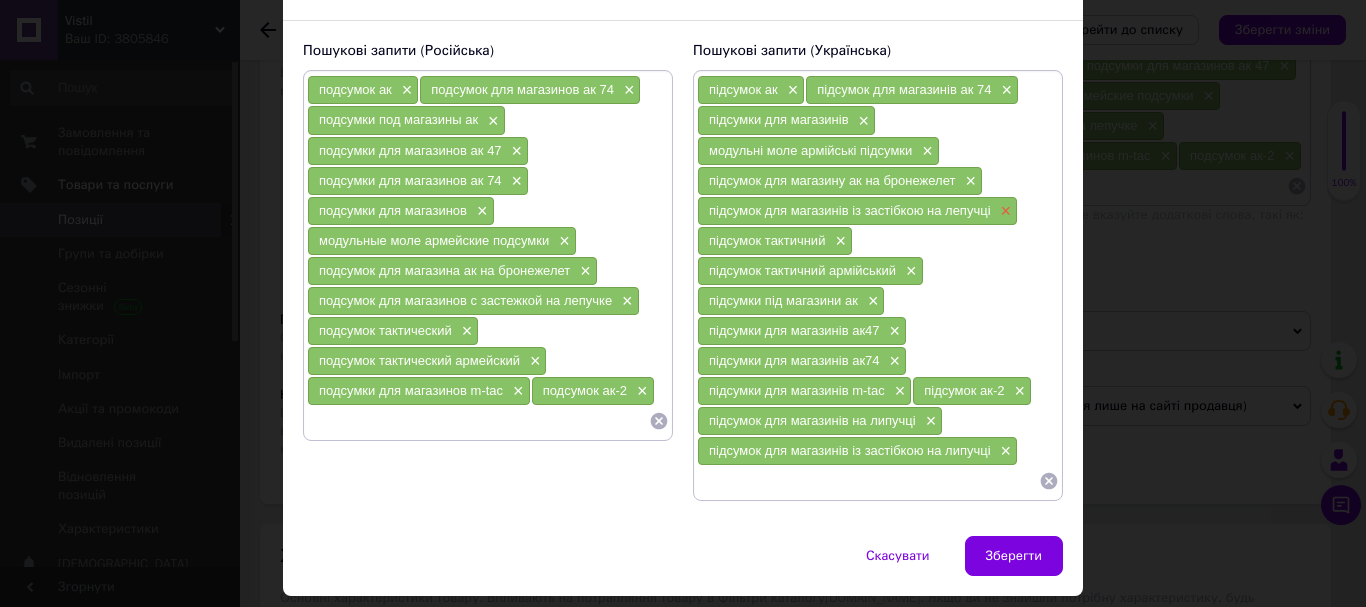 click on "×" at bounding box center [1004, 211] 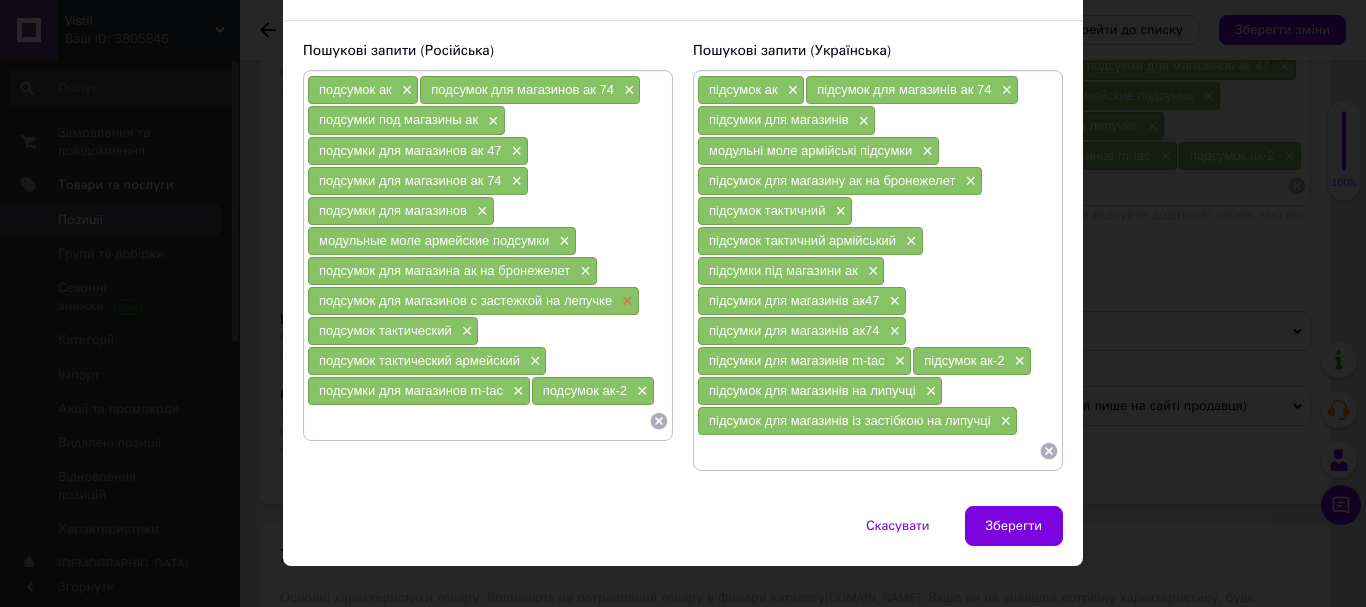 click on "×" at bounding box center [625, 301] 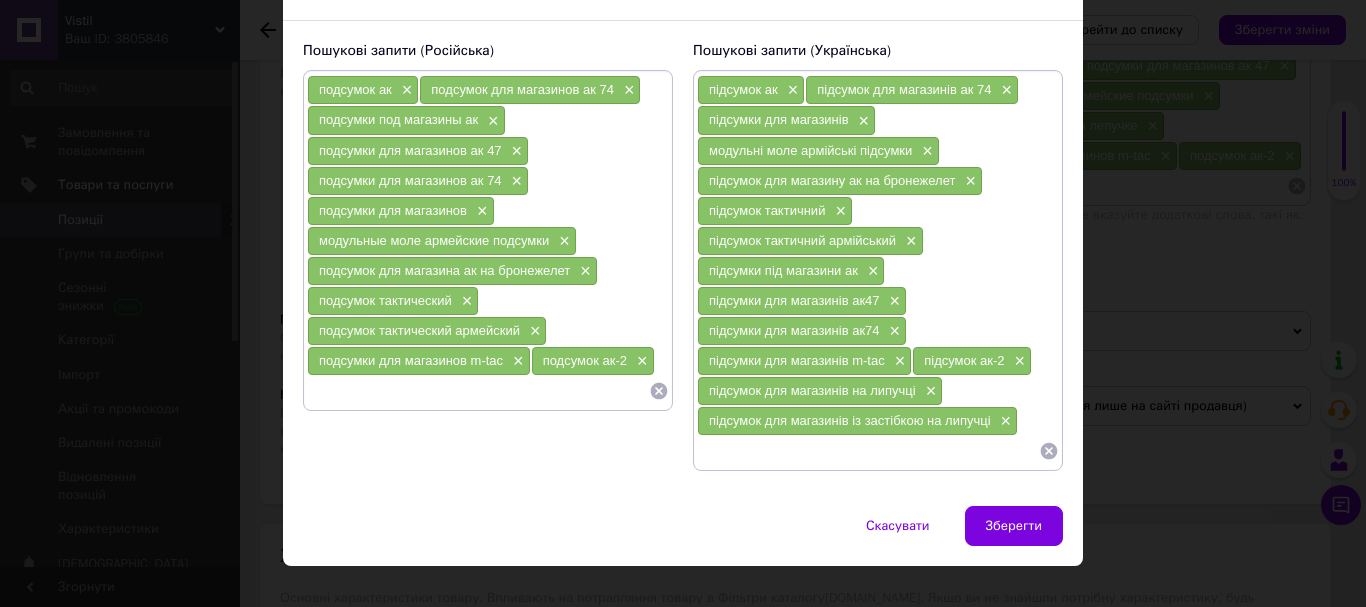 click at bounding box center (478, 391) 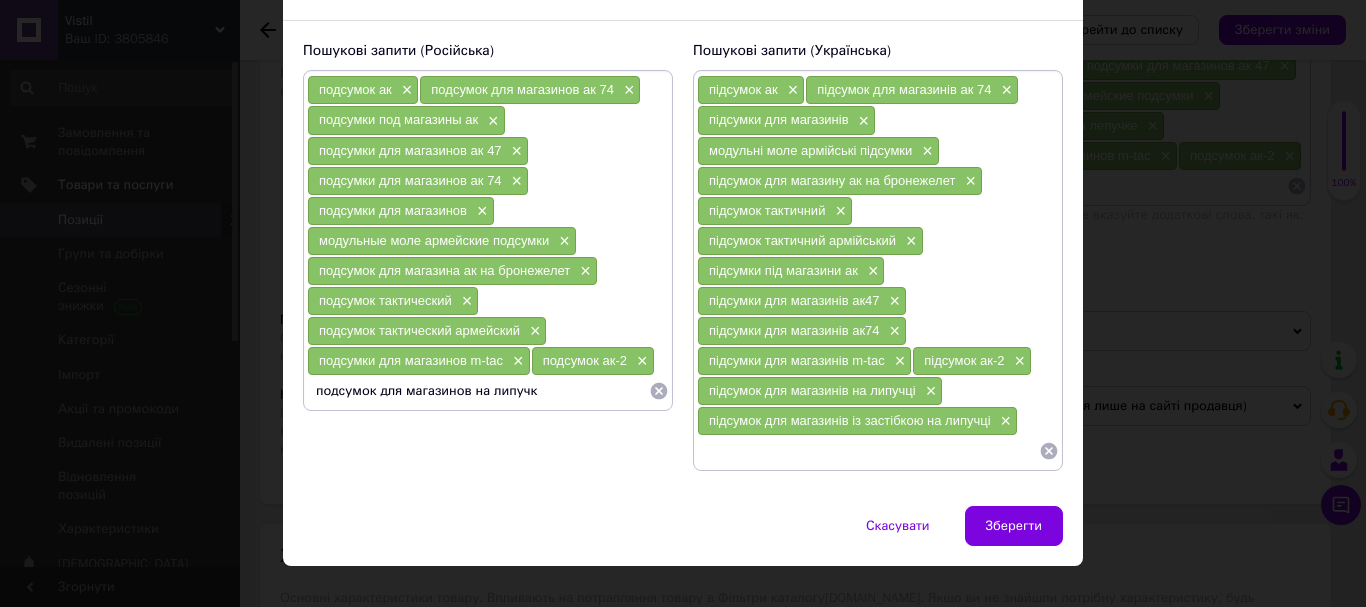 type on "подсумок для магазинов на липучке" 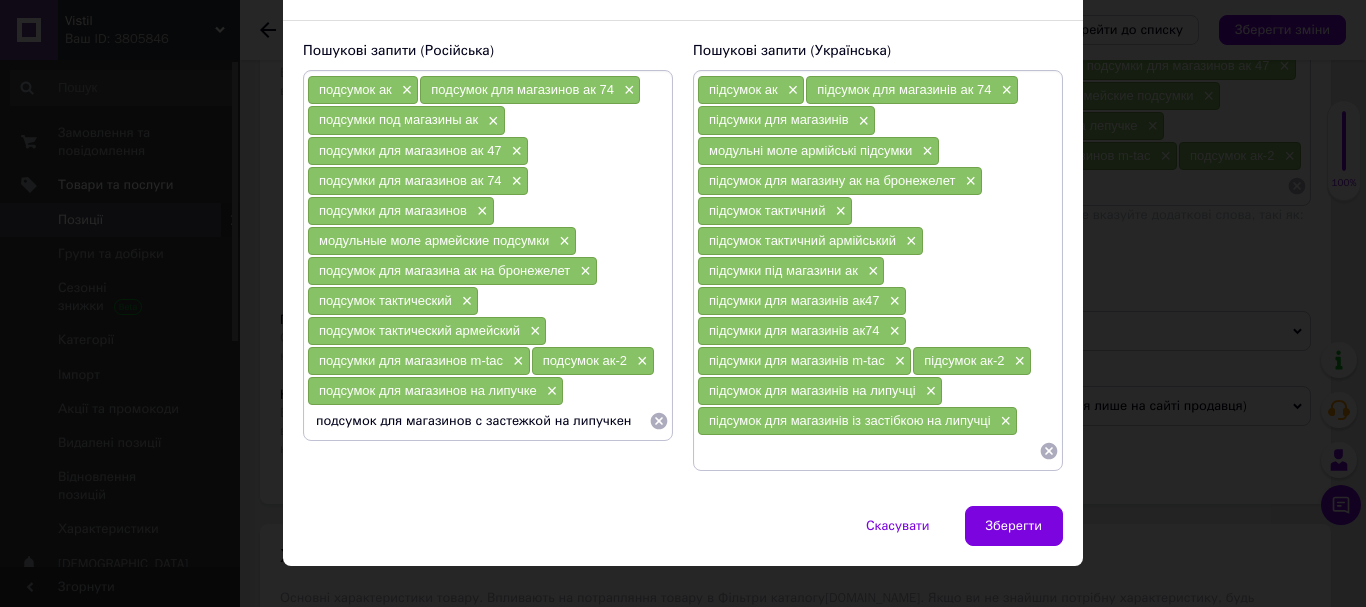 type on "подсумок для магазинов с застежкой на липучке" 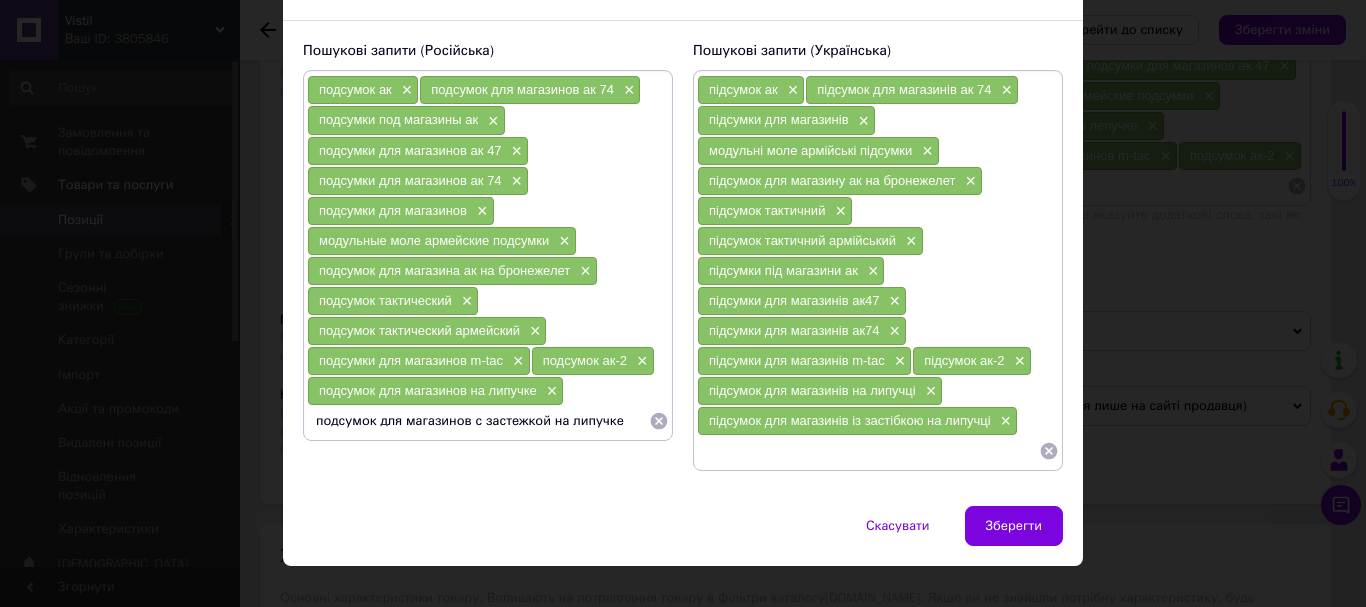 type 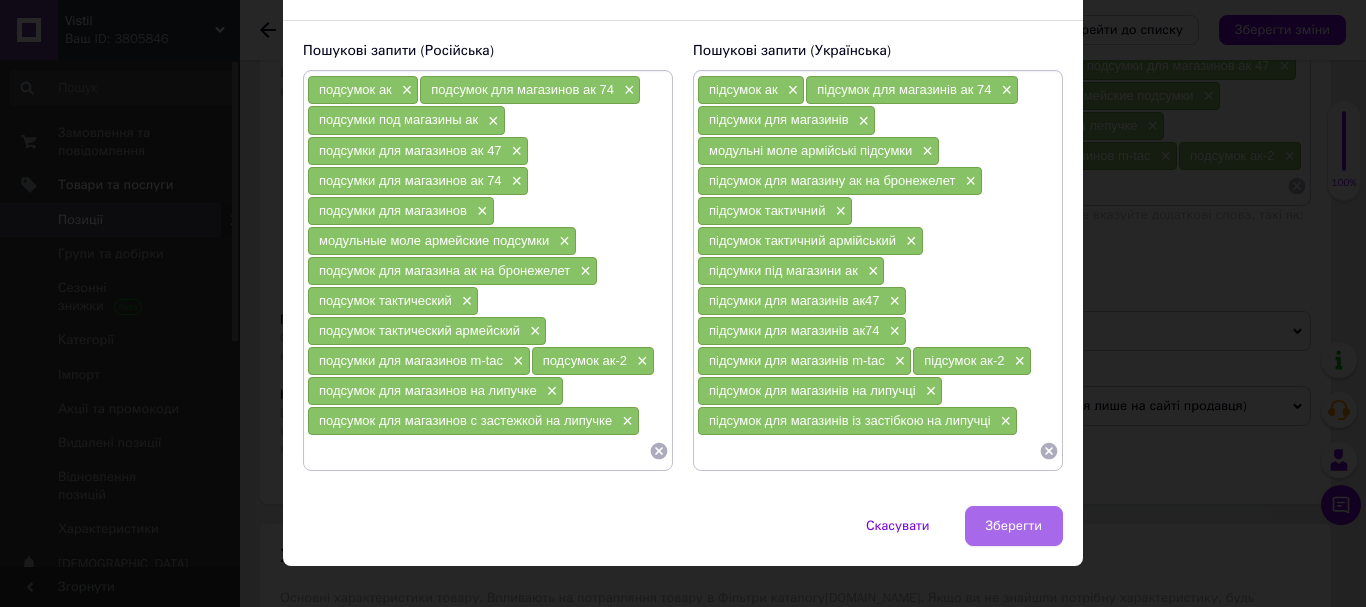click on "Зберегти" at bounding box center (1014, 526) 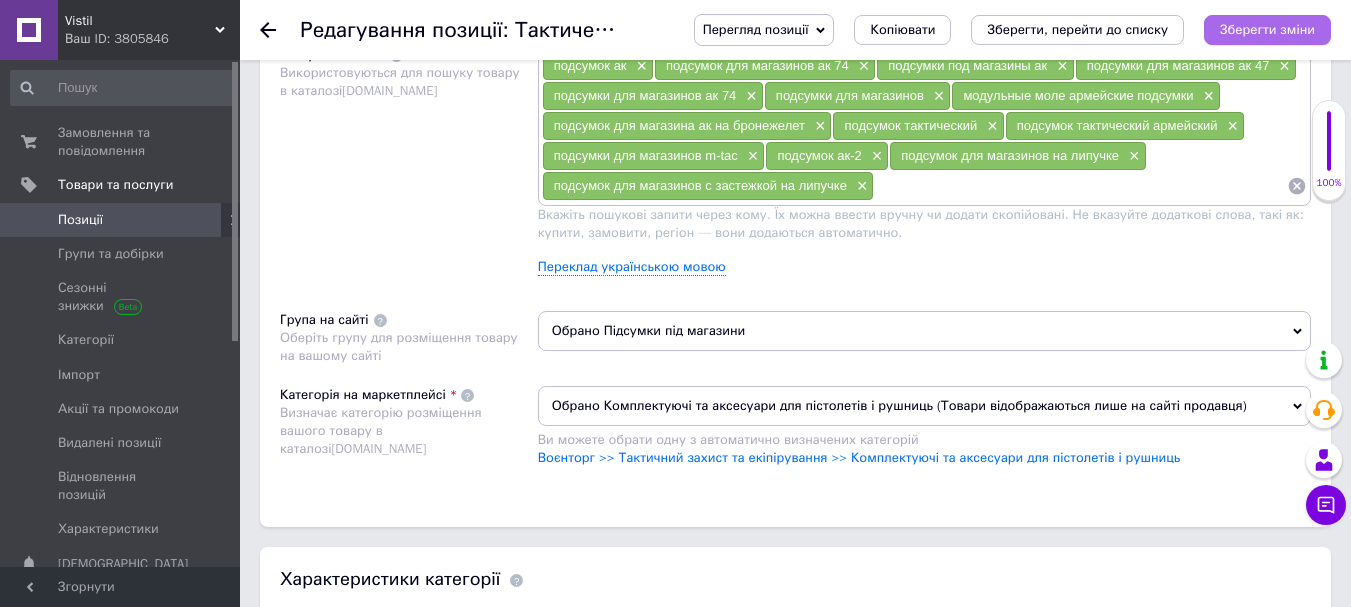 click on "Зберегти зміни" at bounding box center (1267, 29) 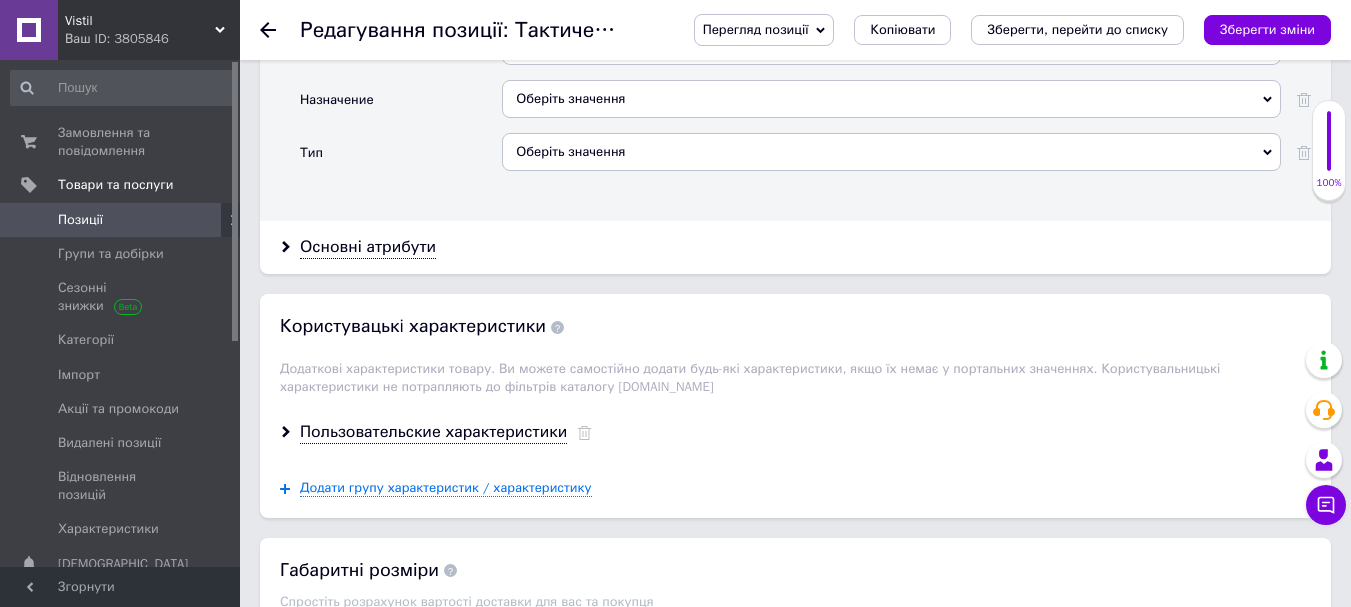 scroll, scrollTop: 1964, scrollLeft: 0, axis: vertical 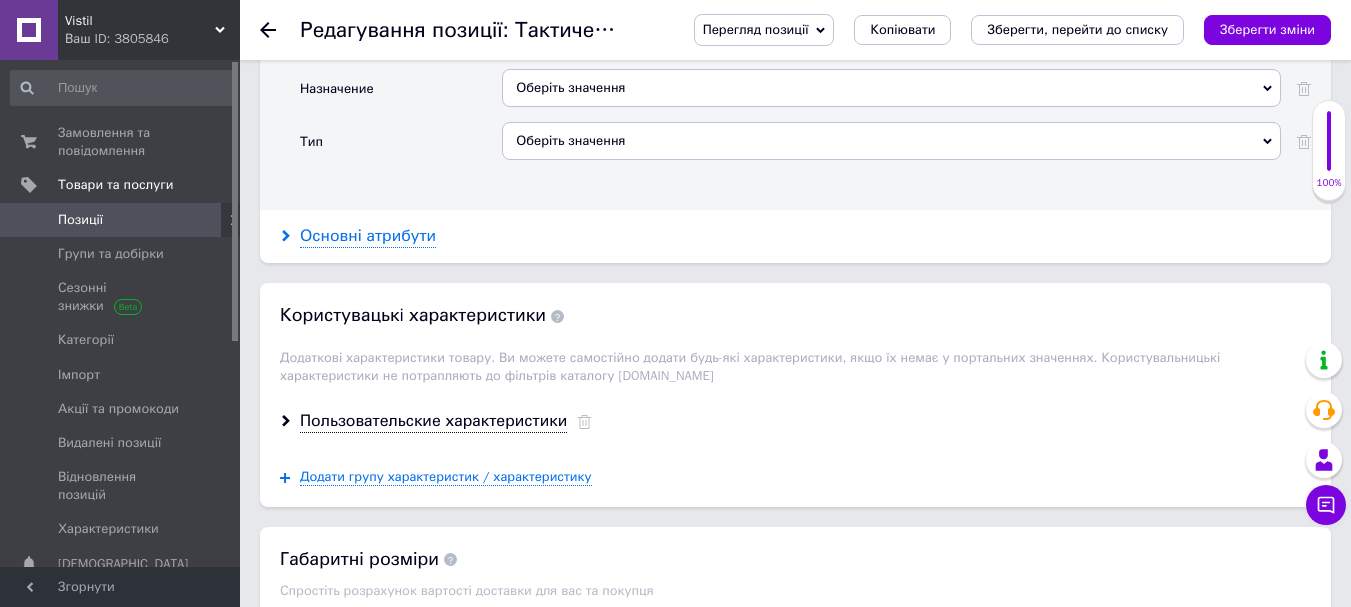 click on "Основні атрибути" at bounding box center [368, 236] 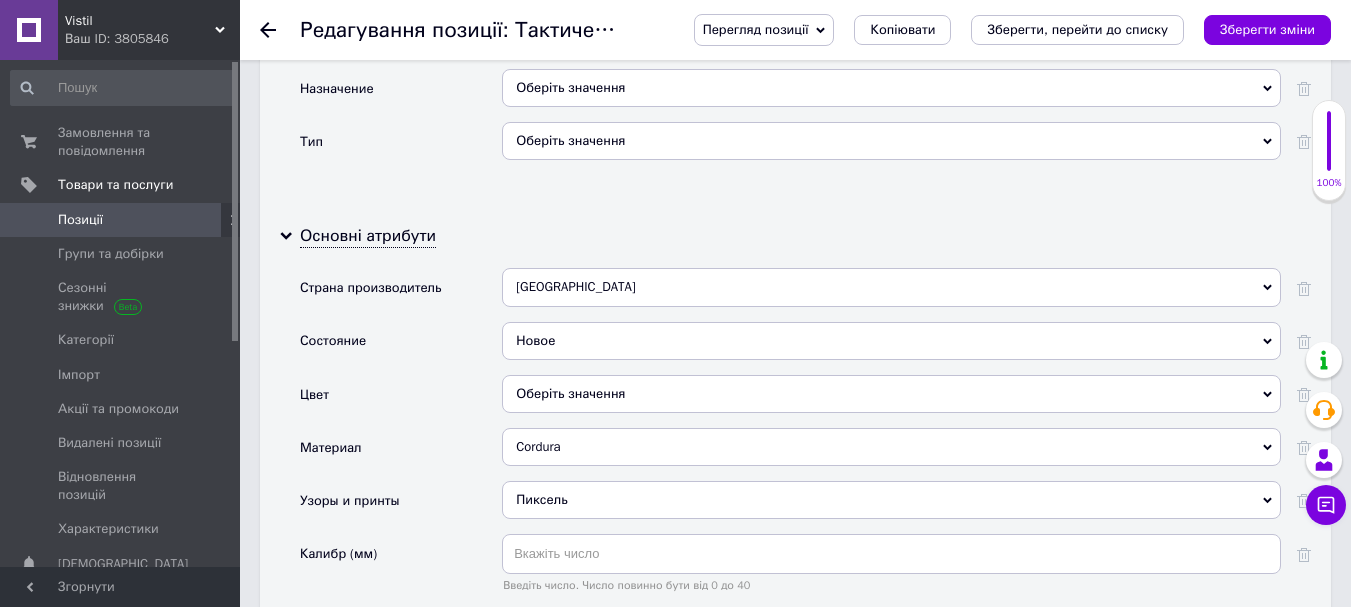 click 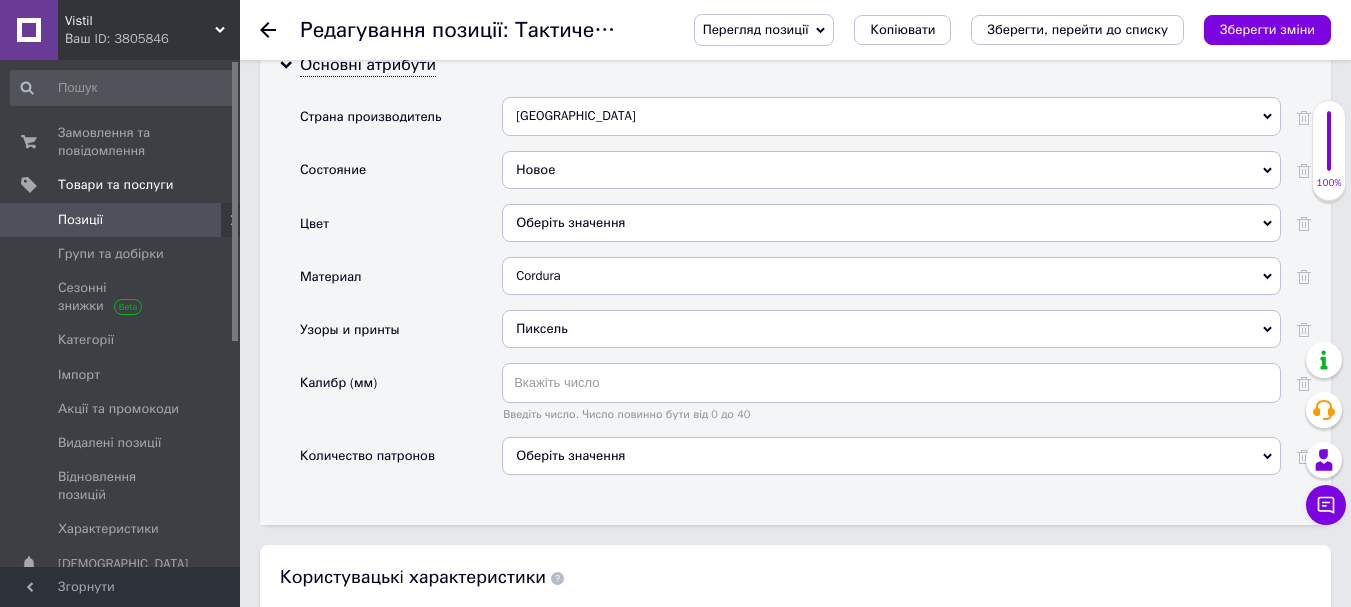 scroll, scrollTop: 2147, scrollLeft: 0, axis: vertical 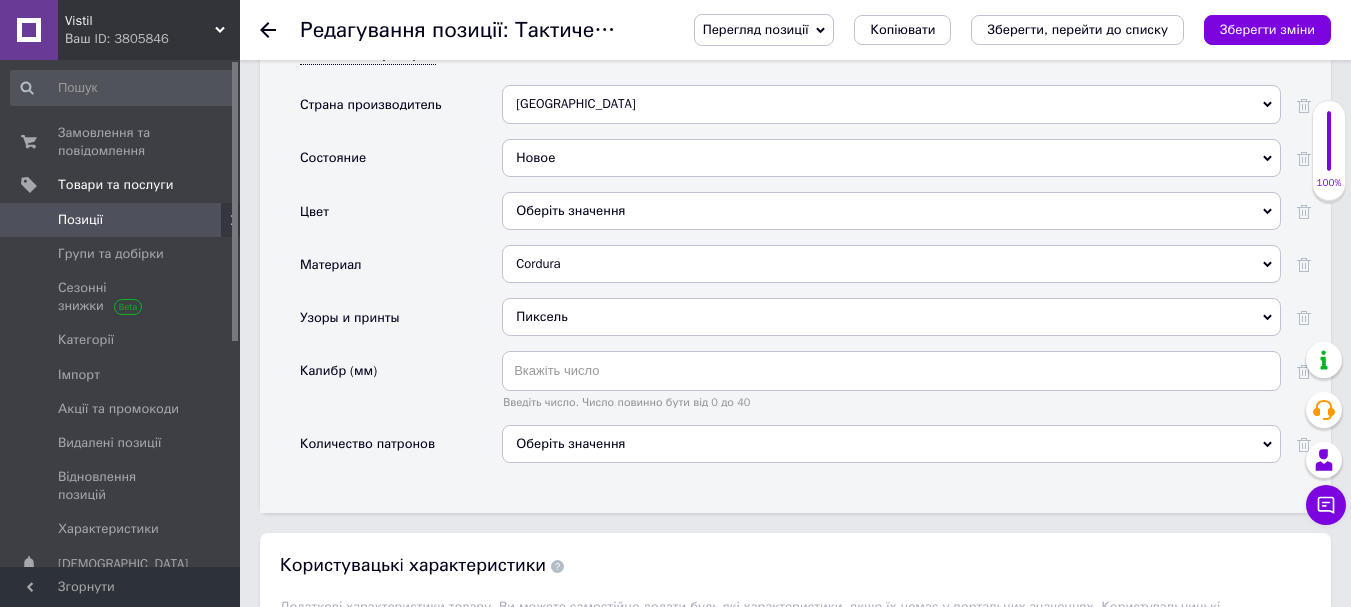 click on "Оберіть значення" at bounding box center (891, 444) 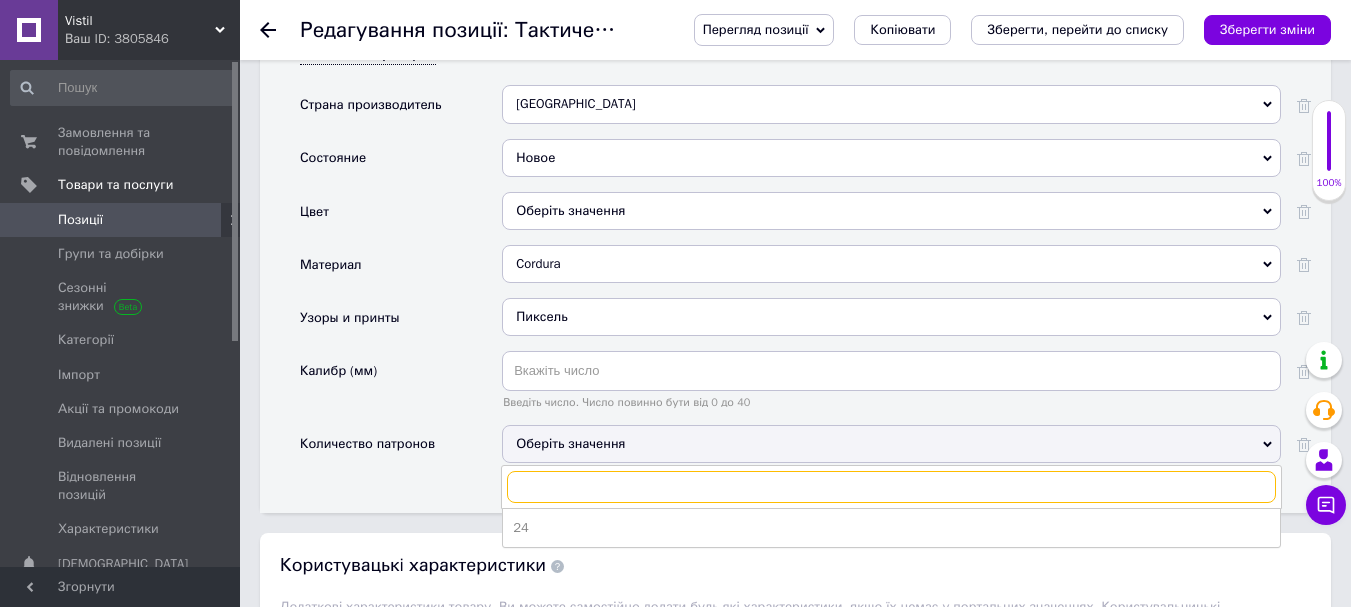 type on "2" 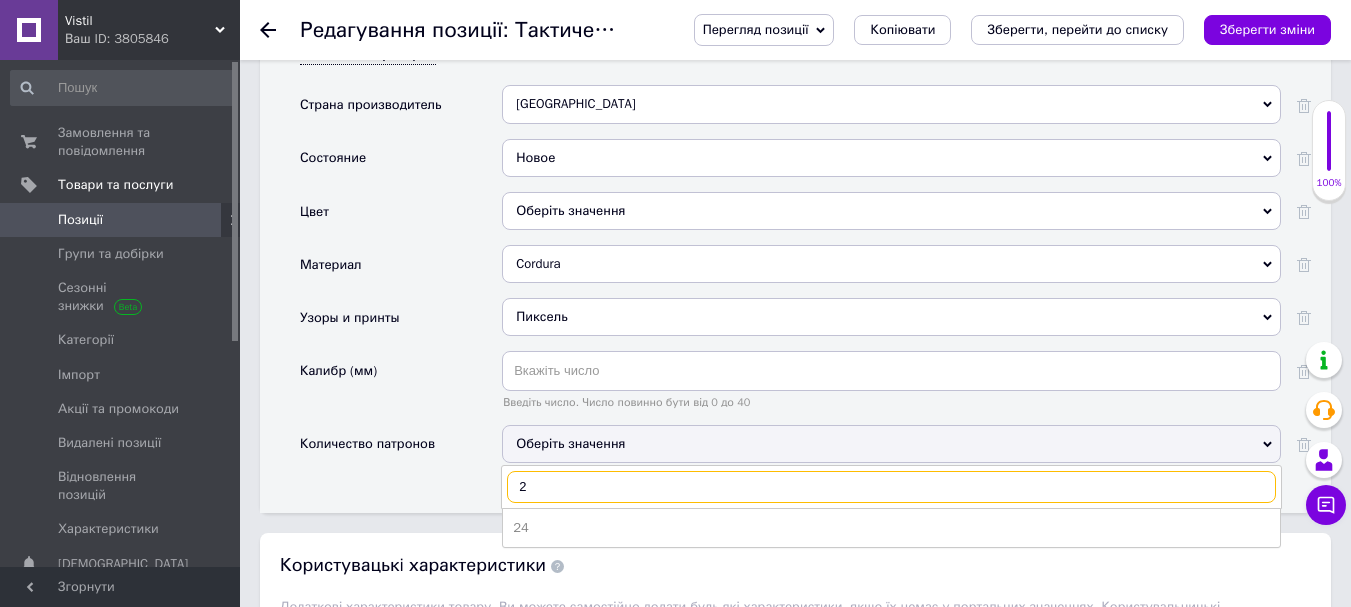 type 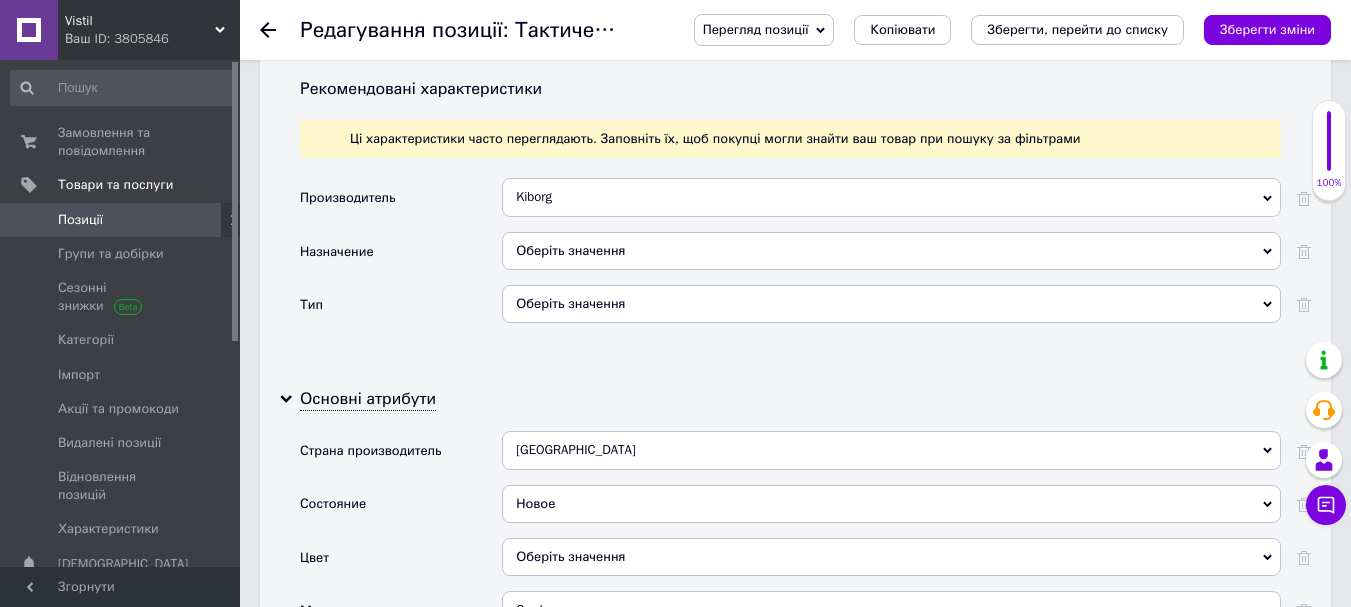 scroll, scrollTop: 1794, scrollLeft: 0, axis: vertical 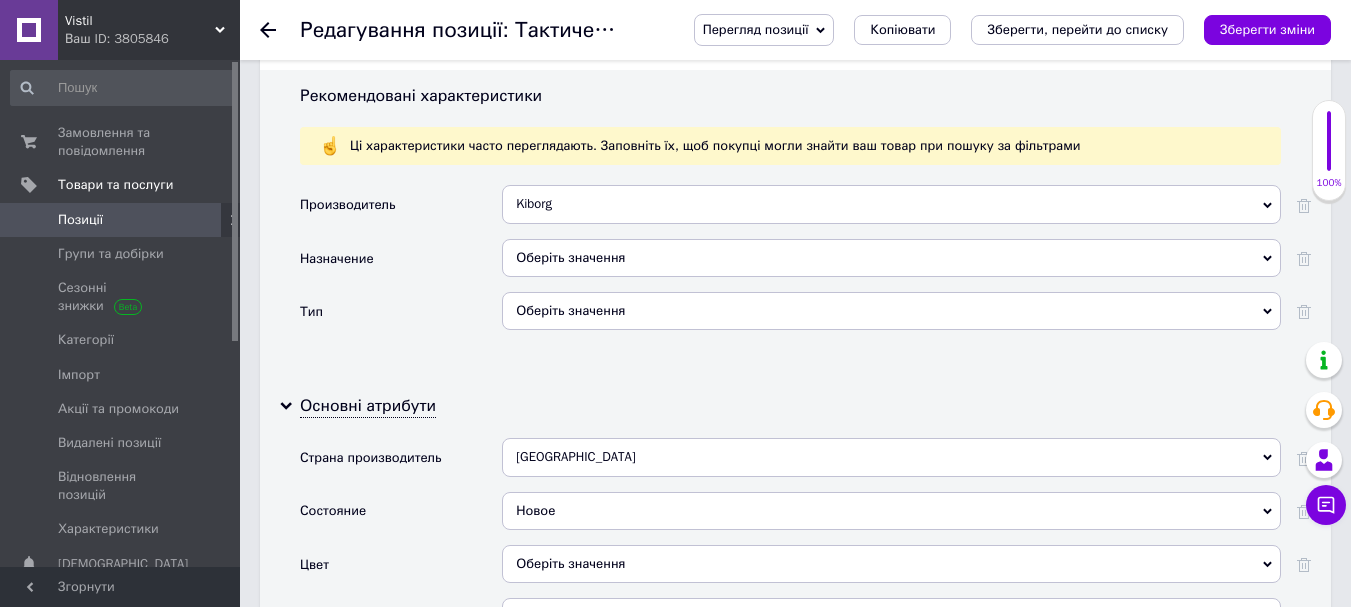 click 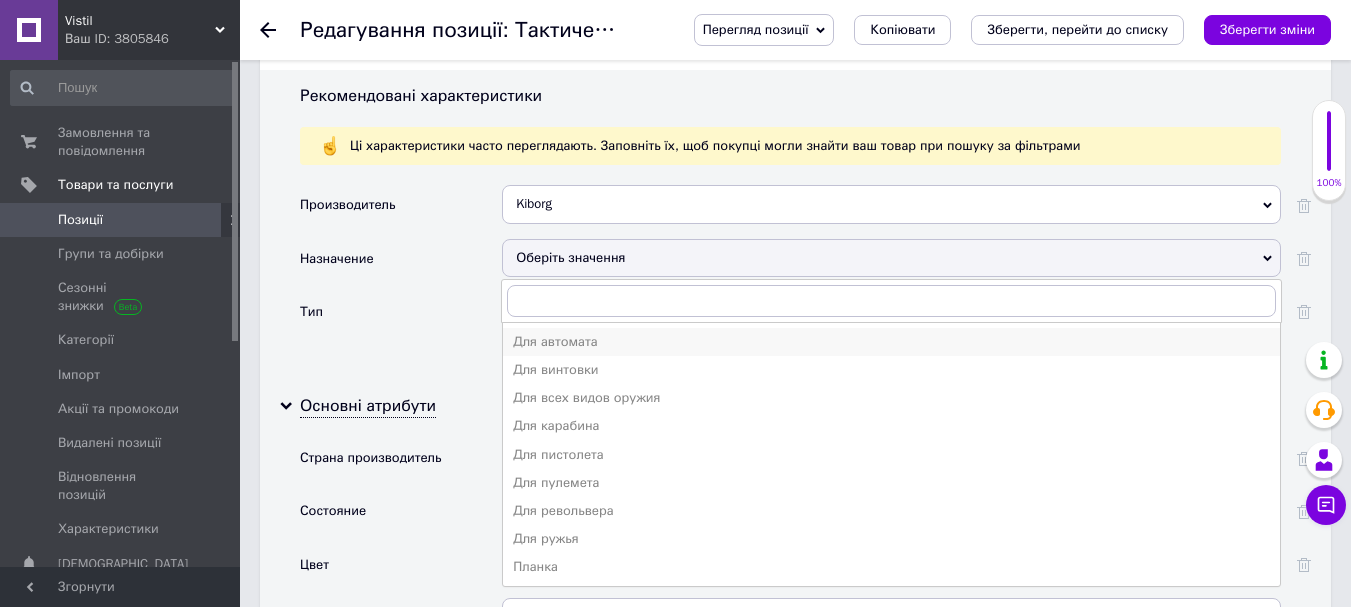 click on "Для автомата" at bounding box center (891, 342) 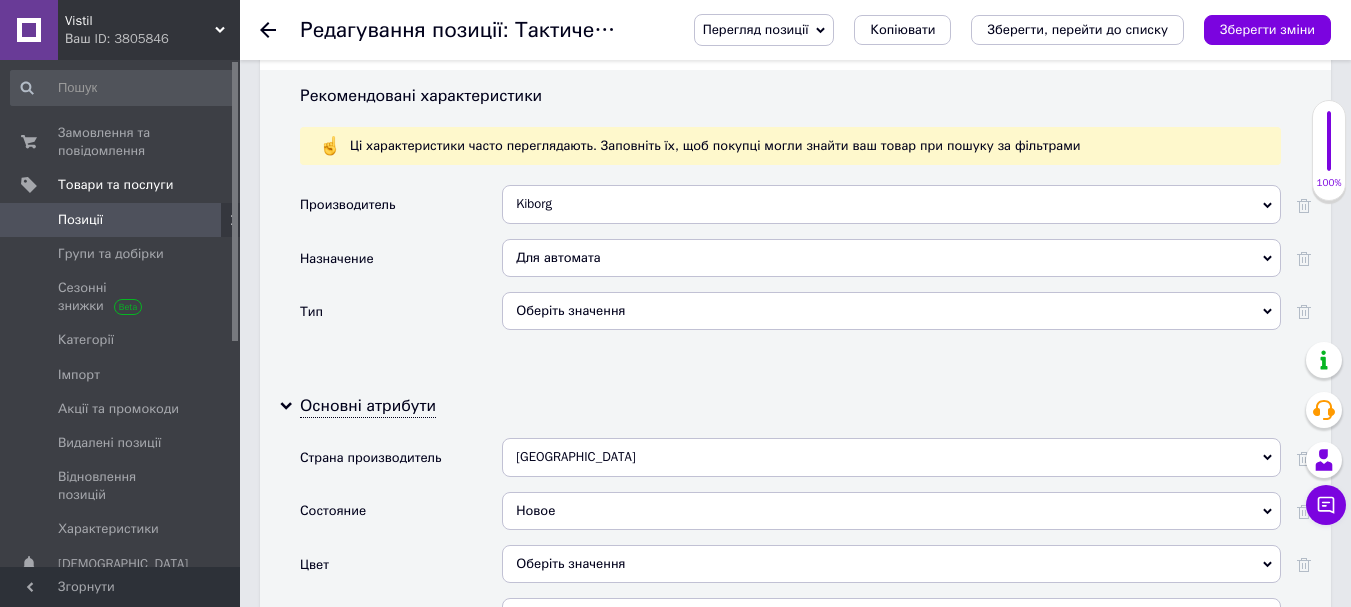 click 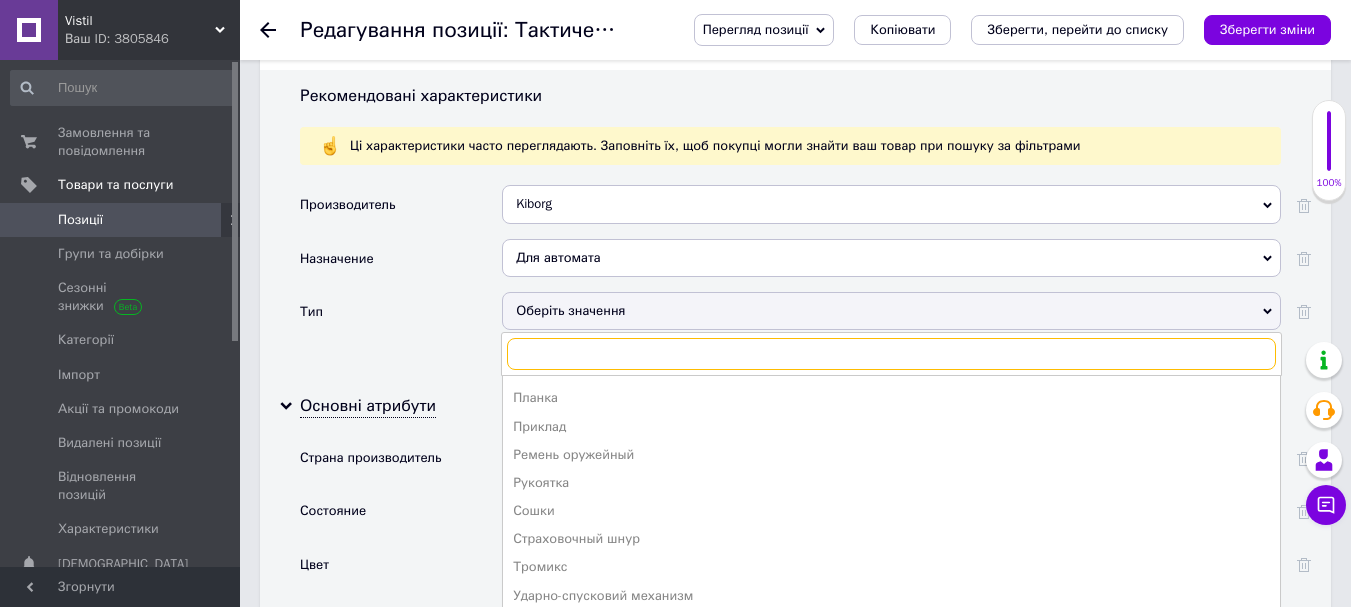 scroll, scrollTop: 529, scrollLeft: 0, axis: vertical 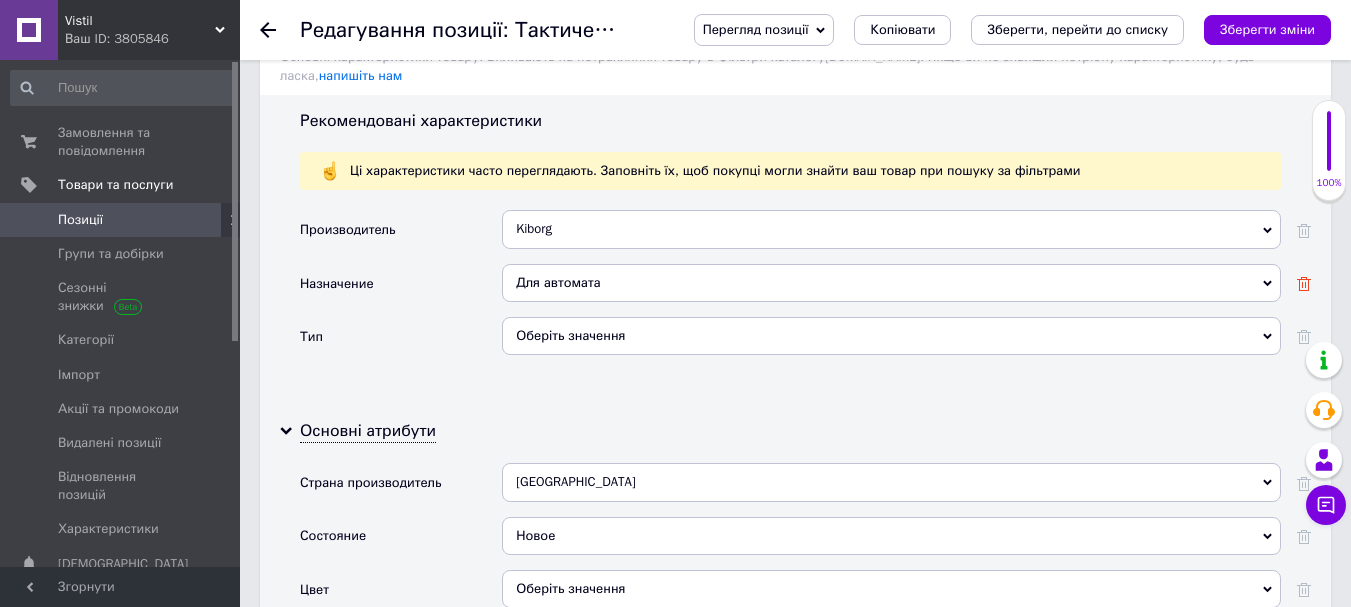 click 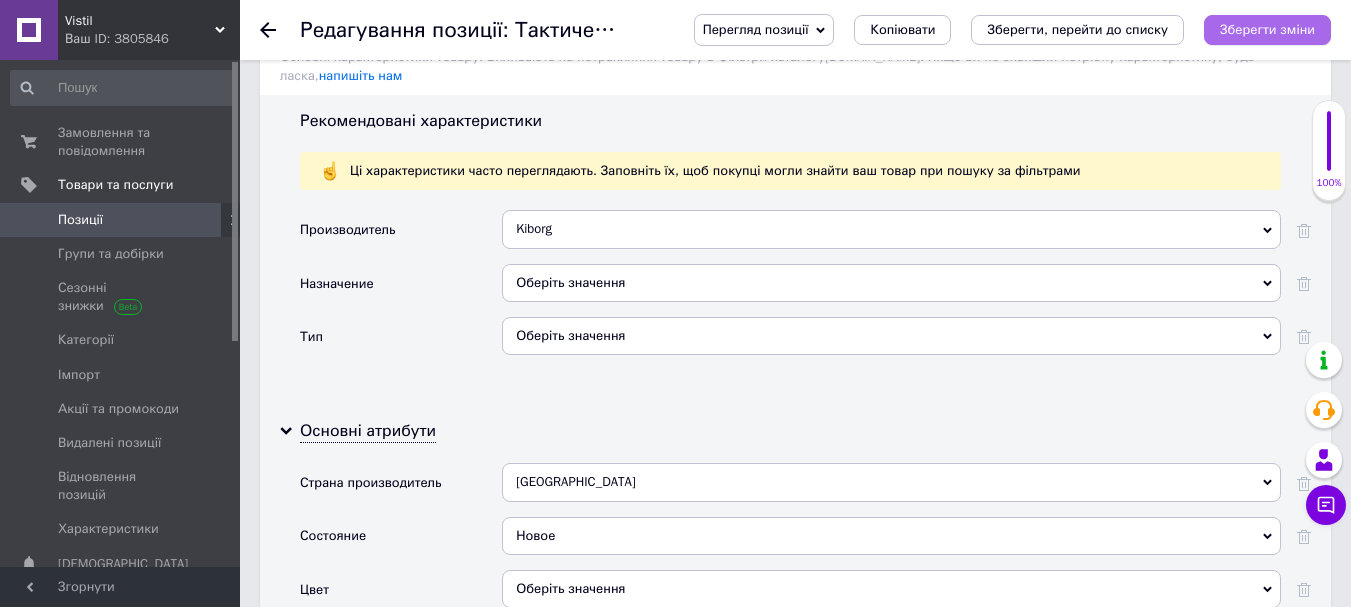 click on "Зберегти зміни" at bounding box center (1267, 29) 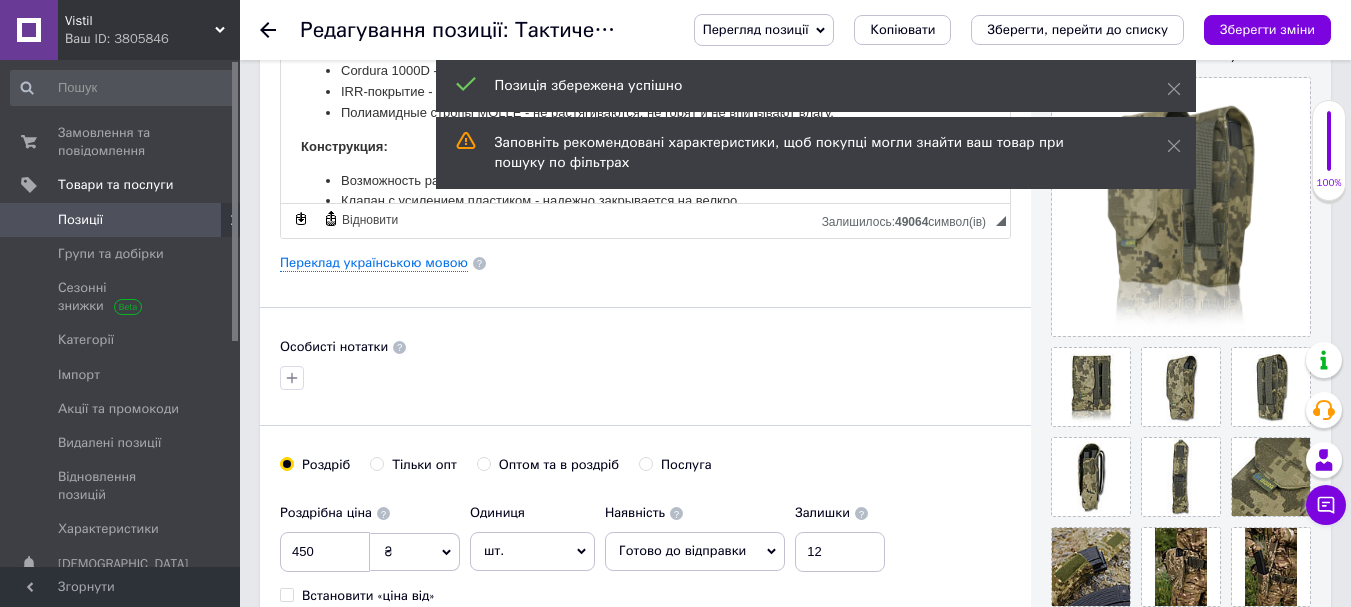 scroll, scrollTop: 0, scrollLeft: 0, axis: both 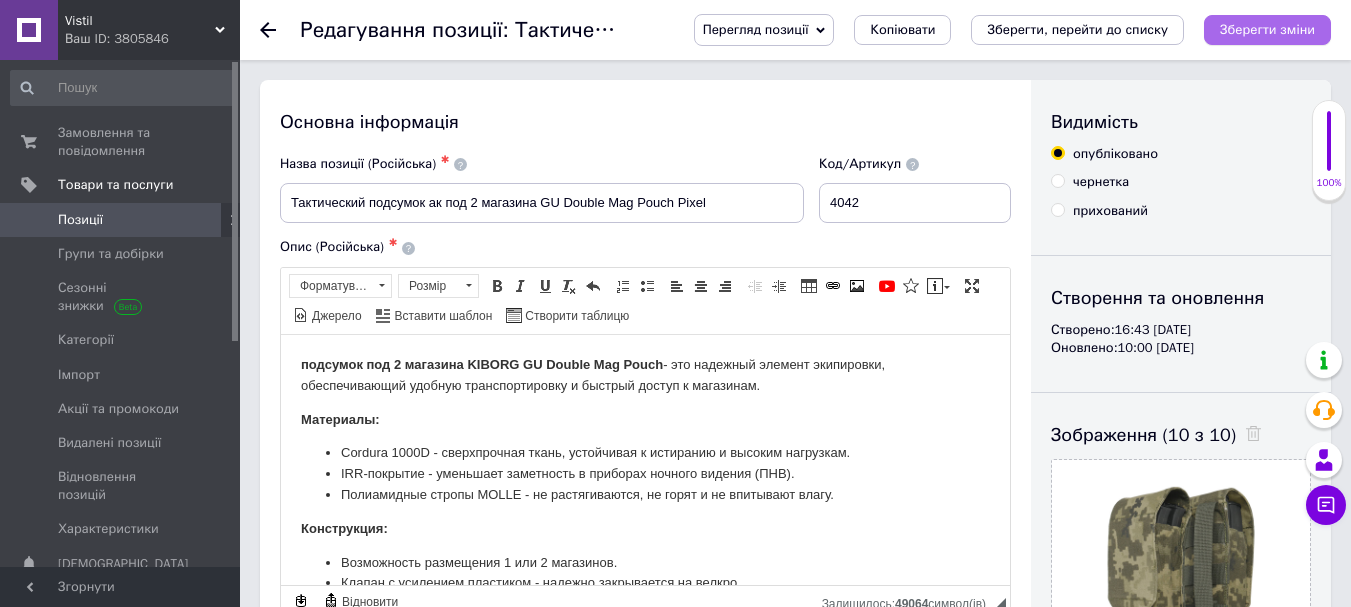 click on "Зберегти зміни" at bounding box center (1267, 29) 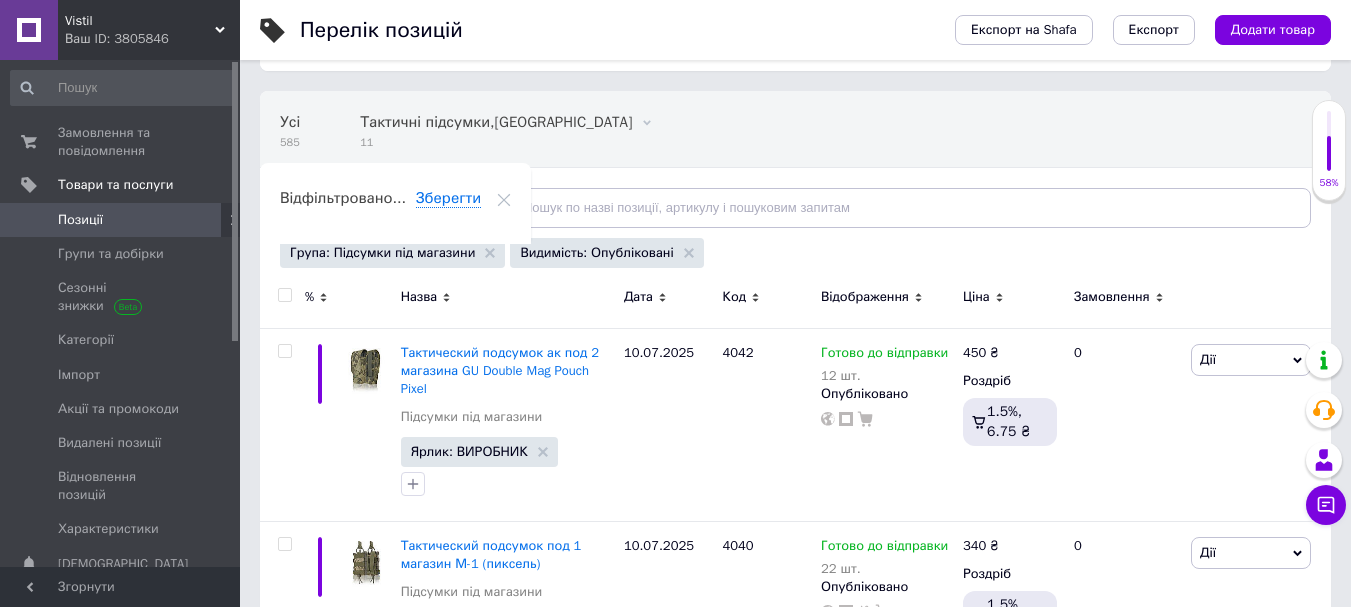 scroll, scrollTop: 323, scrollLeft: 0, axis: vertical 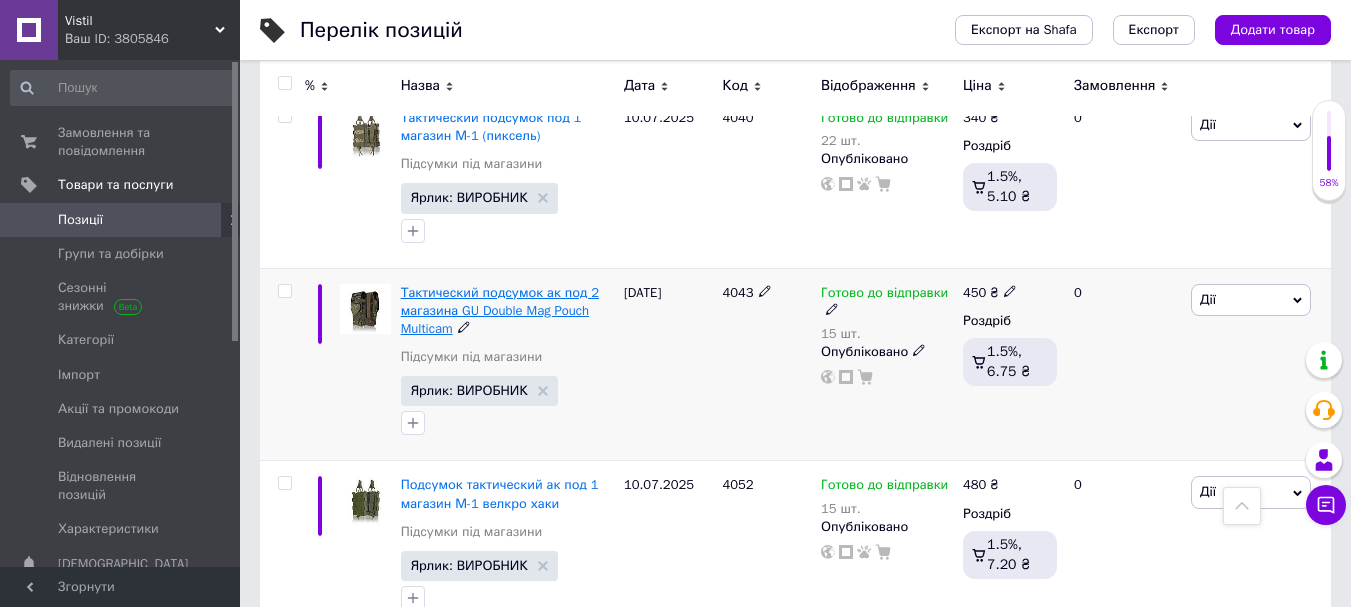 click on "Тактический подсумок ак под 2 магазина GU Double Mag Pouch Multicam" at bounding box center [500, 310] 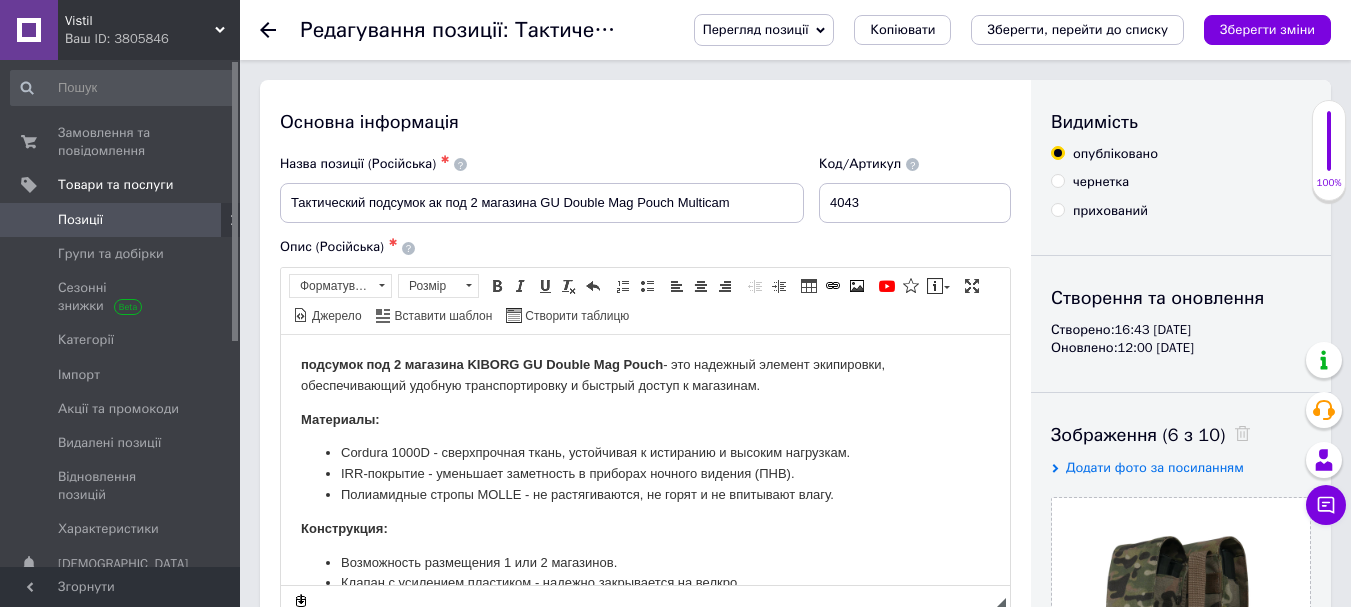 scroll, scrollTop: 0, scrollLeft: 0, axis: both 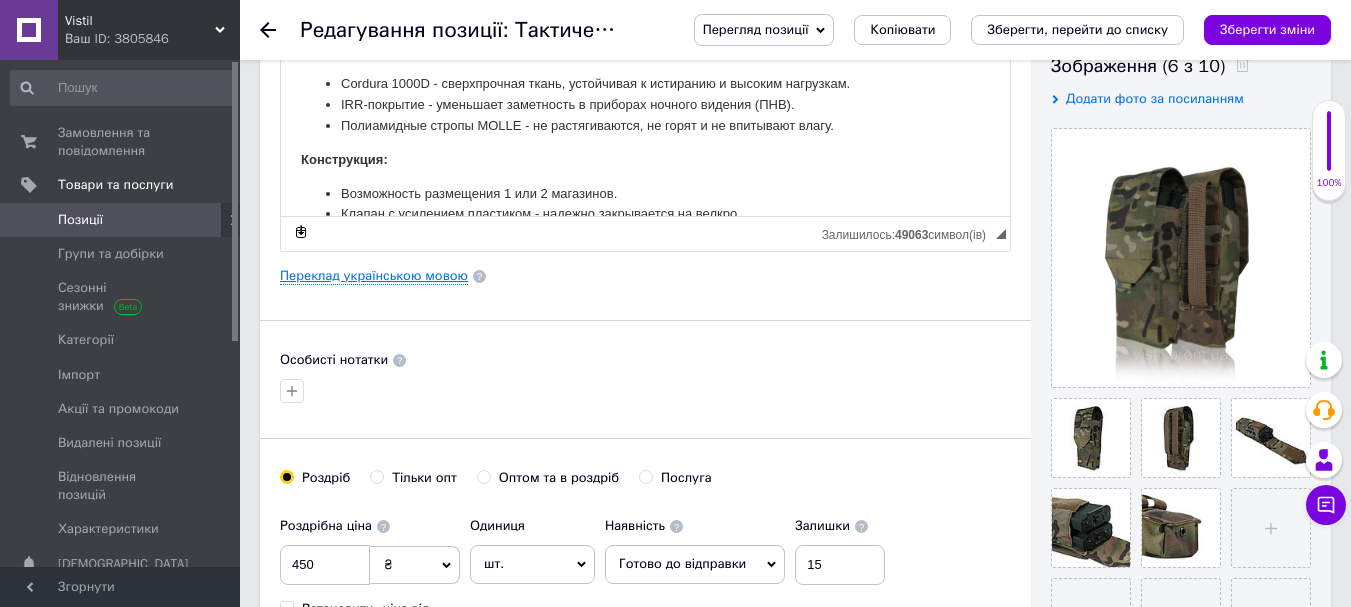 click on "Переклад українською мовою" at bounding box center (374, 276) 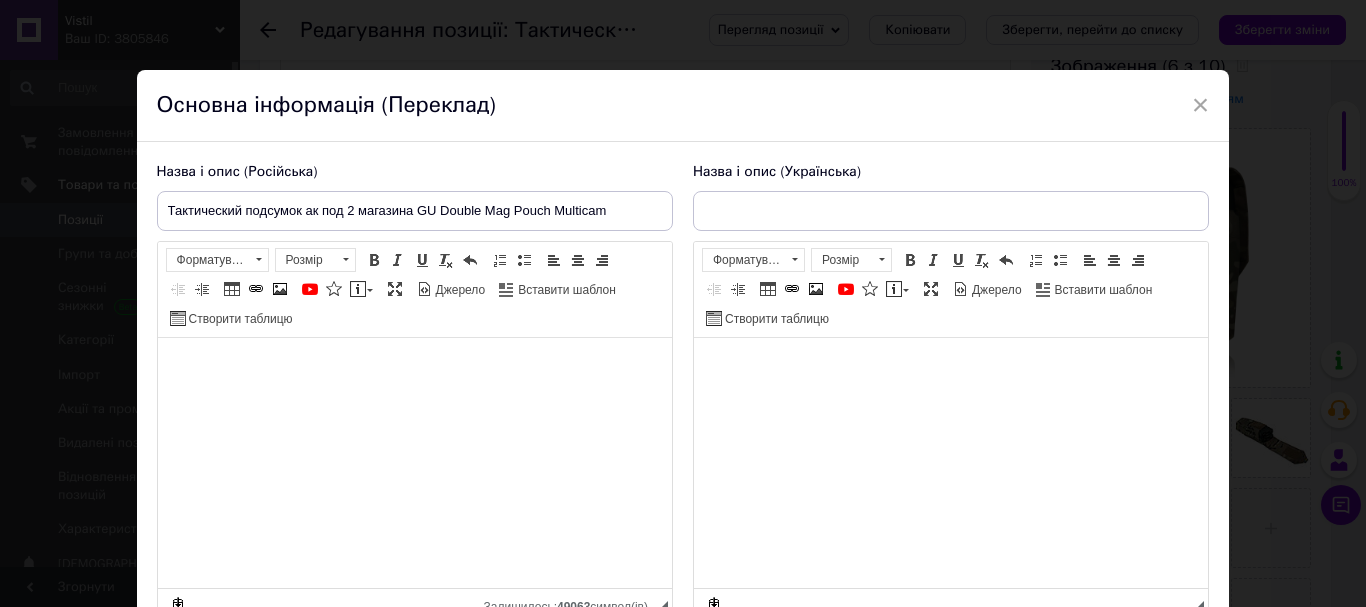 type on "Тактичний підсумок під 2 магазина GU Double Mag Pouch Multicam" 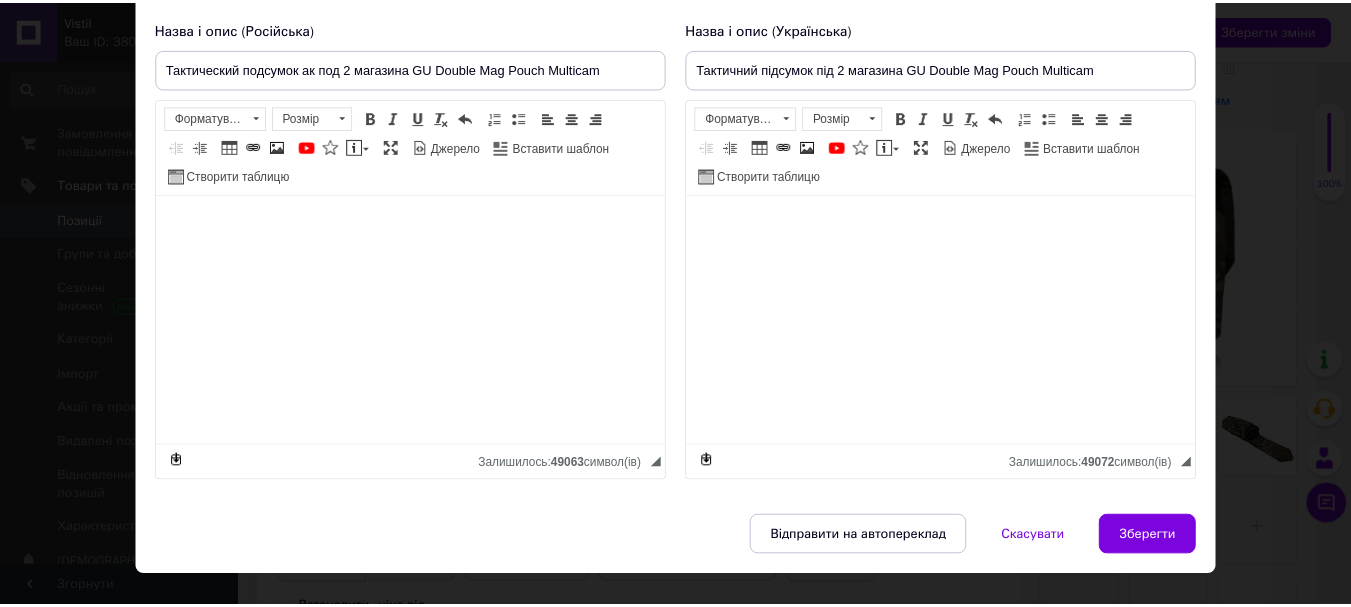 scroll, scrollTop: 154, scrollLeft: 0, axis: vertical 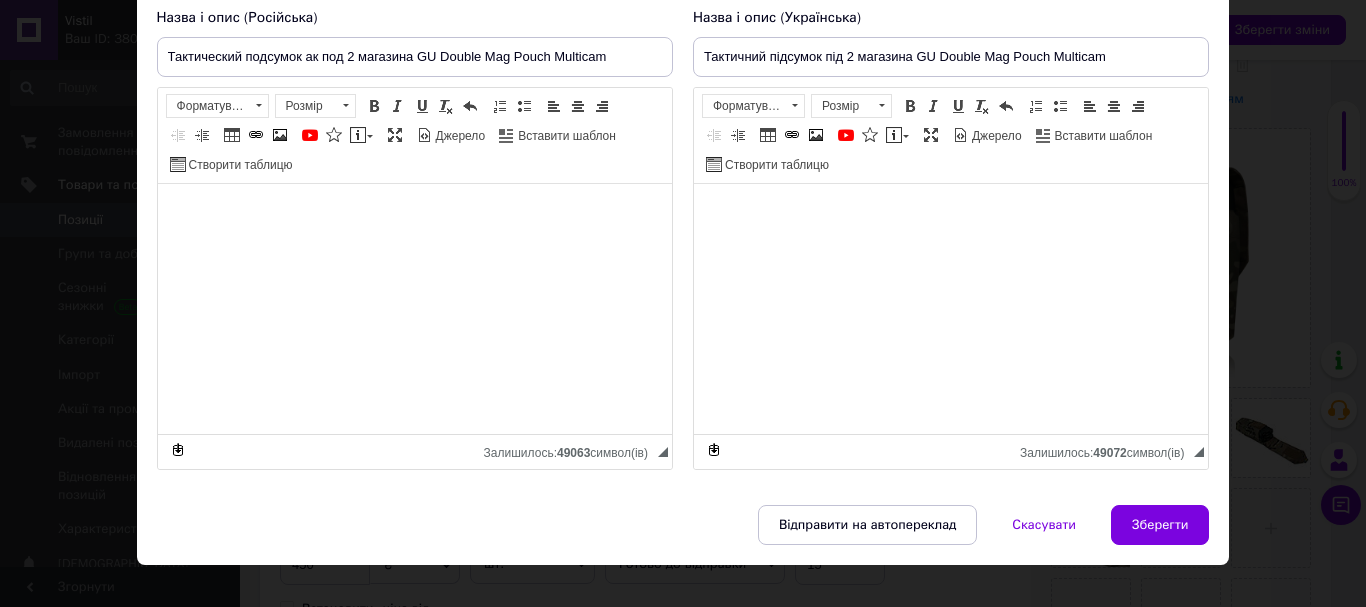click on "× Основна інформація (Переклад) Назва і опис (Російська) Тактический подсумок ак под 2 магазина GU Double Mag Pouch Multicam  подсумок под 2 магазина KIBORG GU Double Mag Pouch  - это надежный элемент экипировки, обеспечивающий удобную транспортировку и быстрый доступ к магазинам.
Материалы:
Cordura 1000D - сверхпрочная ткань, устойчивая к истиранию и высоким нагрузкам.
IRR-покрытие - уменьшает заметность в приборах ночного видения (ПНВ).
Полиамидные стропы MOLLE - не растягиваются, не горят и не впитывают влагу.
Конструкция:
Возможность размещения 1 или 2 магазинов." at bounding box center (683, 303) 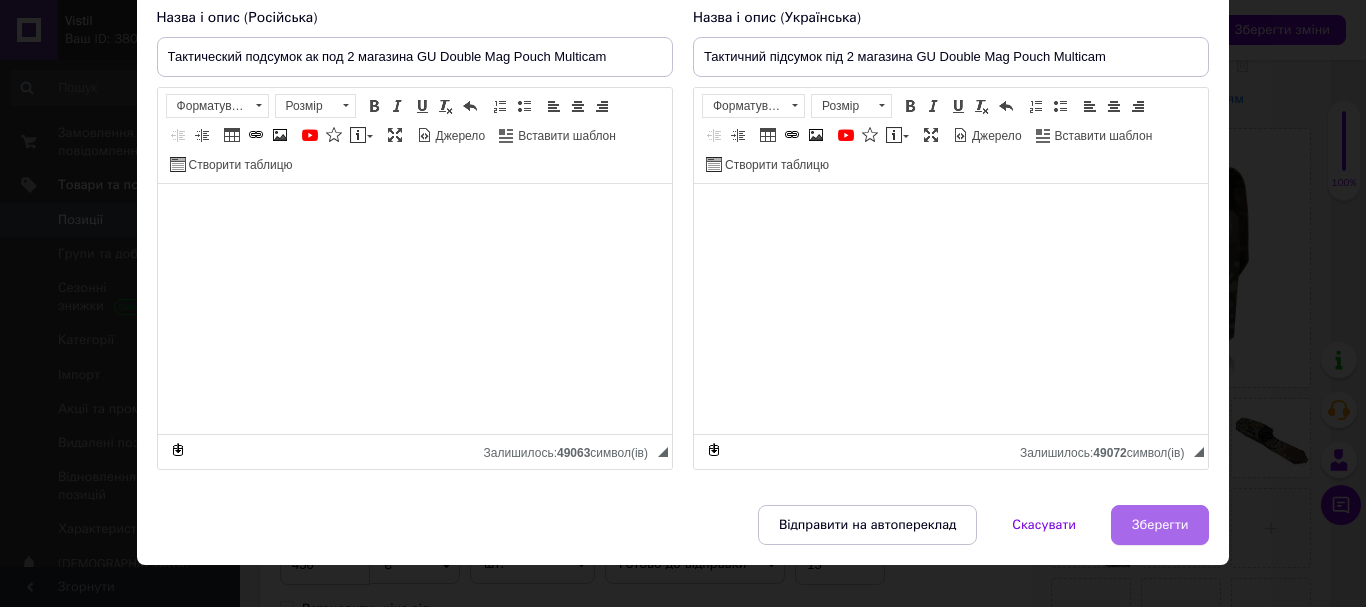 click on "Зберегти" at bounding box center [1160, 525] 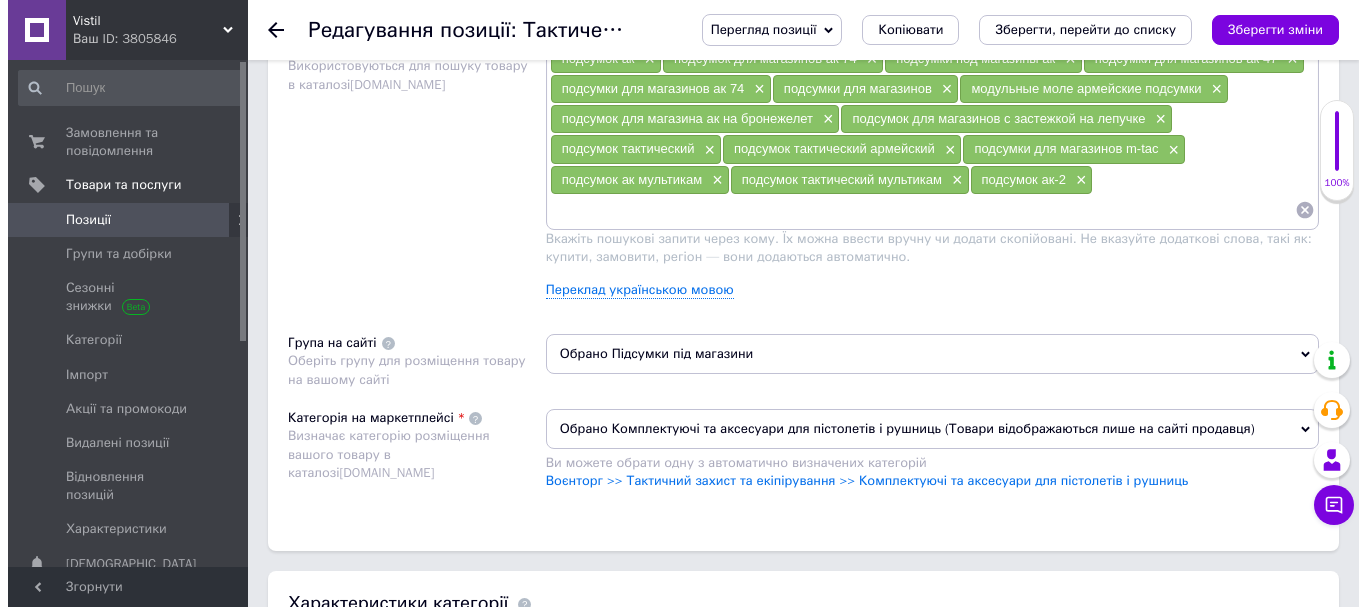 scroll, scrollTop: 1238, scrollLeft: 0, axis: vertical 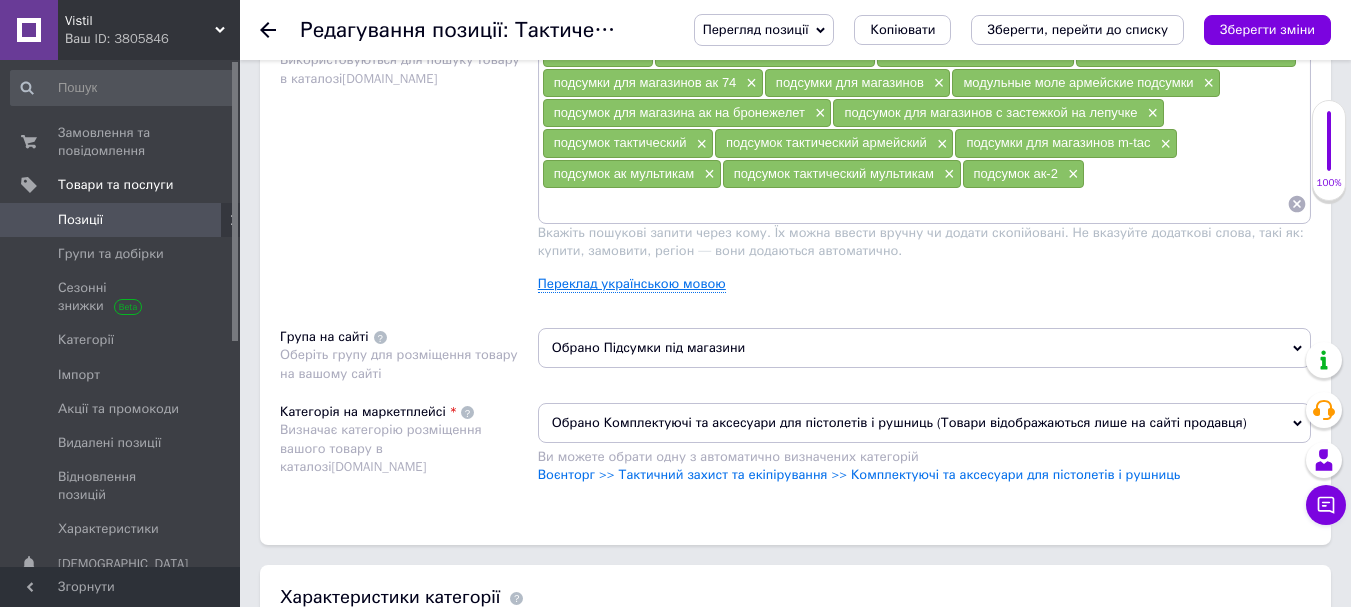 click on "Переклад українською мовою" at bounding box center (632, 284) 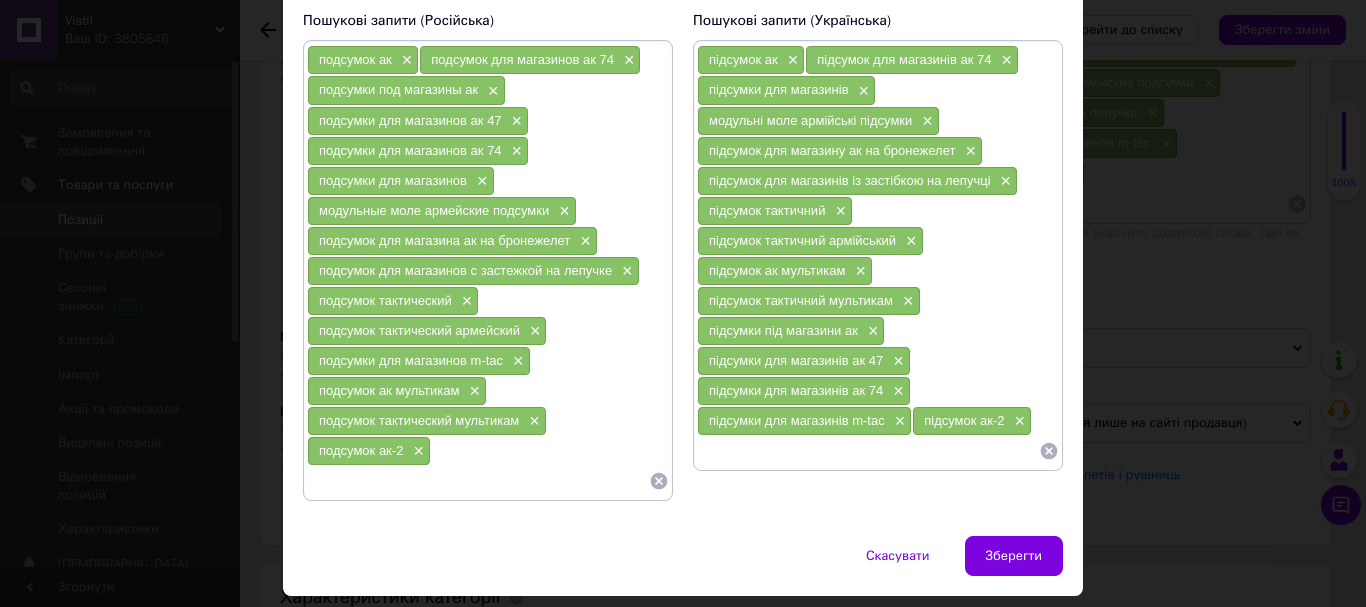 scroll, scrollTop: 153, scrollLeft: 0, axis: vertical 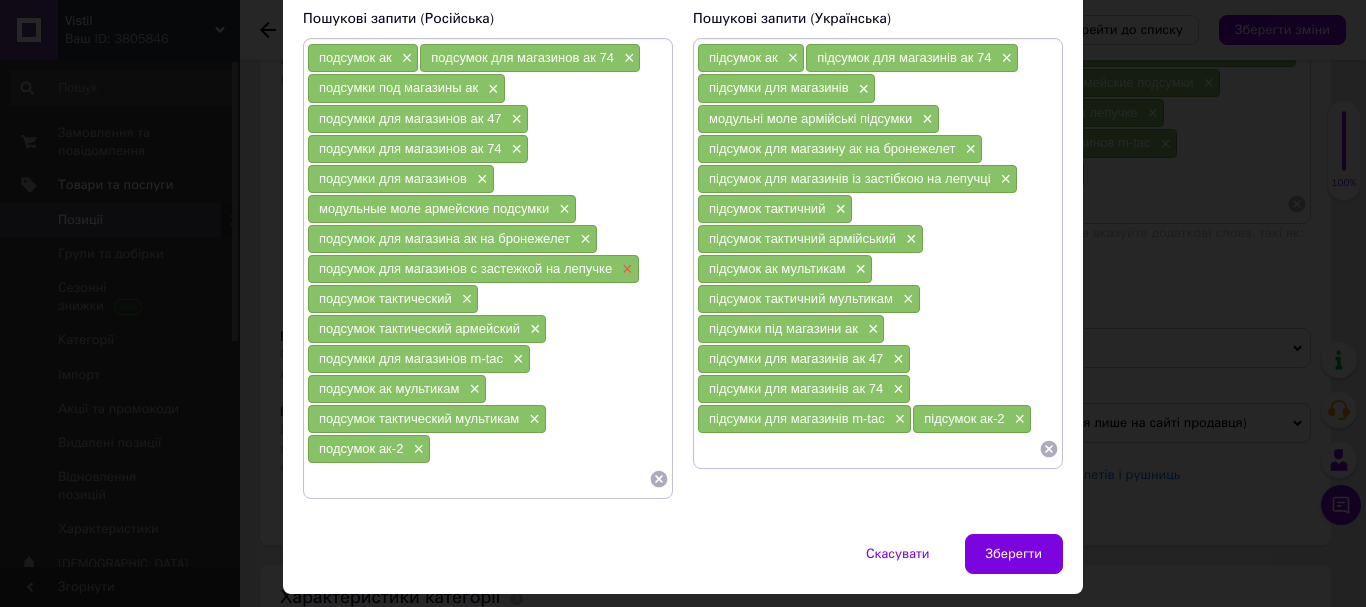 click on "×" at bounding box center (625, 269) 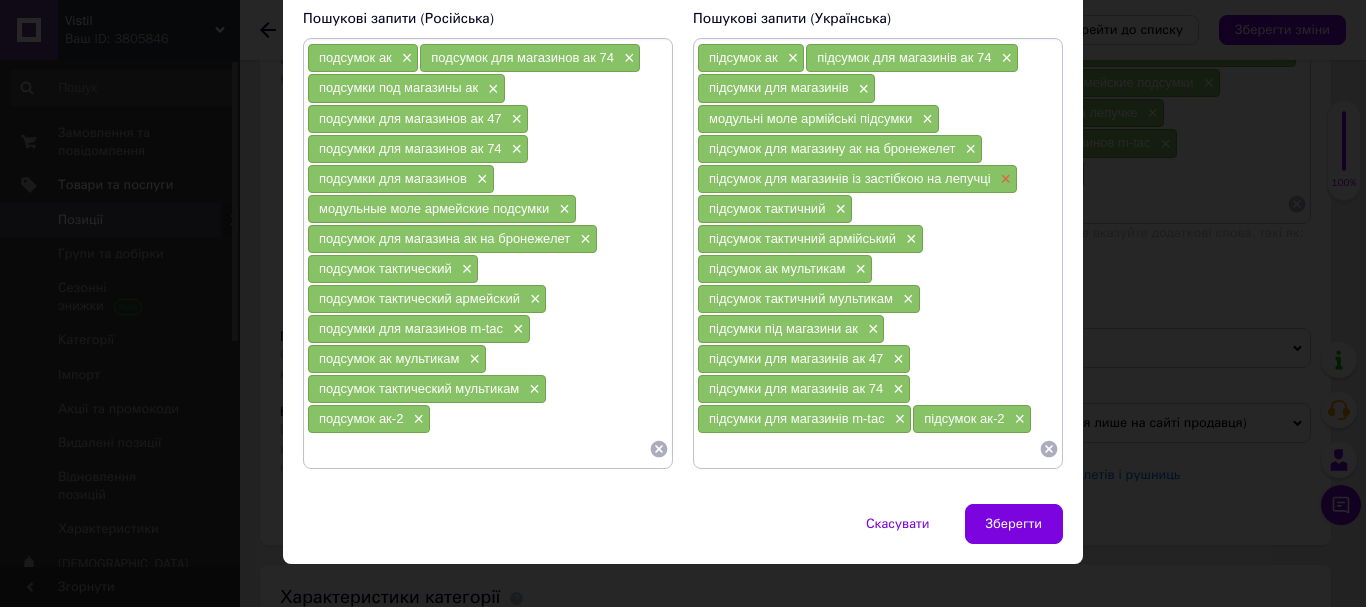 click on "×" at bounding box center [1004, 179] 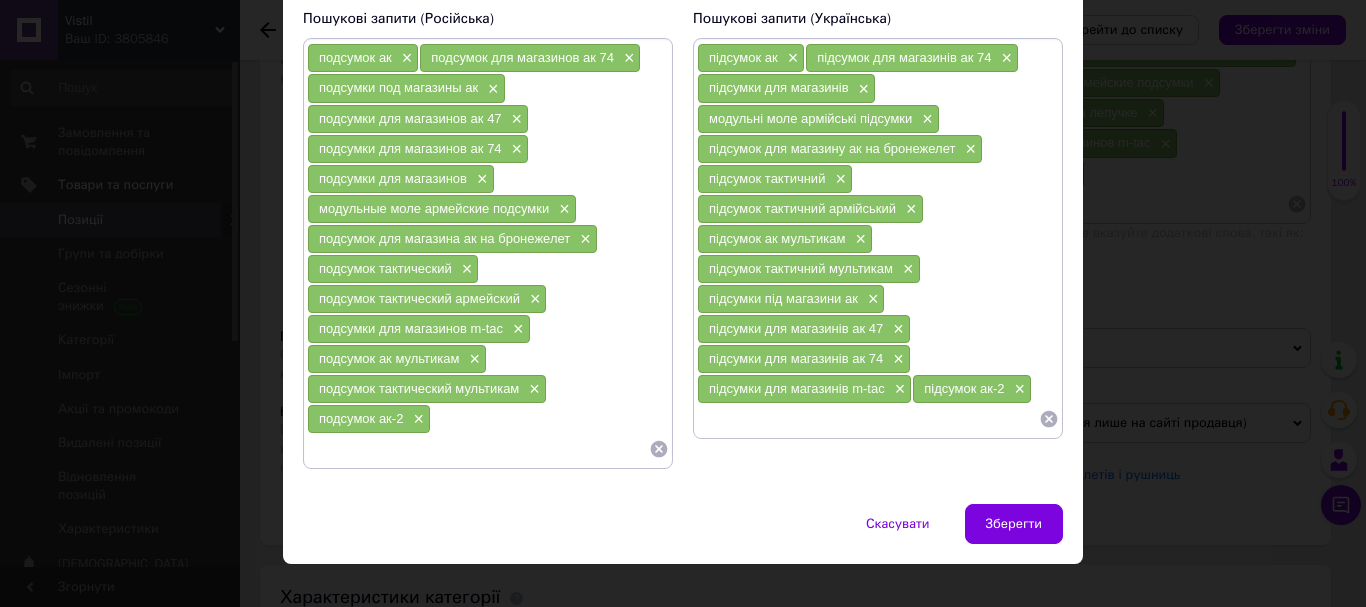 click at bounding box center (868, 419) 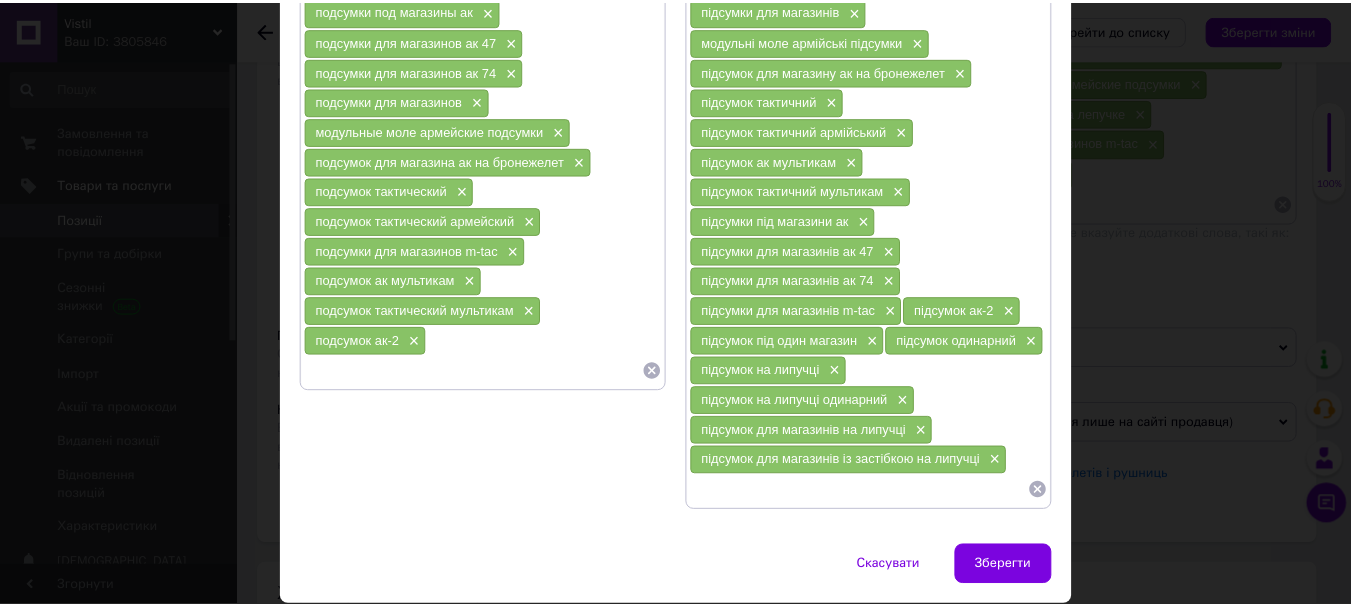 scroll, scrollTop: 237, scrollLeft: 0, axis: vertical 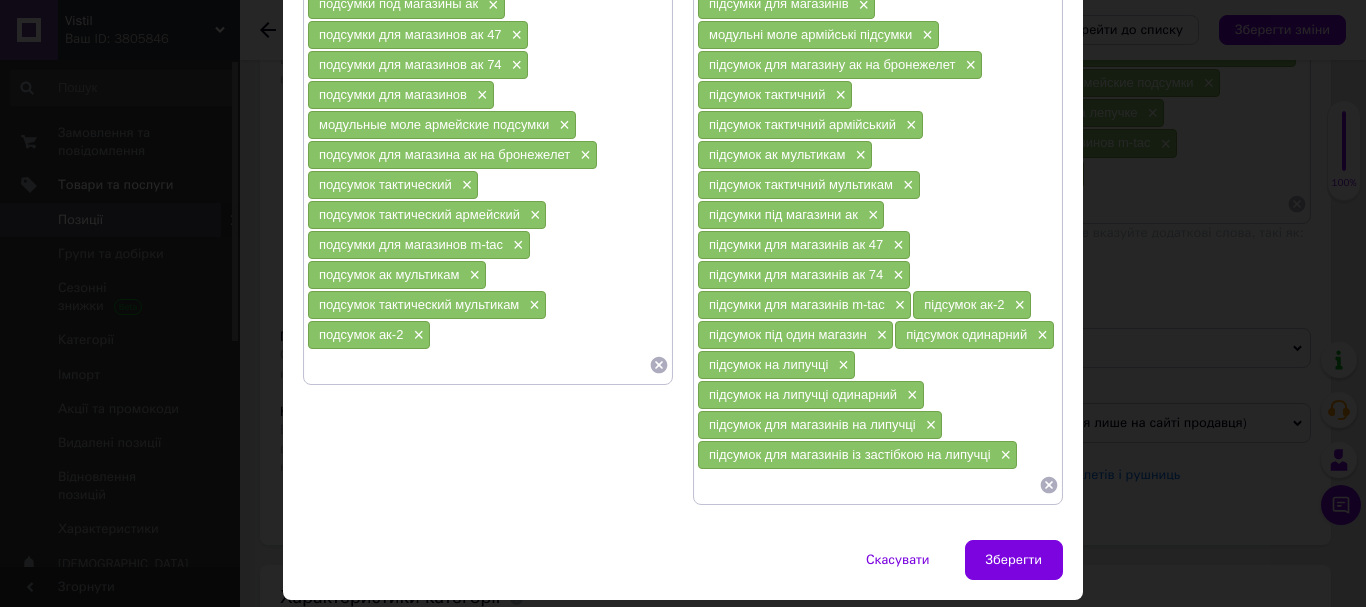click at bounding box center (478, 365) 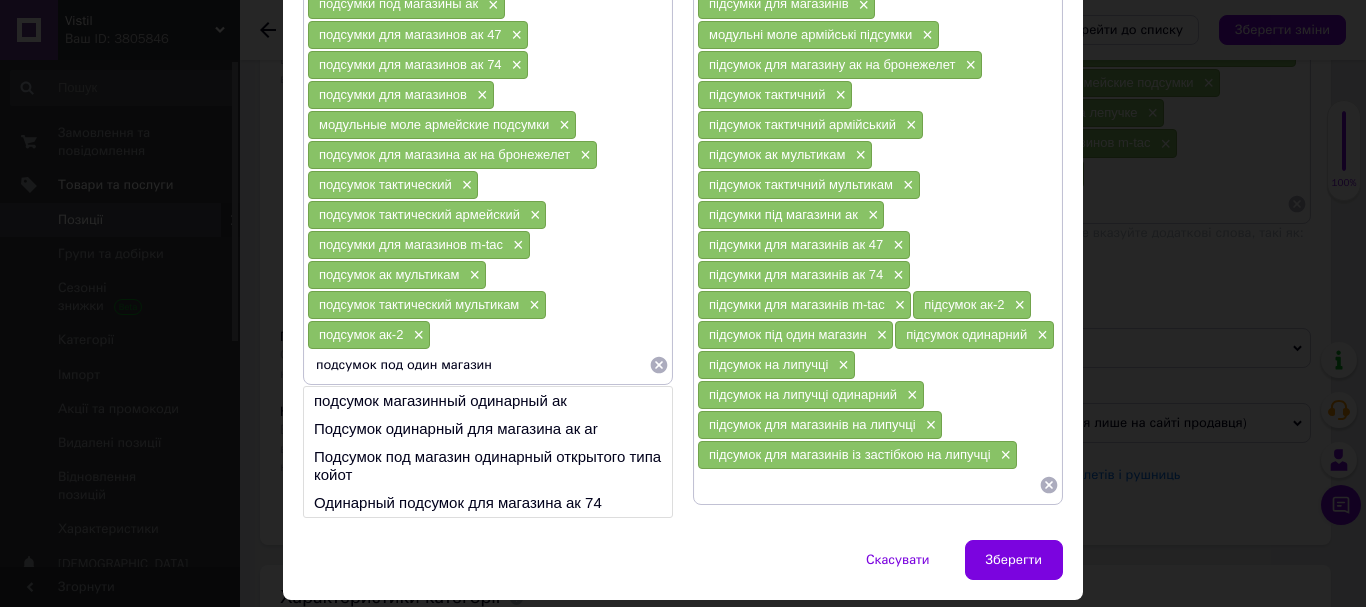 type on "подсумок под один магазин" 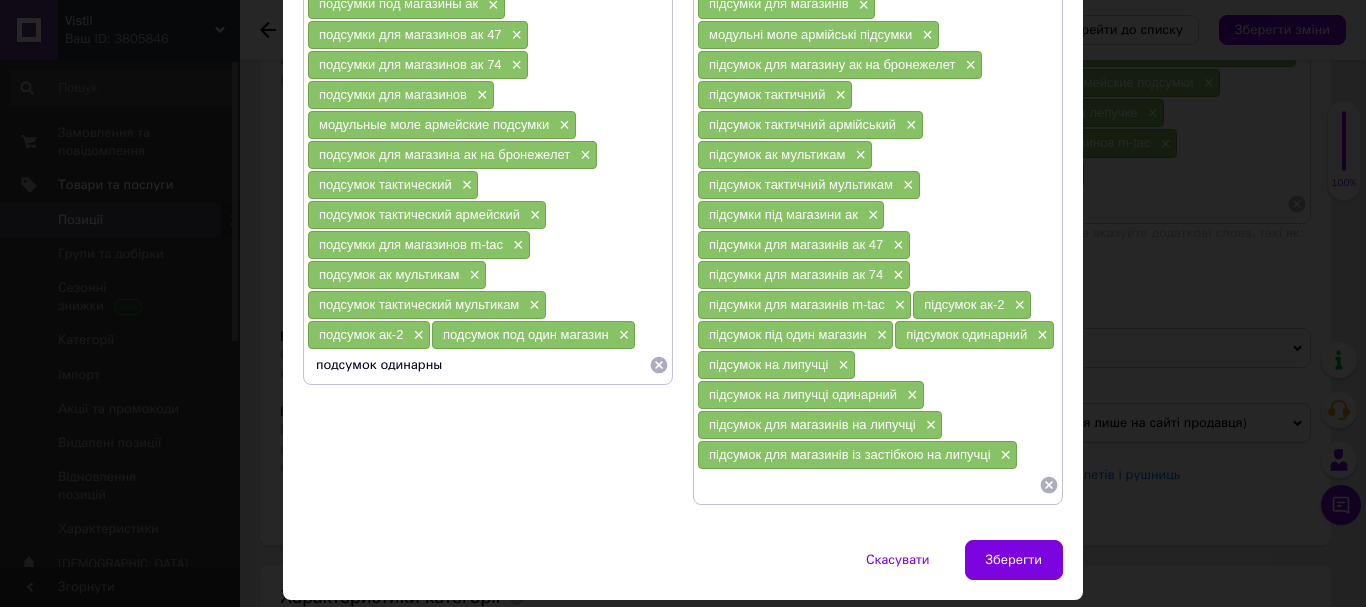 type on "подсумок одинарный" 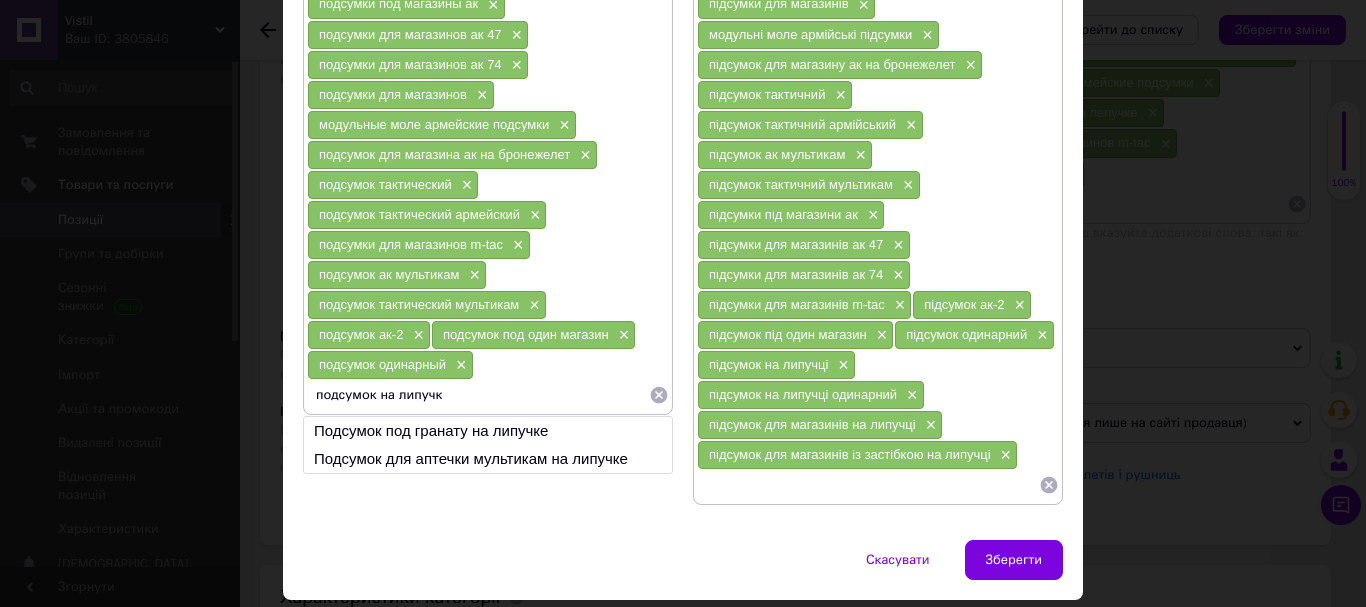 type on "подсумок на липучке" 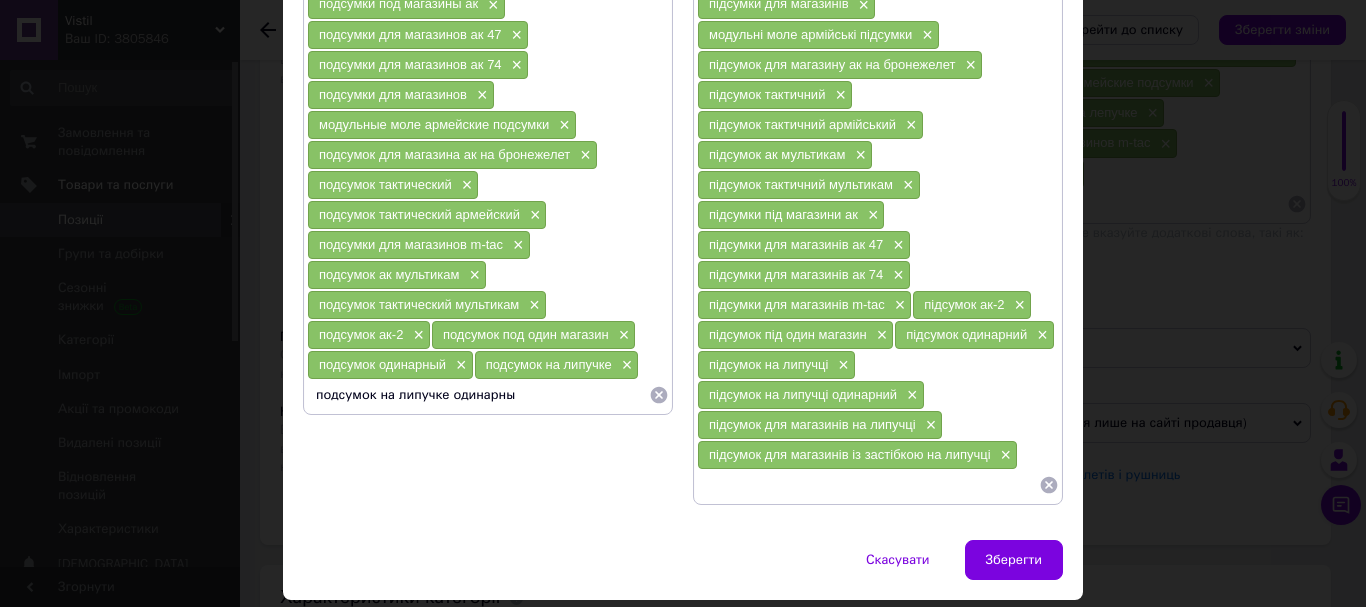 type on "подсумок на липучке одинарный" 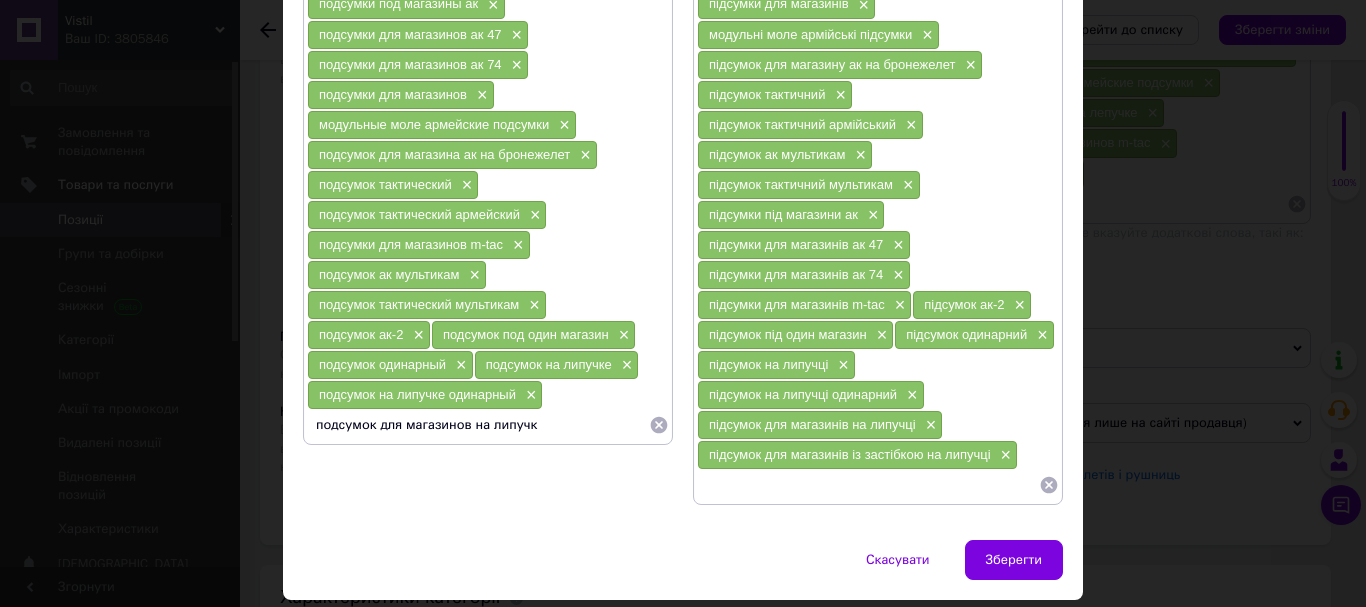 type on "подсумок для магазинов на липучке" 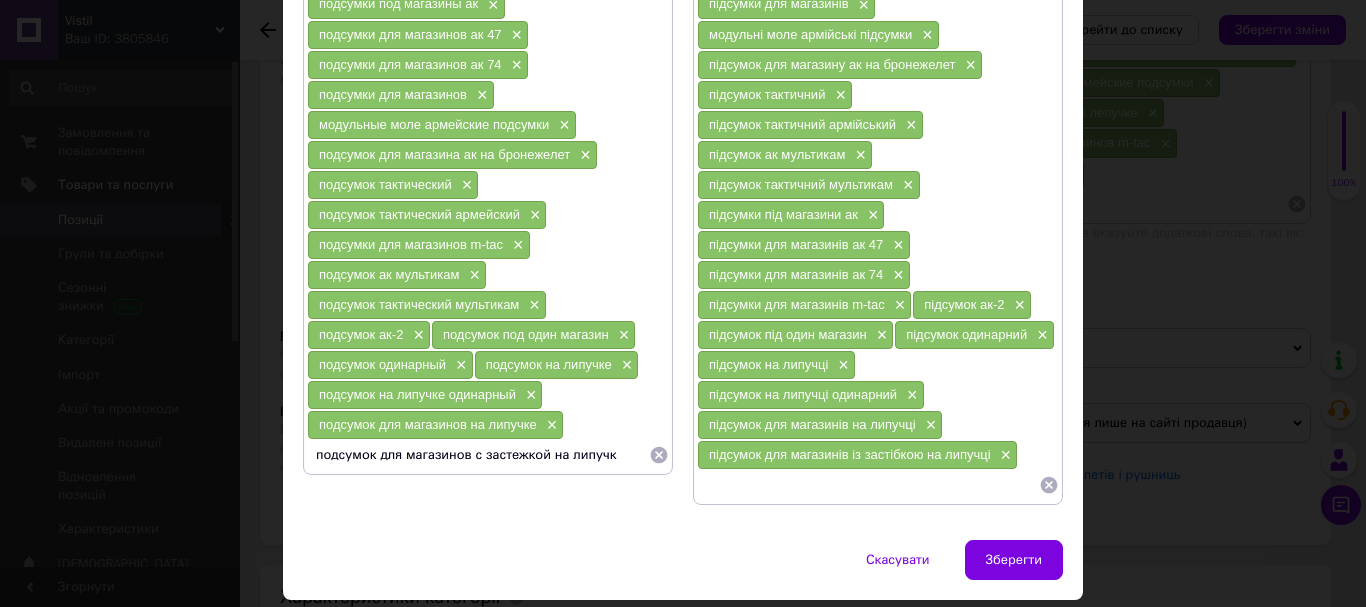 type on "подсумок для магазинов с застежкой на липучке" 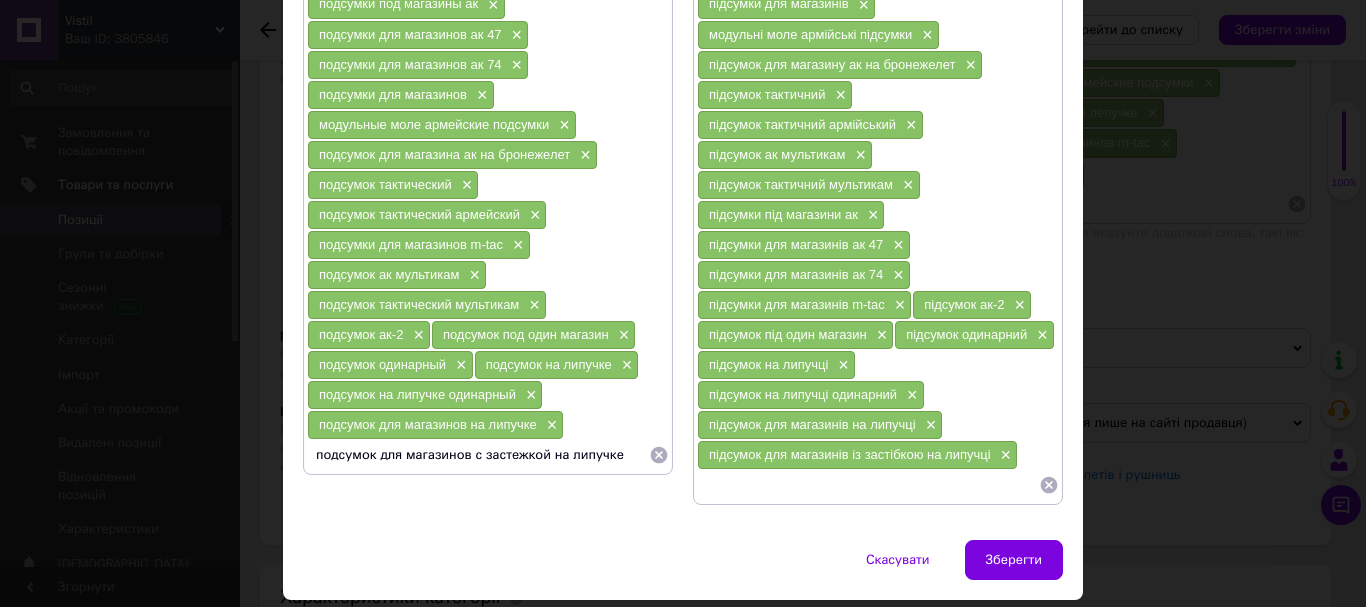 type 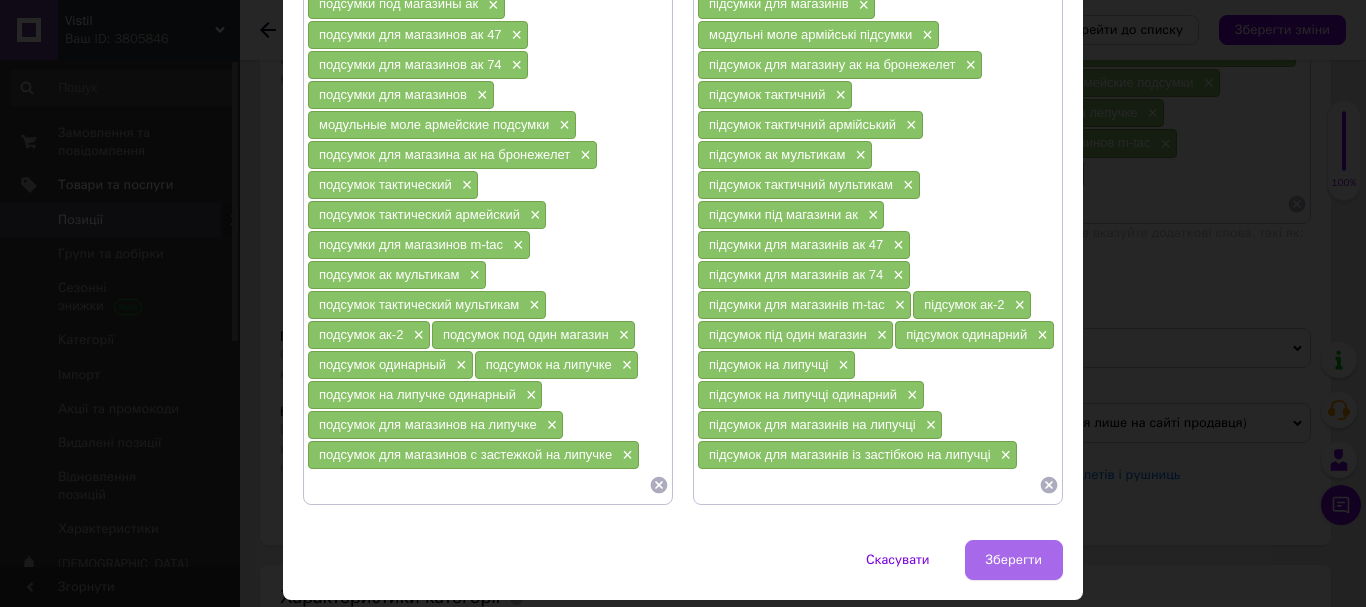 click on "Зберегти" at bounding box center [1014, 560] 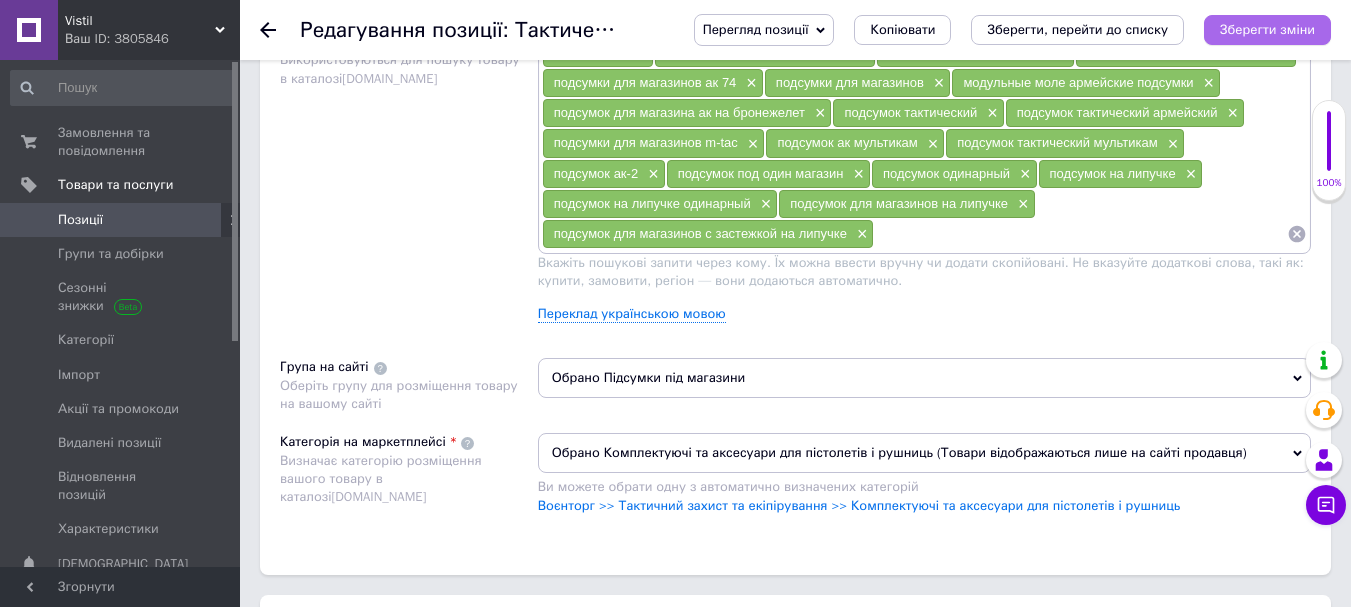 click on "Зберегти зміни" at bounding box center (1267, 29) 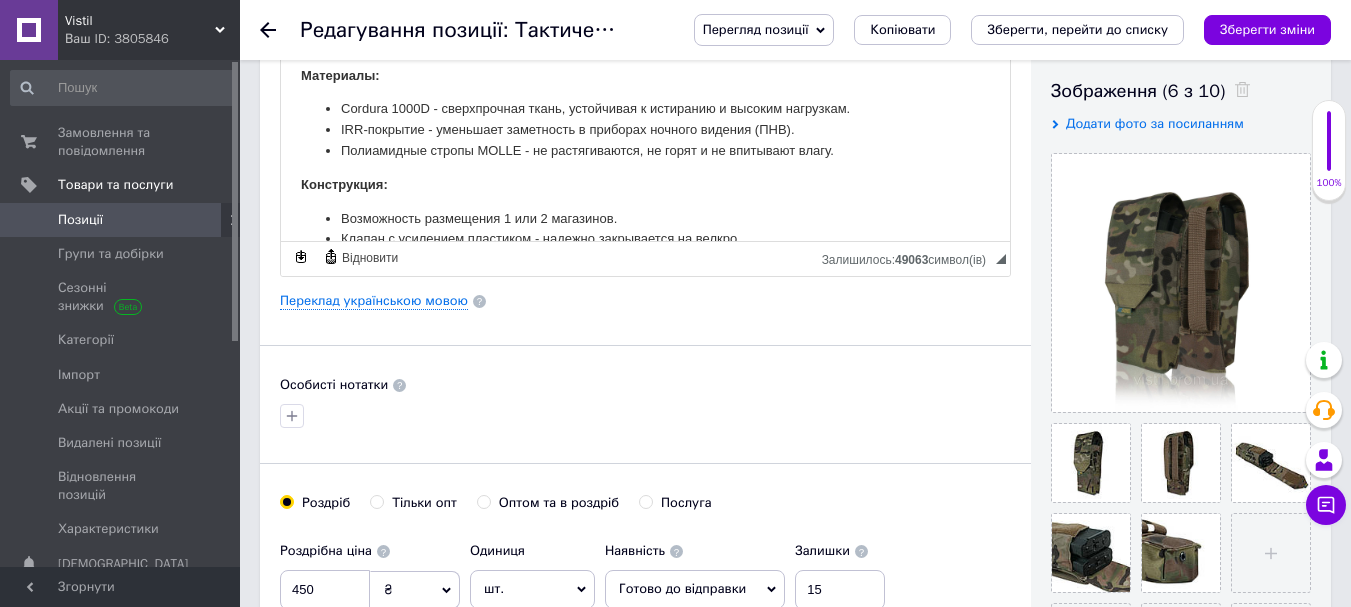scroll, scrollTop: 293, scrollLeft: 0, axis: vertical 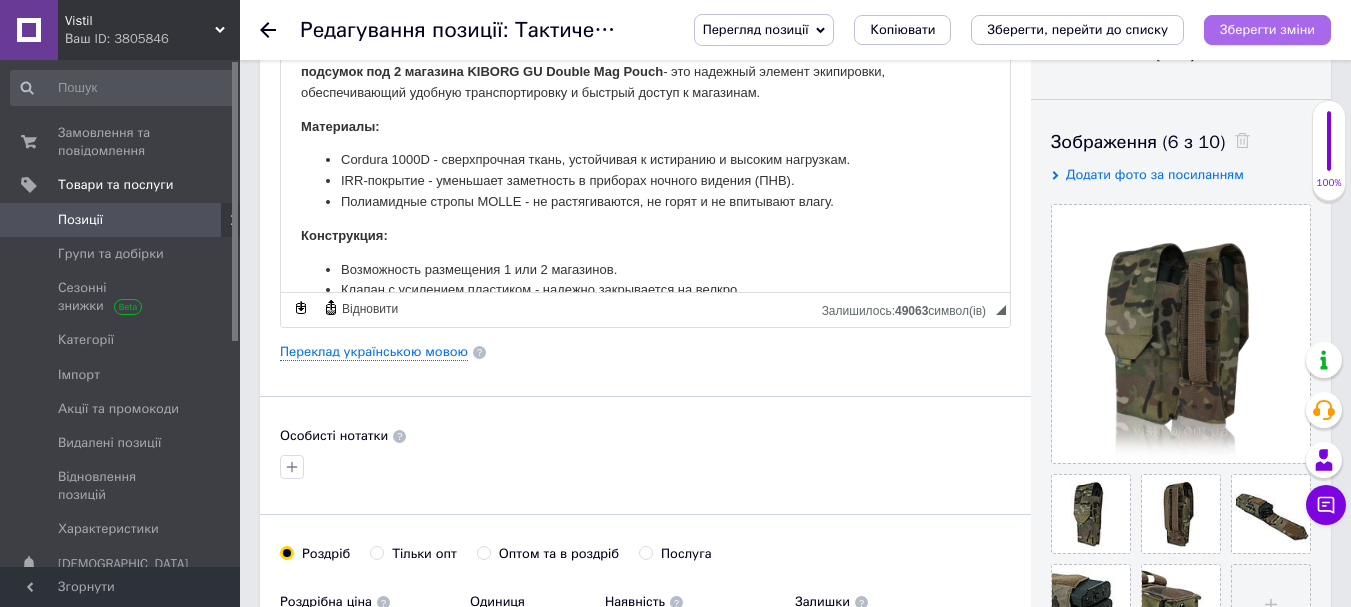 click on "Зберегти зміни" at bounding box center (1267, 29) 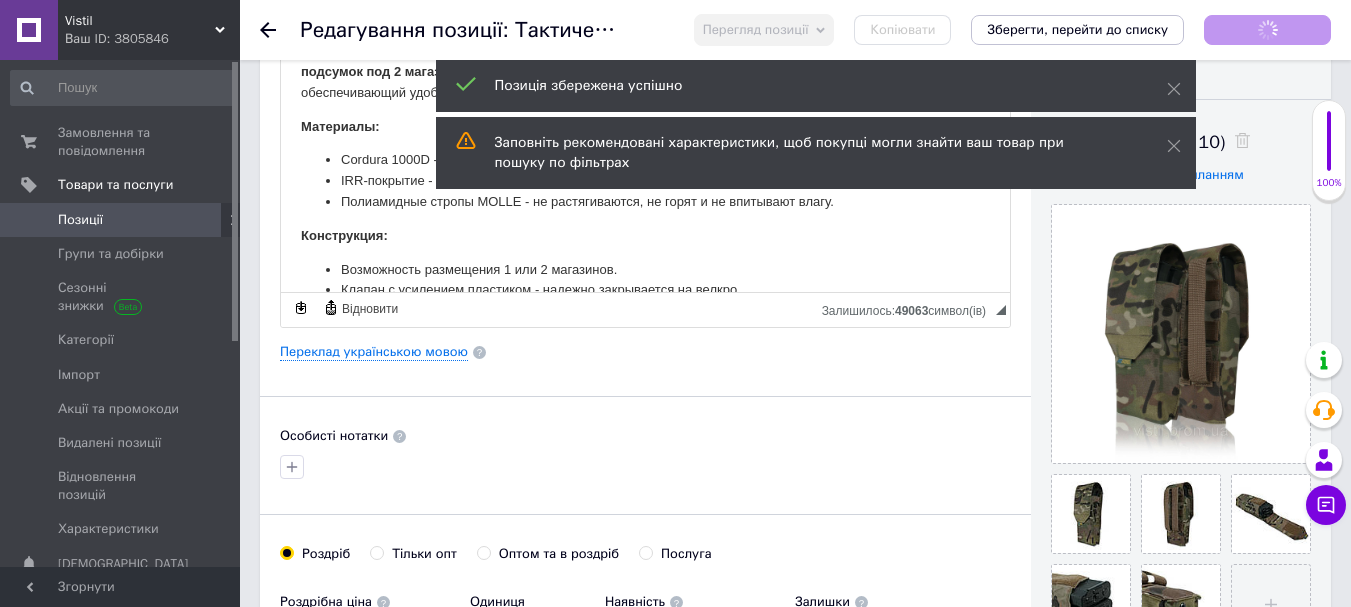 scroll, scrollTop: 0, scrollLeft: 0, axis: both 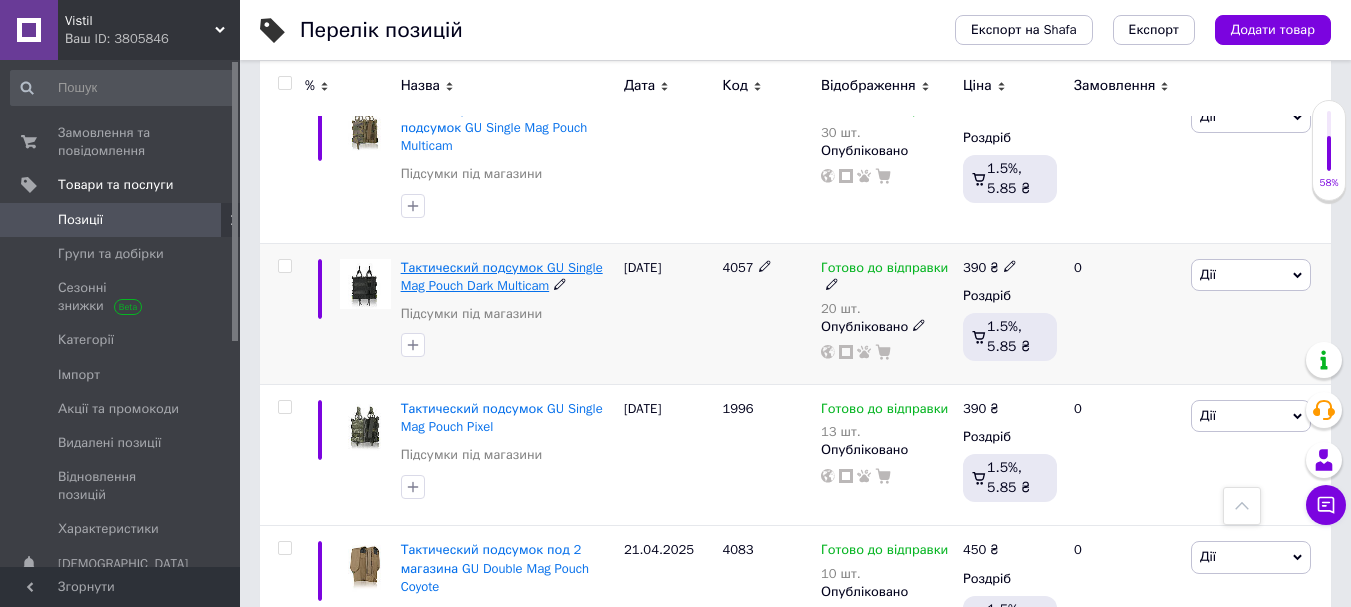 click on "Тактический подсумок  GU Single Mag Pouch Dark Multicam" at bounding box center [502, 276] 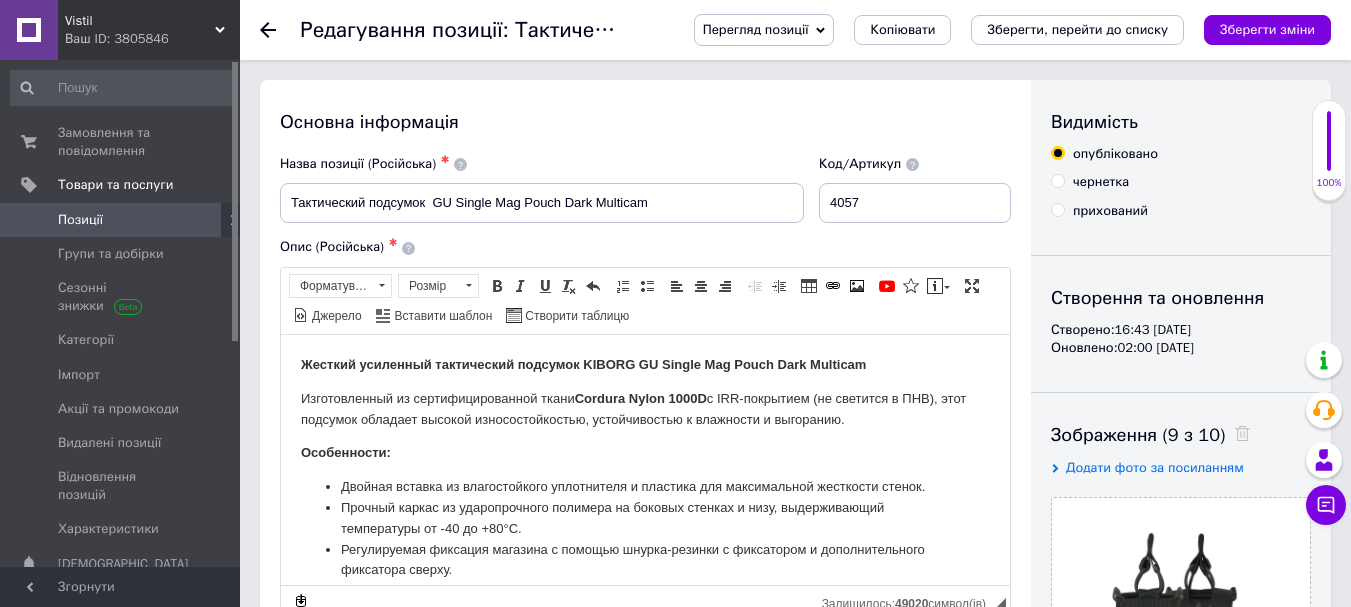 scroll, scrollTop: 0, scrollLeft: 0, axis: both 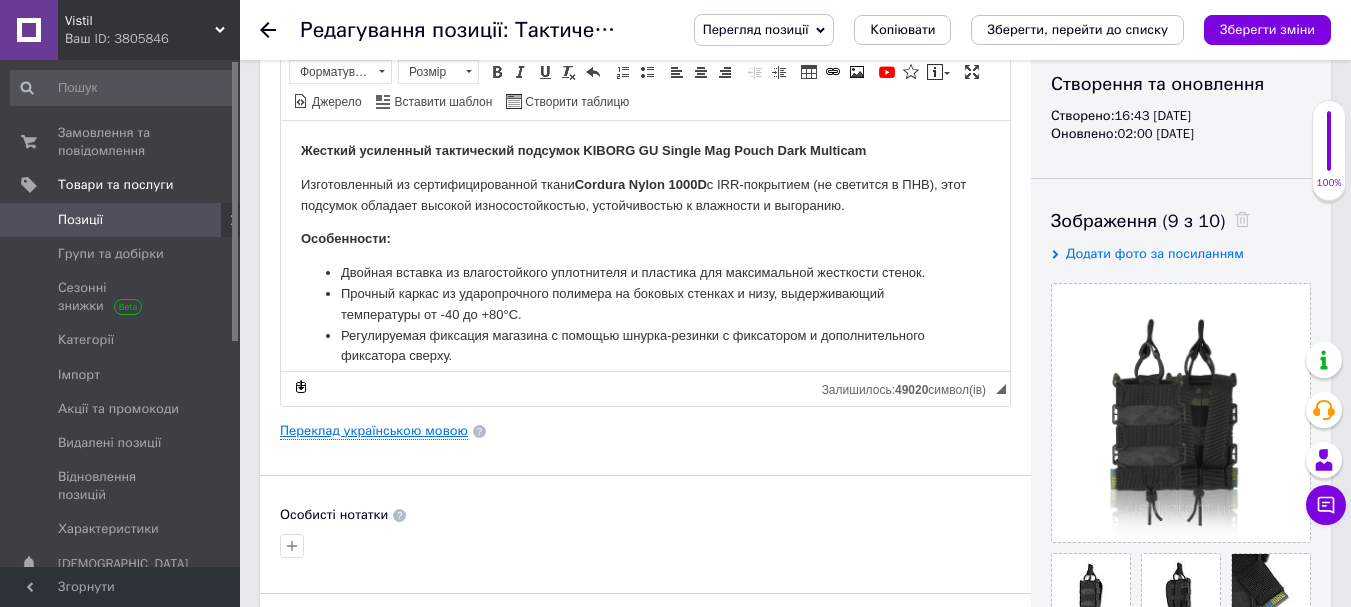 click on "Переклад українською мовою" at bounding box center (374, 431) 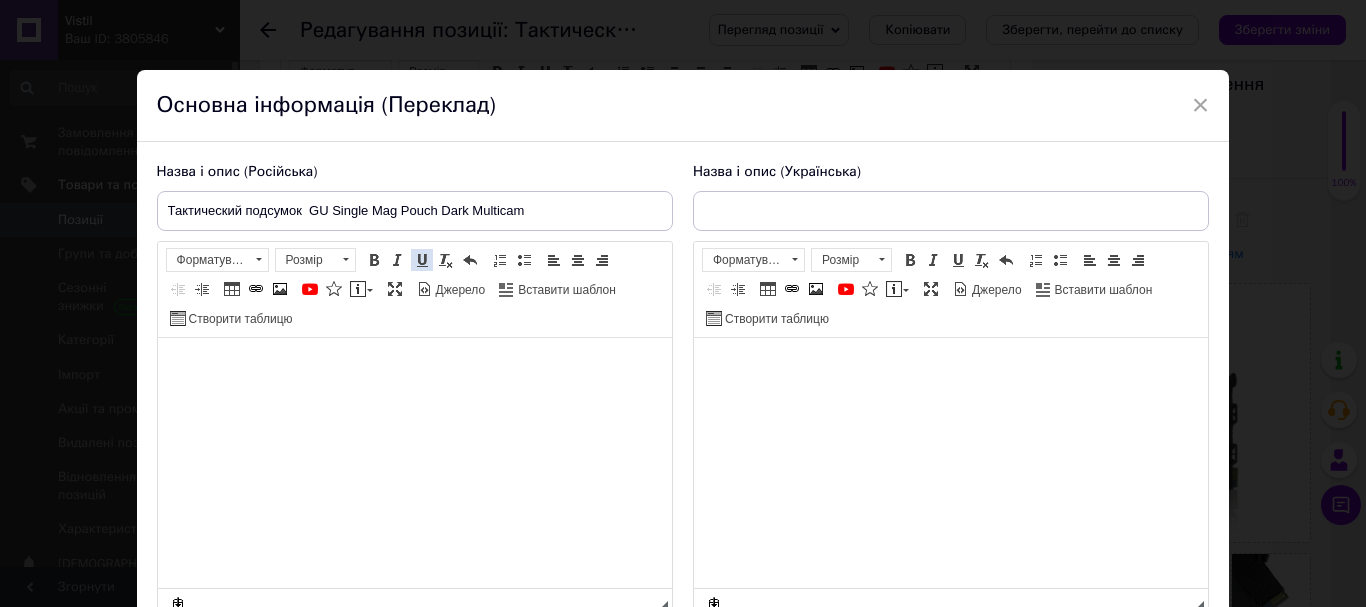 type on "Жорсткий посилений тактичний підсумок GU Single Mag Pouch Dark Multicam" 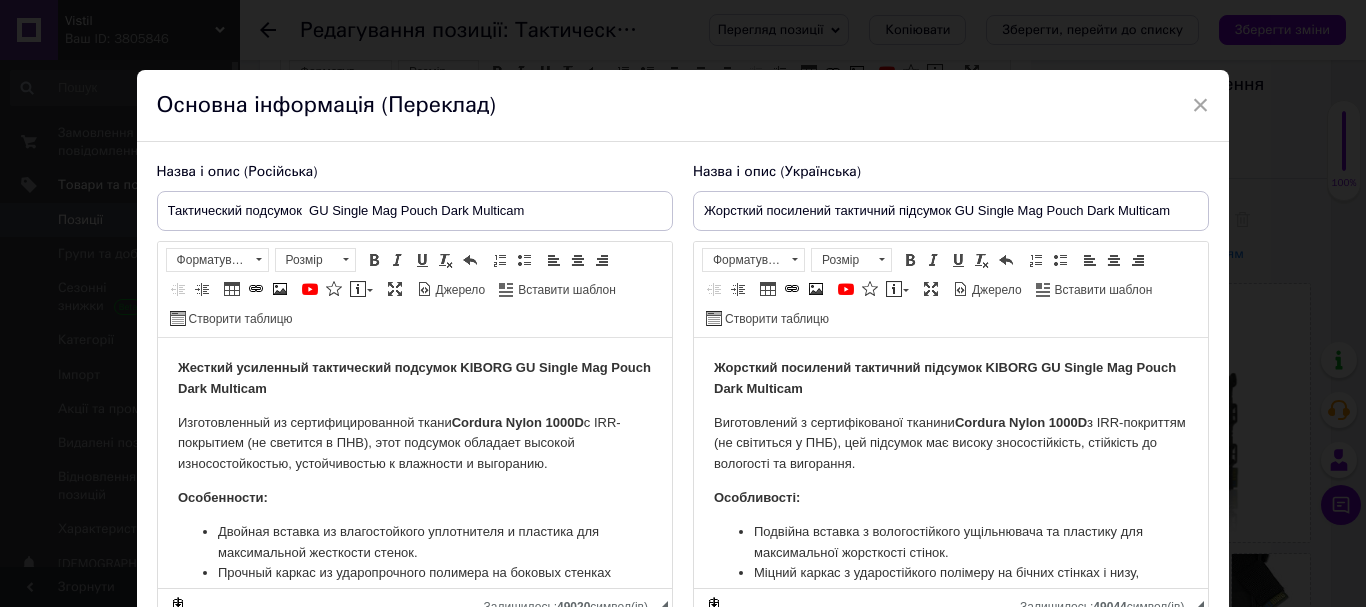 scroll, scrollTop: 0, scrollLeft: 0, axis: both 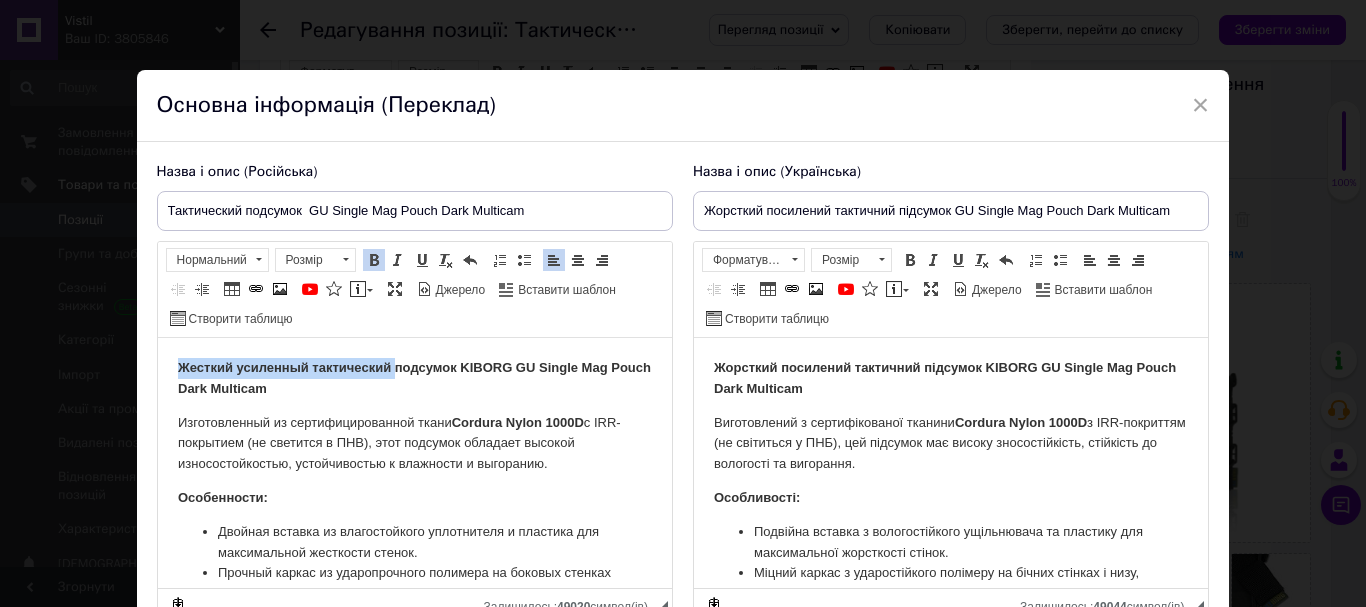 drag, startPoint x: 392, startPoint y: 366, endPoint x: 175, endPoint y: 338, distance: 218.799 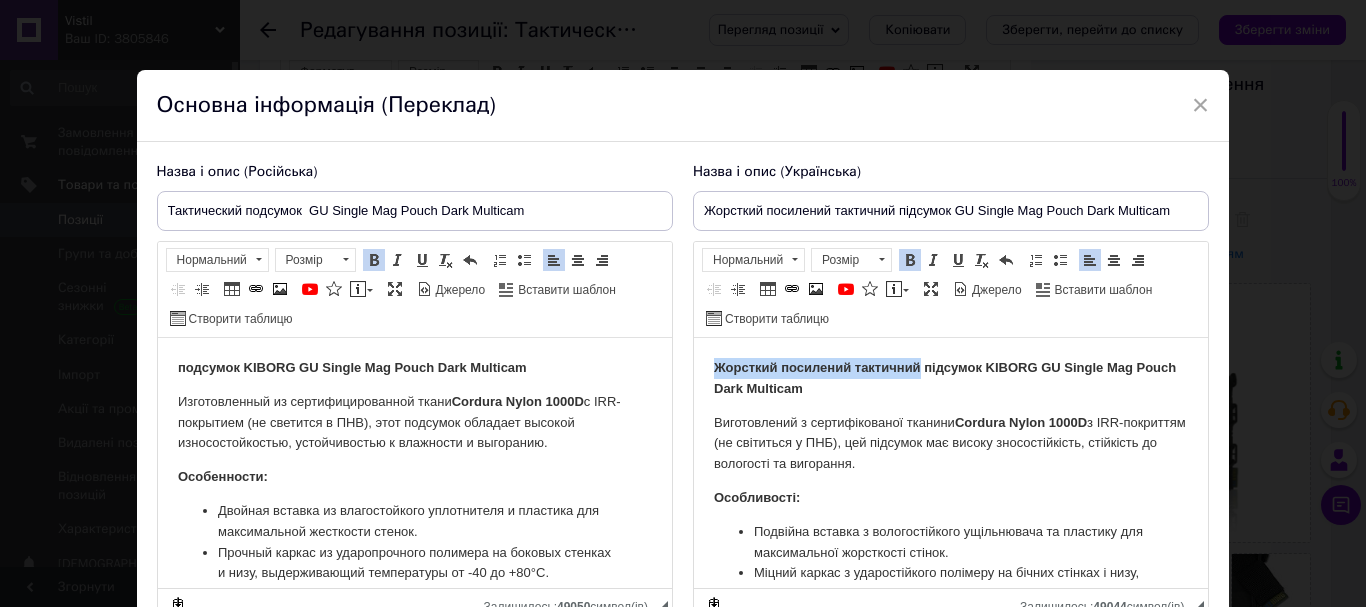 drag, startPoint x: 921, startPoint y: 362, endPoint x: 703, endPoint y: 351, distance: 218.27734 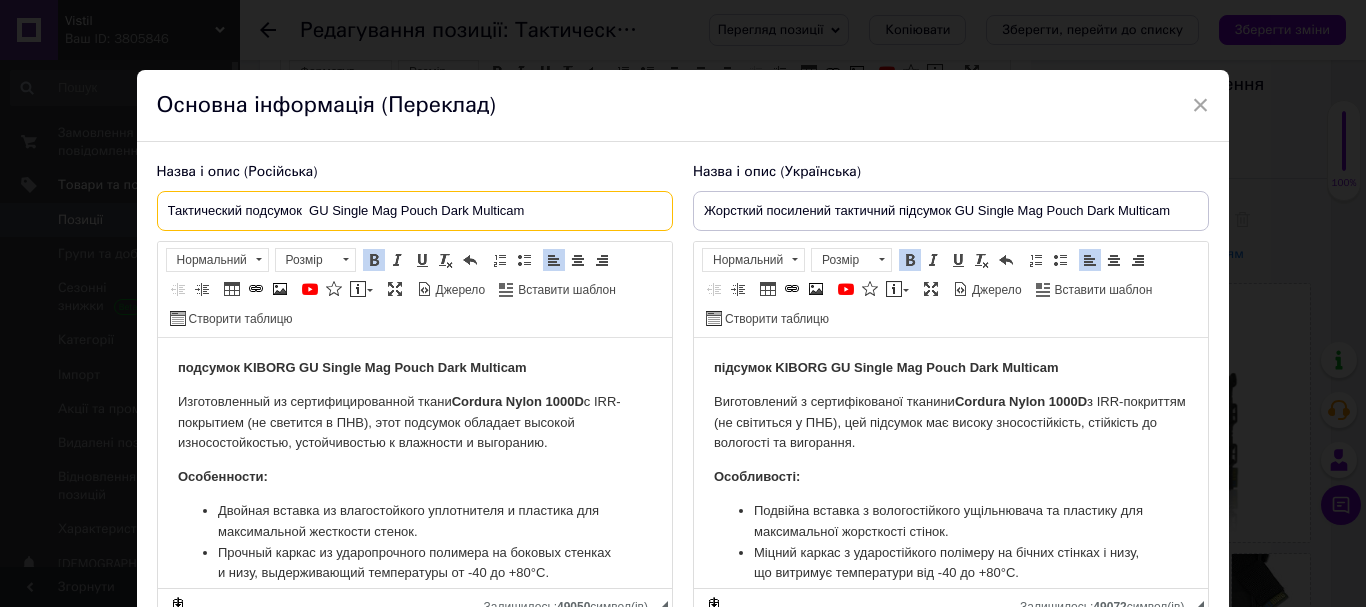 click on "Тактический подсумок  GU Single Mag Pouch Dark Multicam" at bounding box center (415, 211) 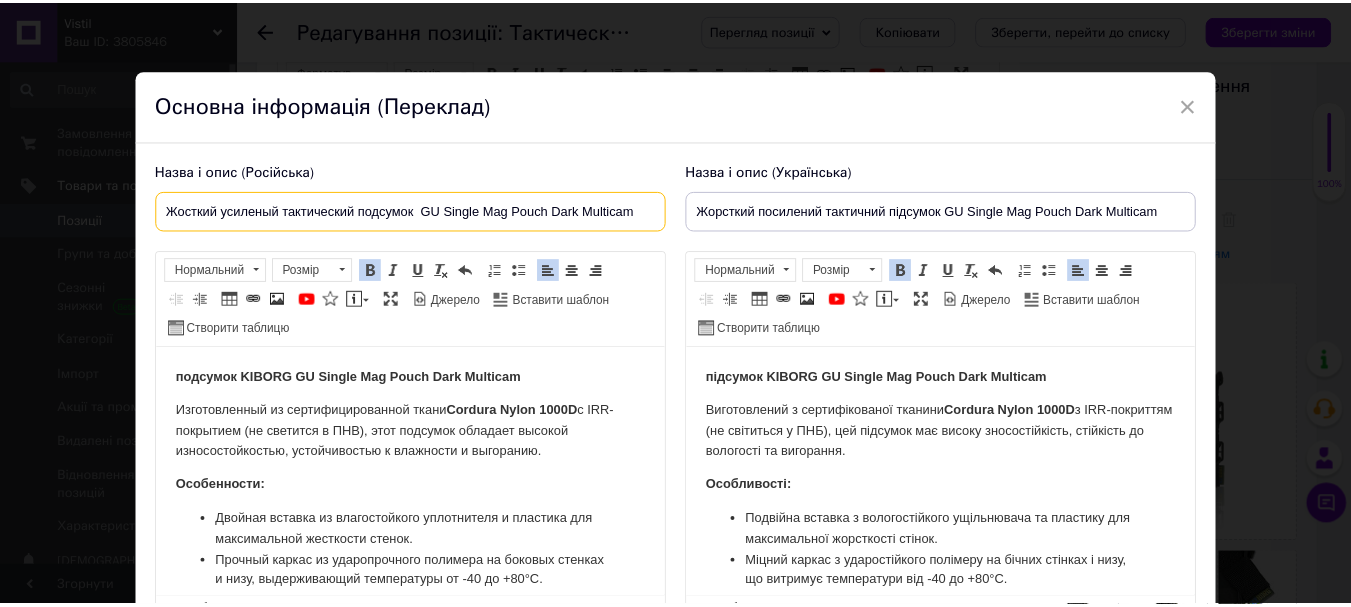 scroll, scrollTop: 192, scrollLeft: 0, axis: vertical 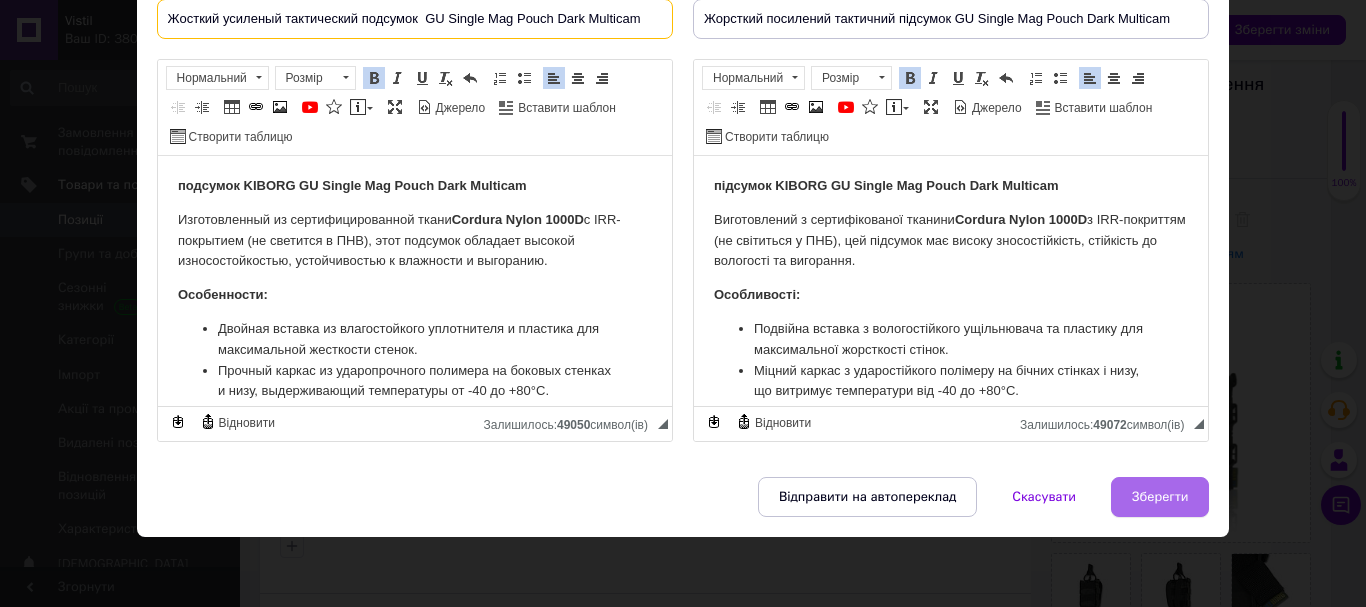 type on "Жосткий усиленый тактический подсумок  GU Single Mag Pouch Dark Multicam" 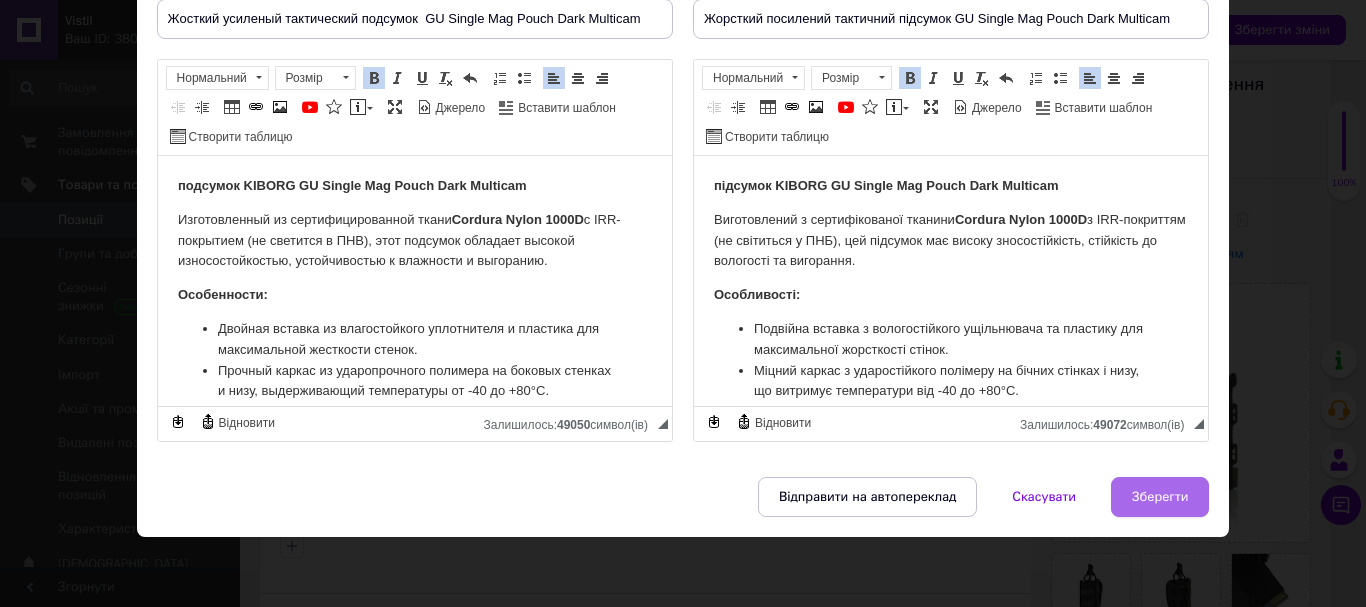click on "Зберегти" at bounding box center (1160, 497) 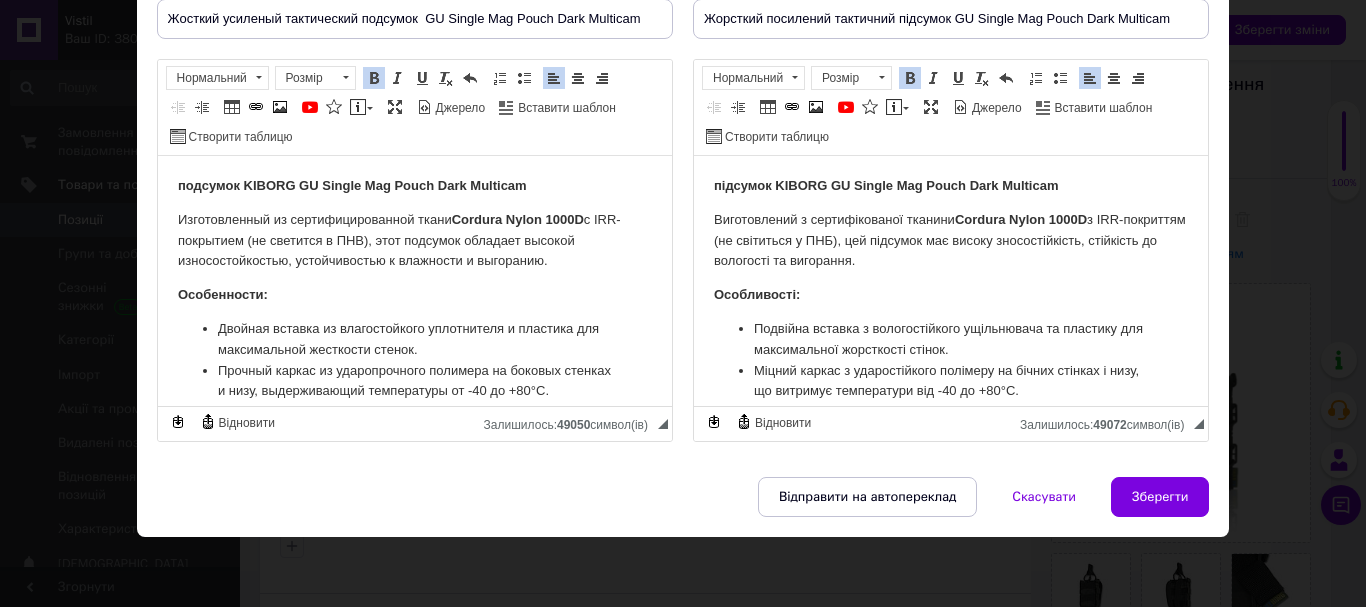 type on "Жосткий усиленый тактический подсумок  GU Single Mag Pouch Dark Multicam" 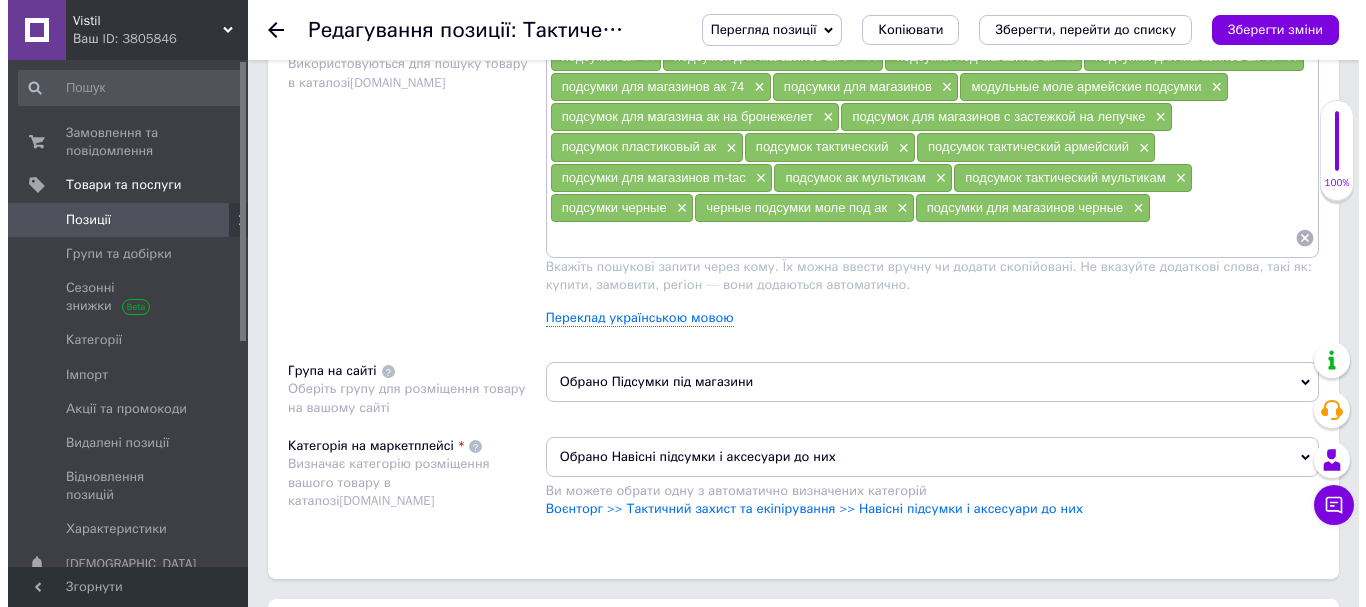 scroll, scrollTop: 1249, scrollLeft: 0, axis: vertical 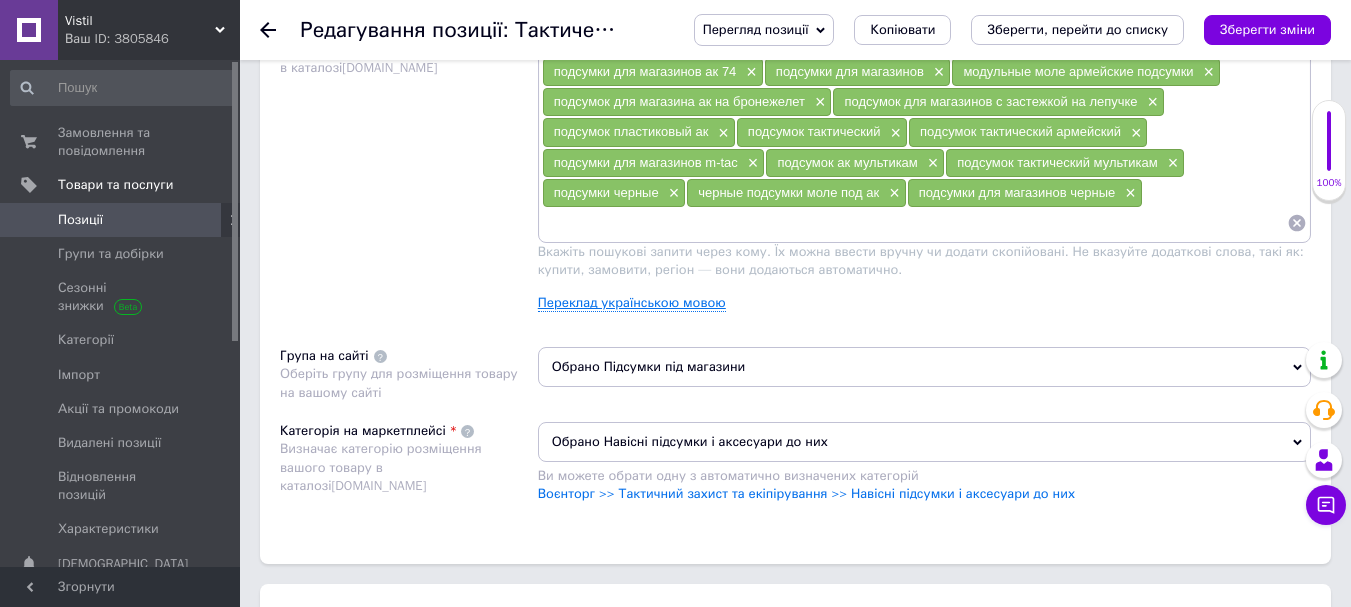 click on "Переклад українською мовою" at bounding box center (632, 303) 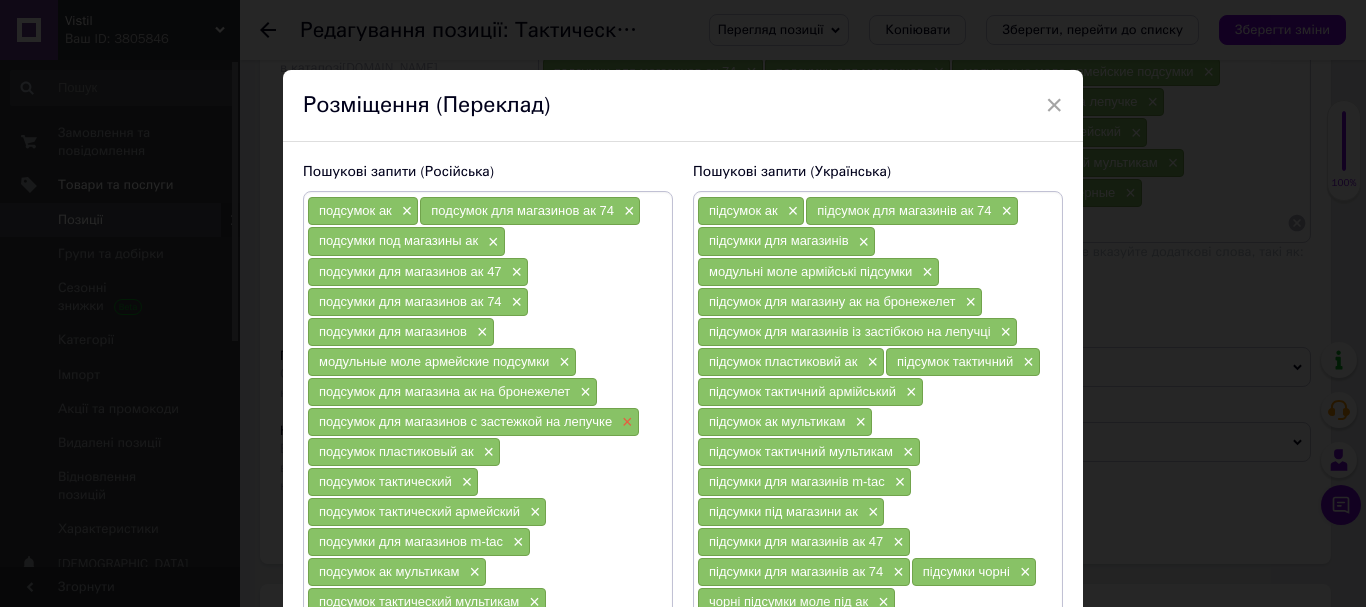 click on "×" at bounding box center [625, 422] 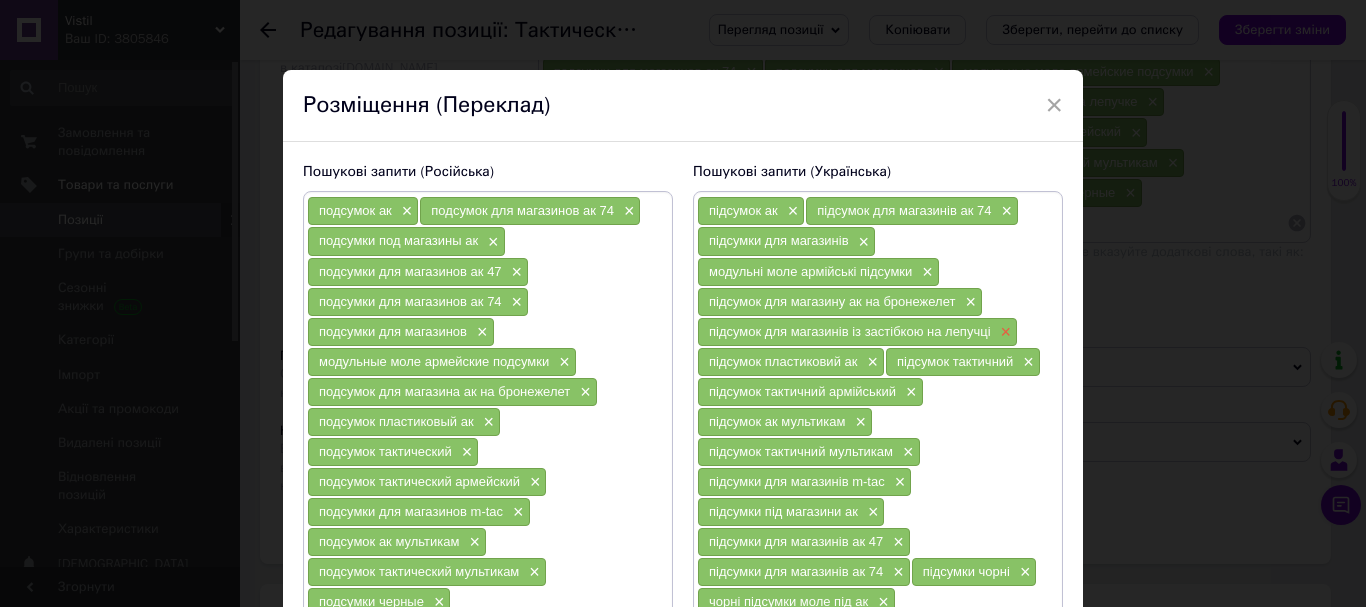 click on "×" at bounding box center (1004, 332) 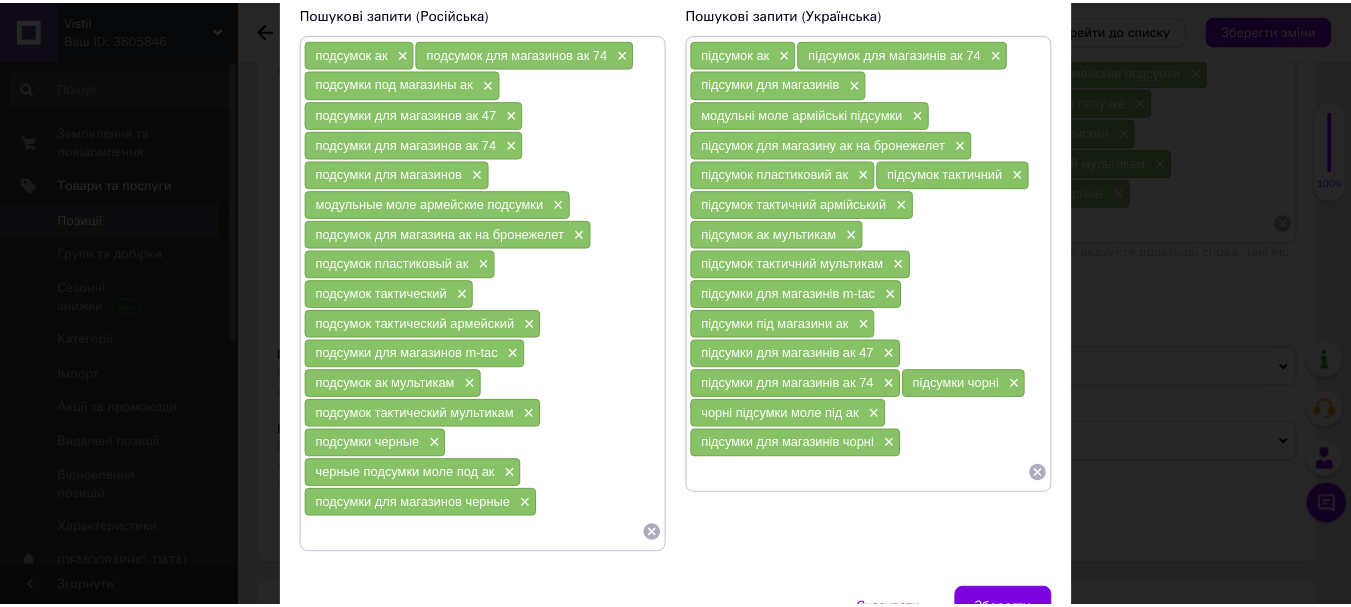 scroll, scrollTop: 271, scrollLeft: 0, axis: vertical 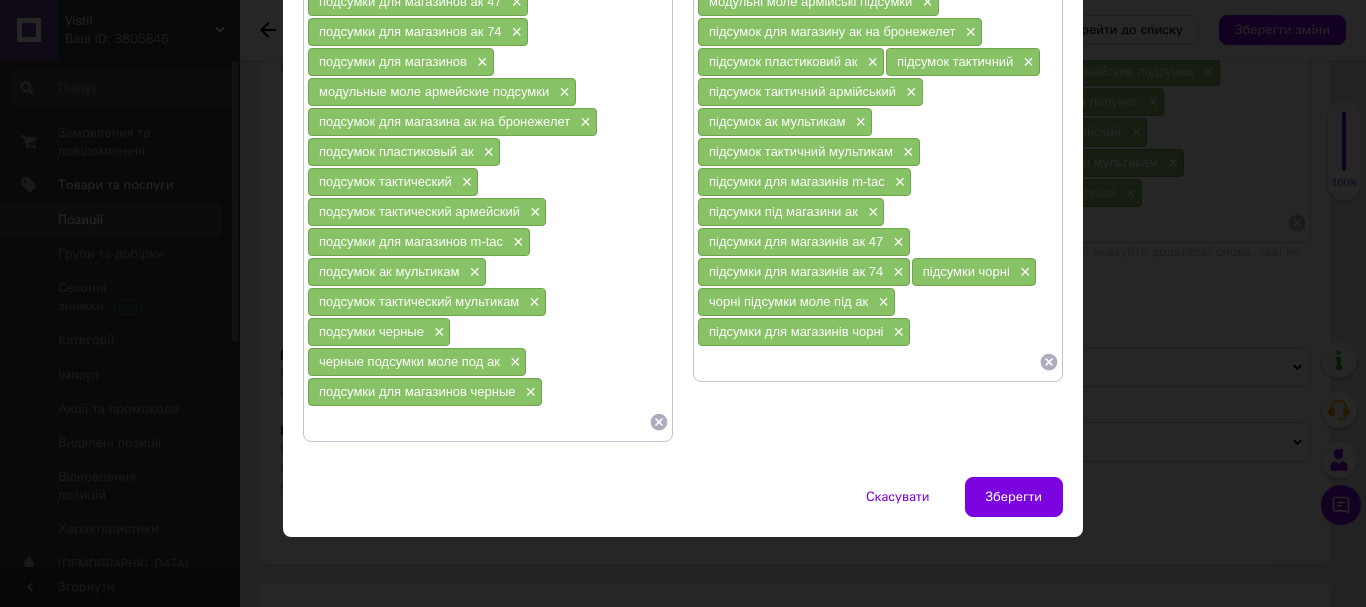 click at bounding box center [868, 362] 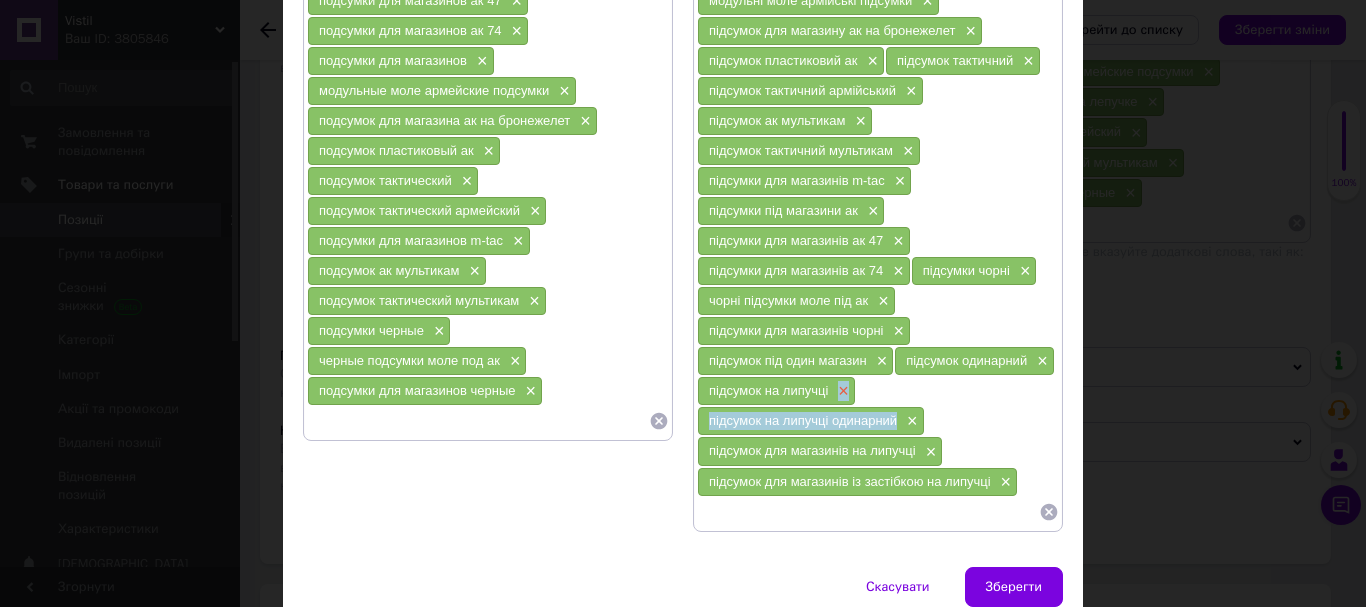 drag, startPoint x: 909, startPoint y: 423, endPoint x: 838, endPoint y: 392, distance: 77.47257 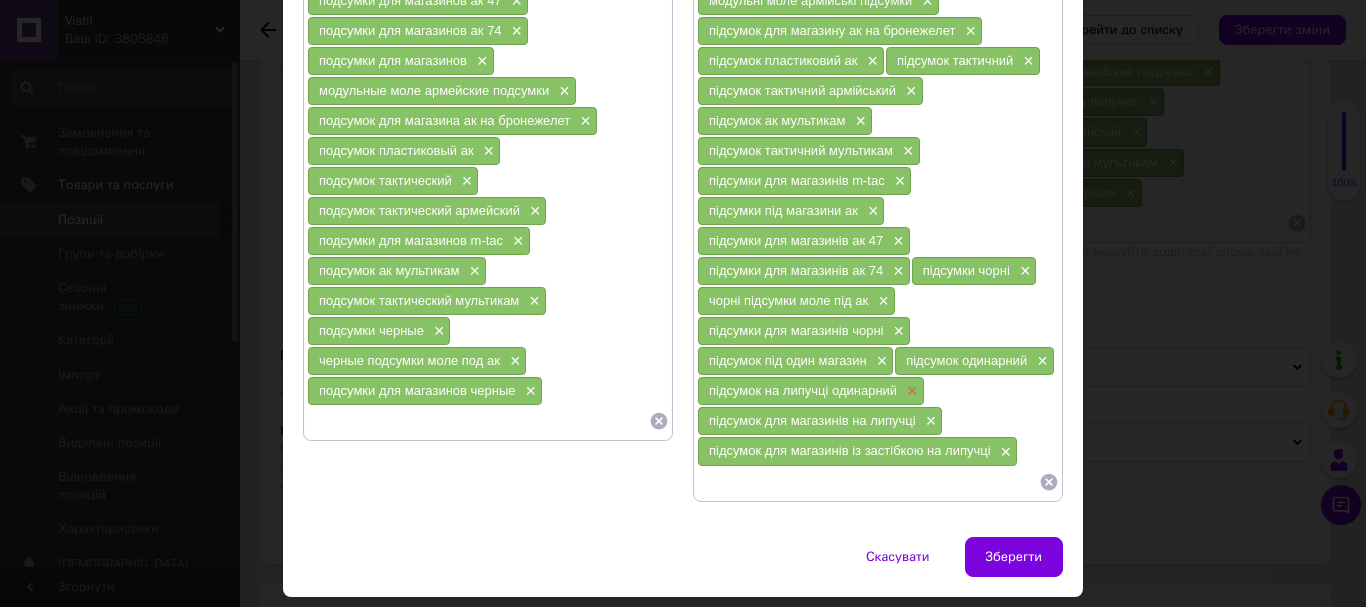 click on "×" at bounding box center [910, 391] 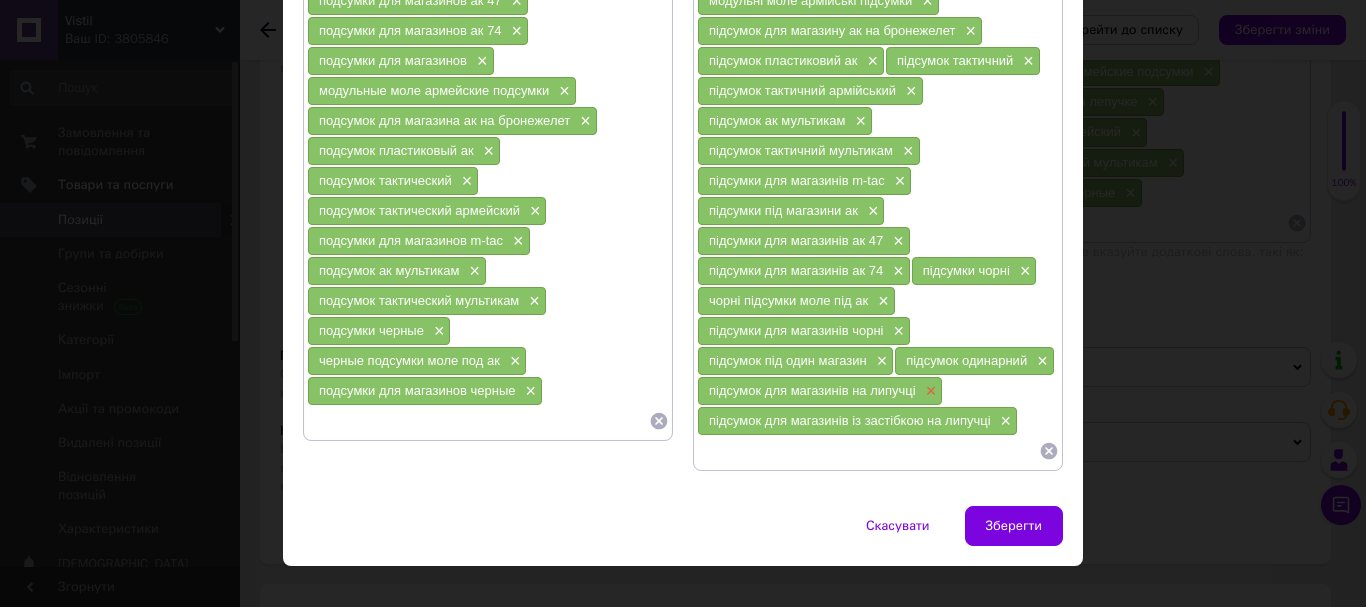 click on "×" at bounding box center (929, 391) 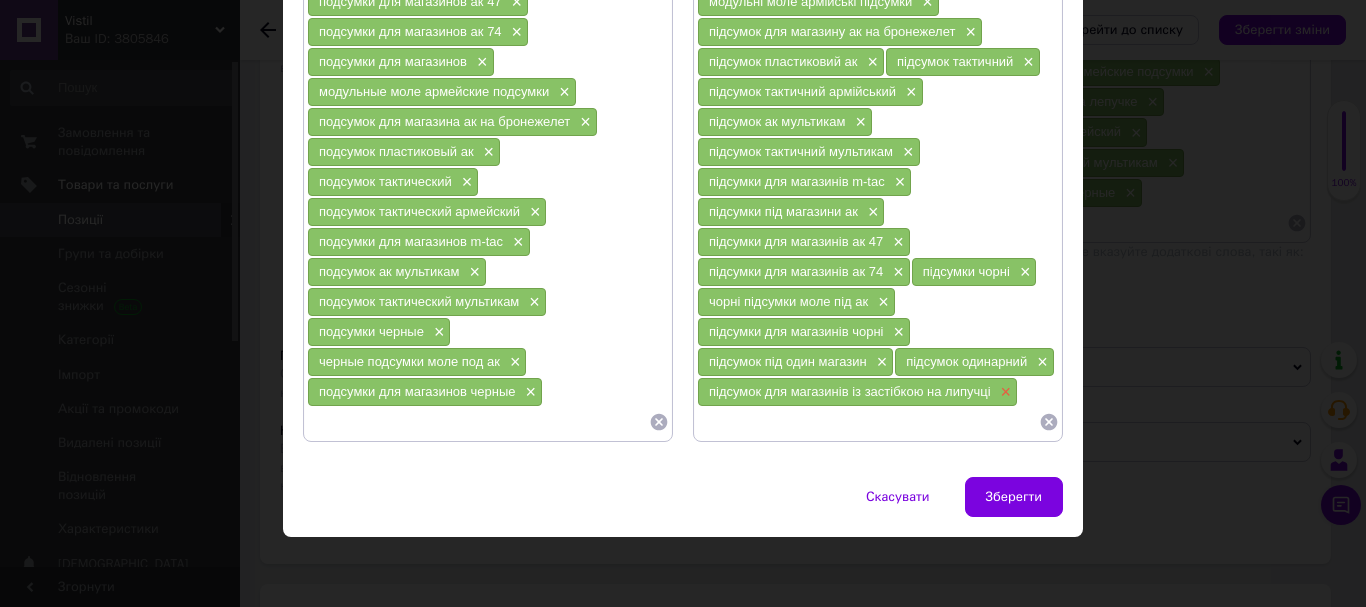 click on "×" at bounding box center [1004, 392] 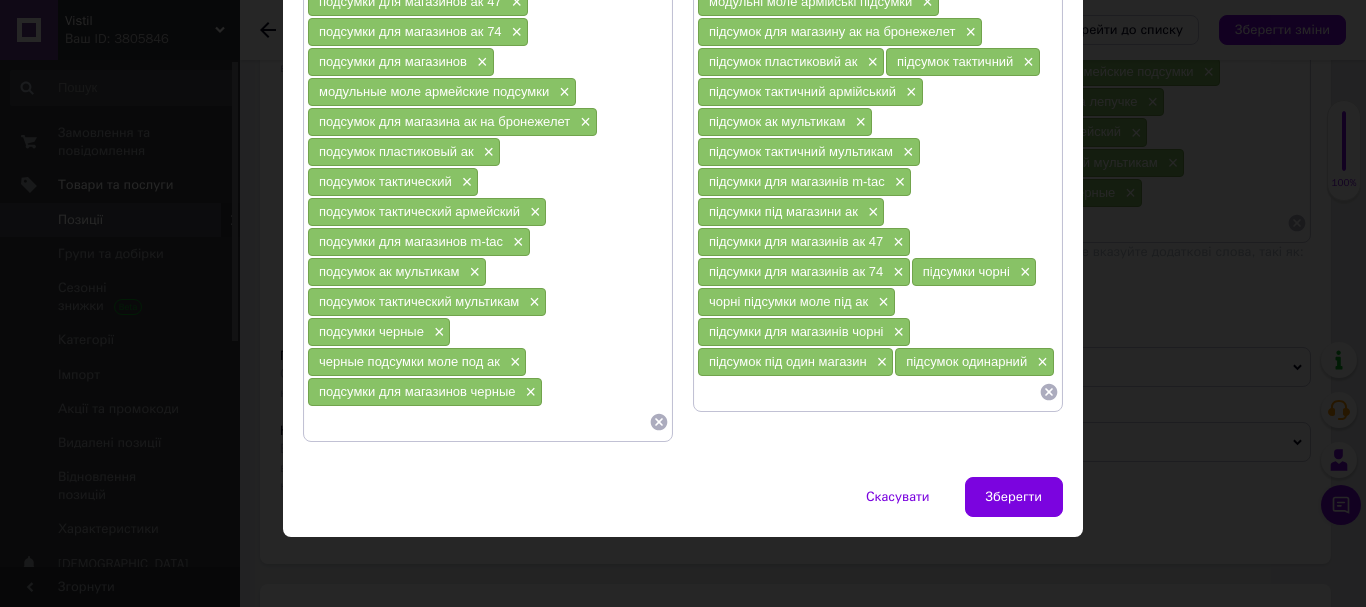 click at bounding box center [478, 422] 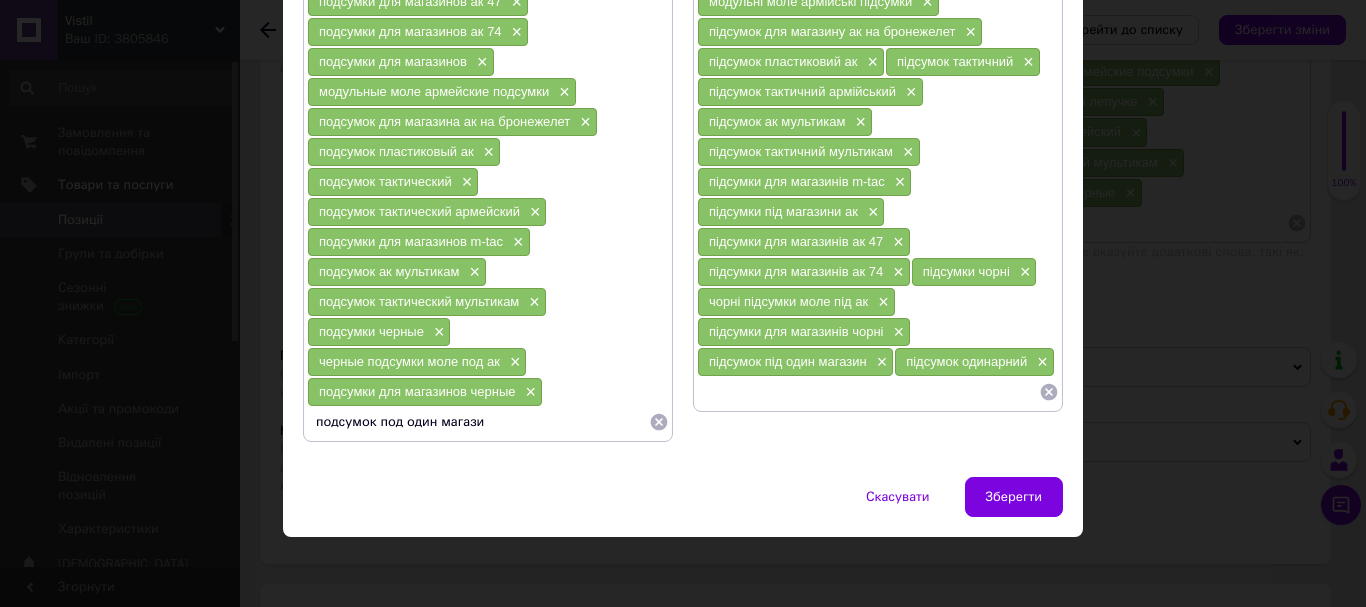 type on "подсумок под один магазин" 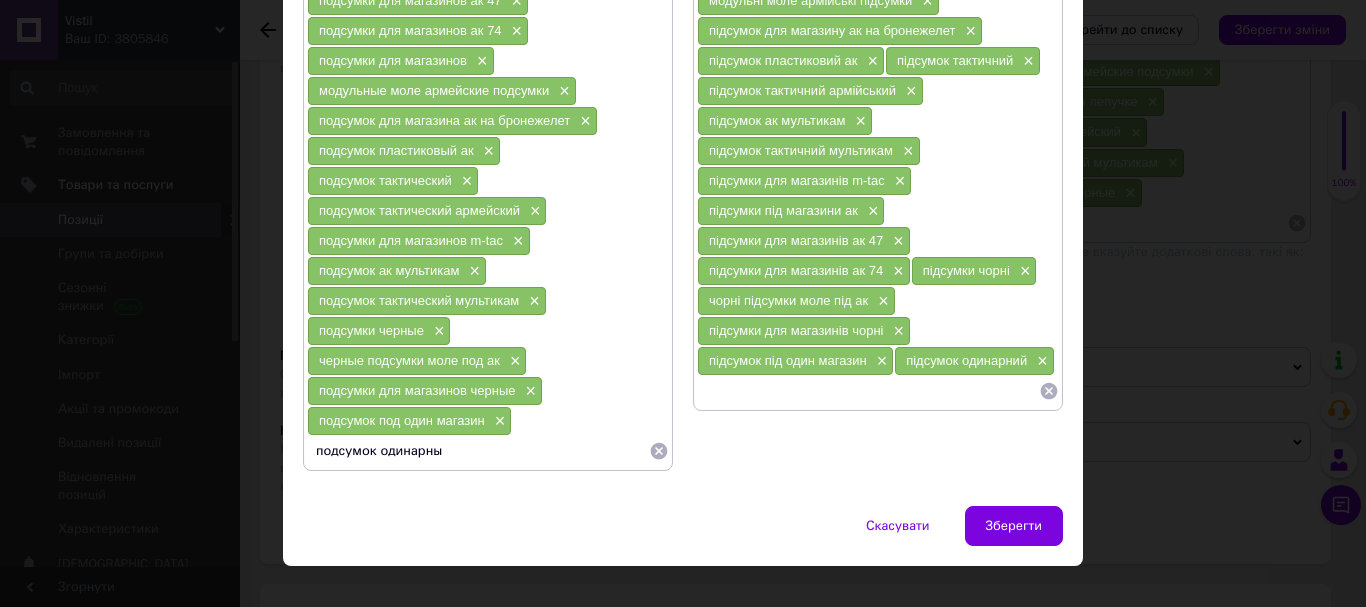 type on "подсумок одинарный" 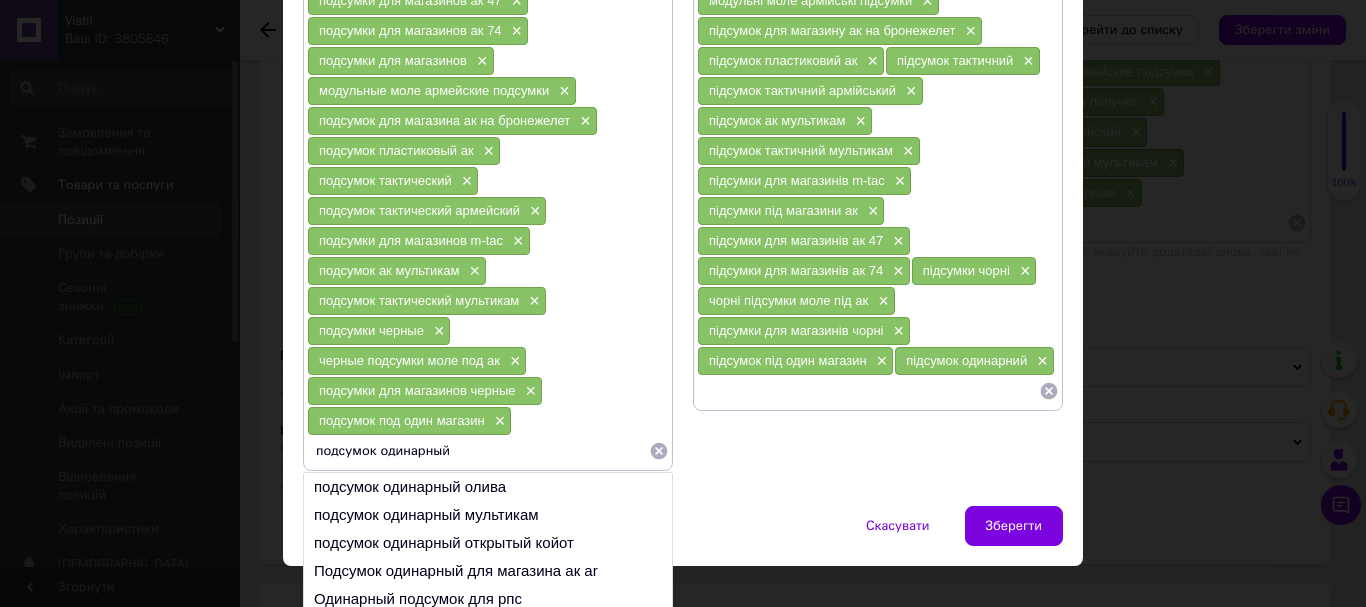 type 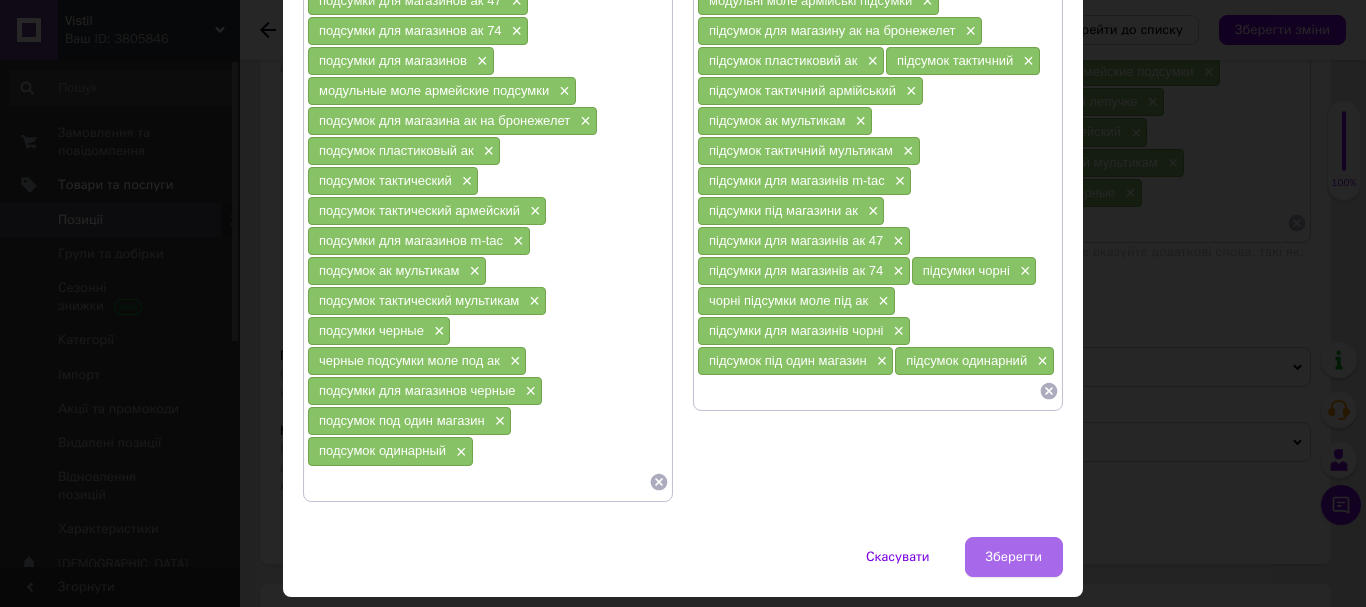 click on "Зберегти" at bounding box center [1014, 557] 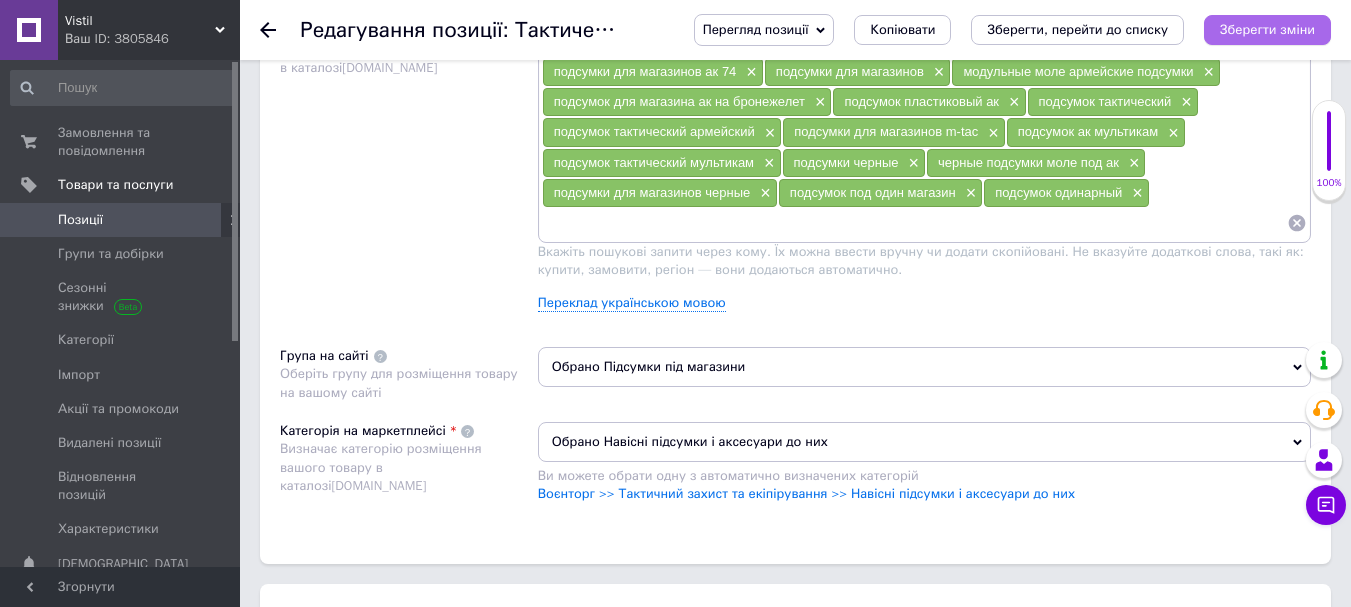 click on "Зберегти зміни" at bounding box center [1267, 29] 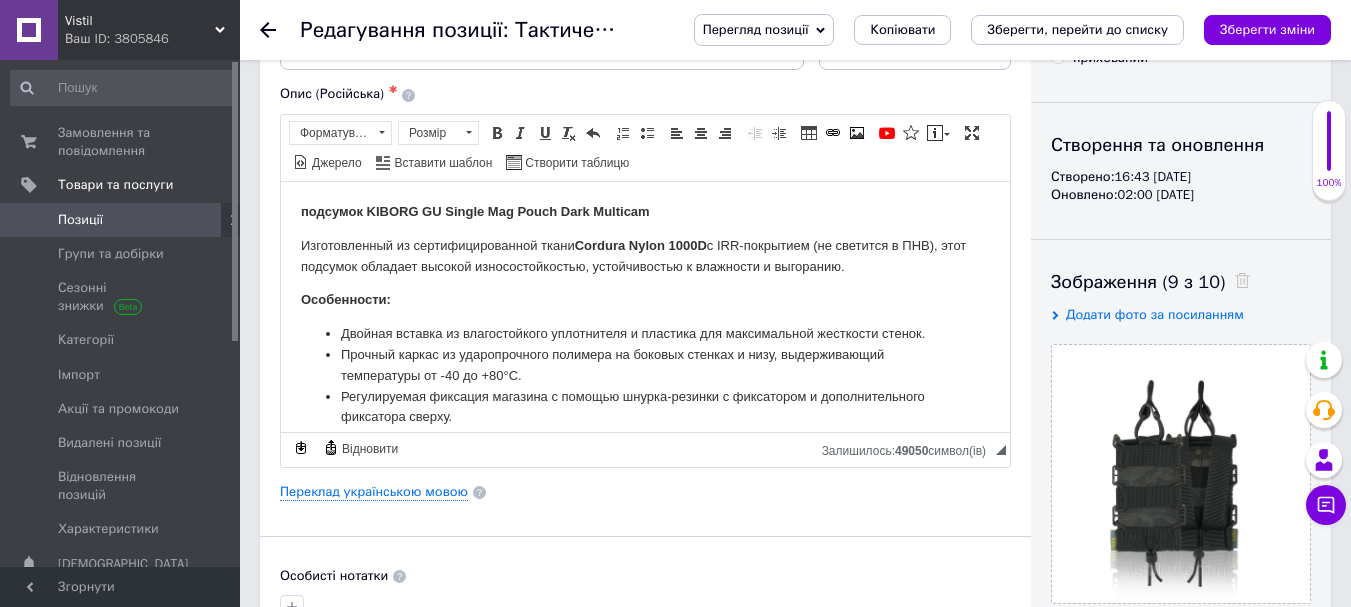 scroll, scrollTop: 0, scrollLeft: 0, axis: both 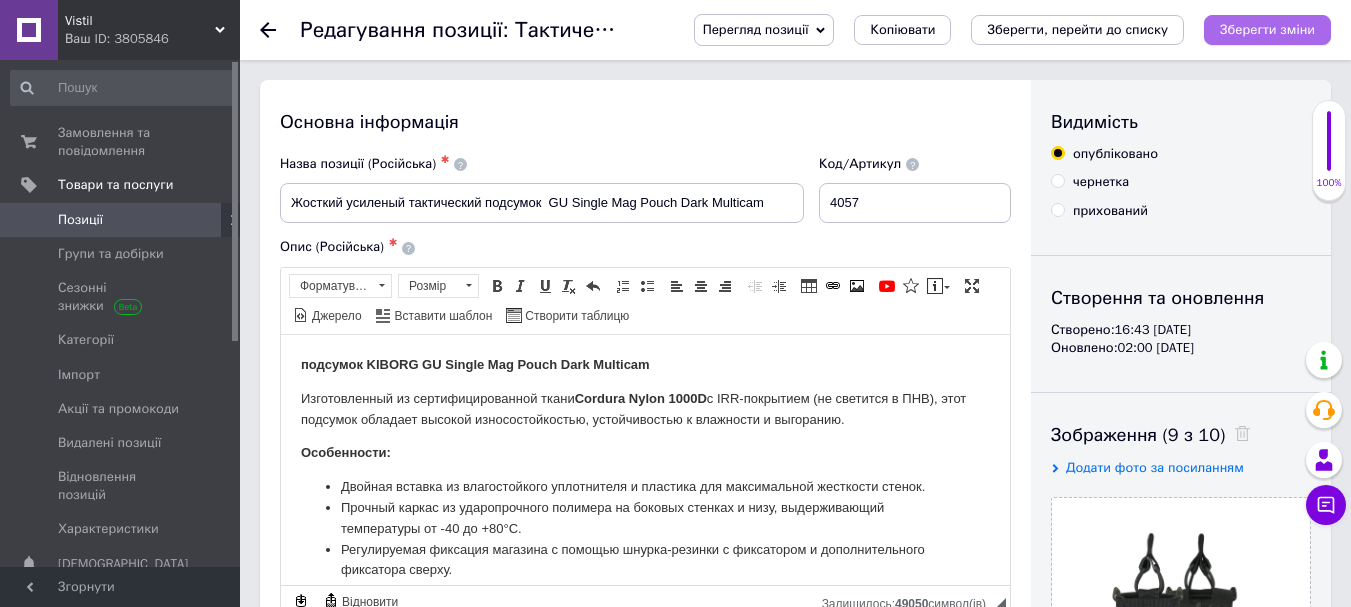 click on "Зберегти зміни" at bounding box center (1267, 30) 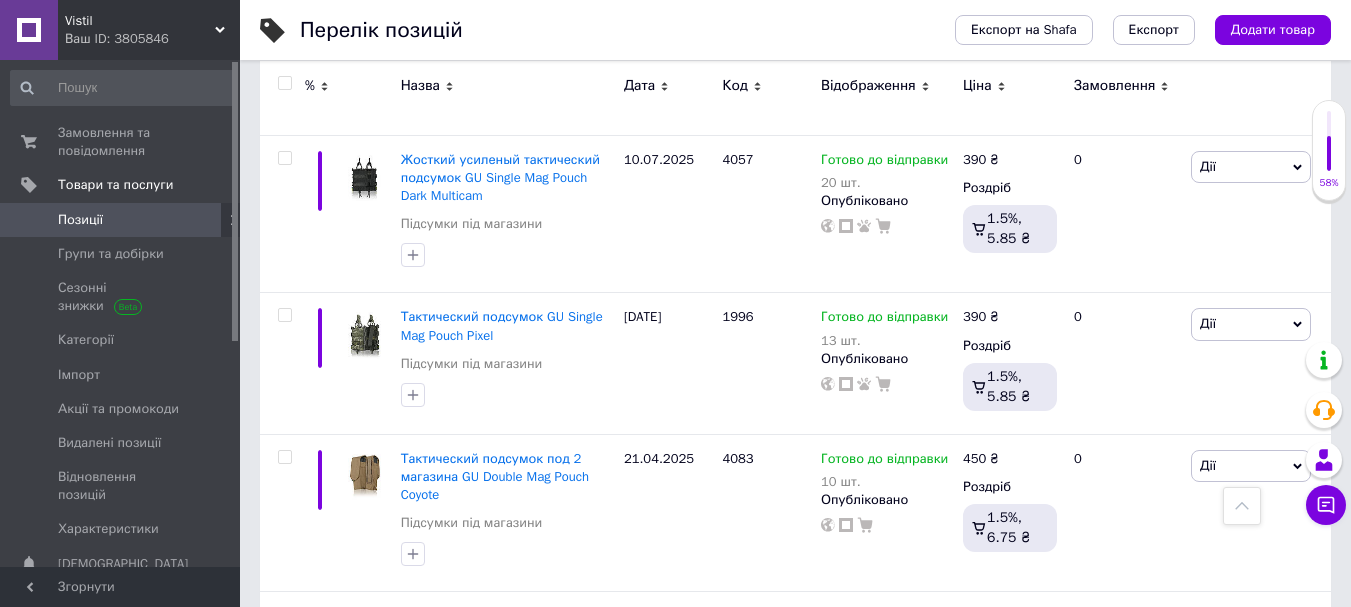 scroll, scrollTop: 1880, scrollLeft: 0, axis: vertical 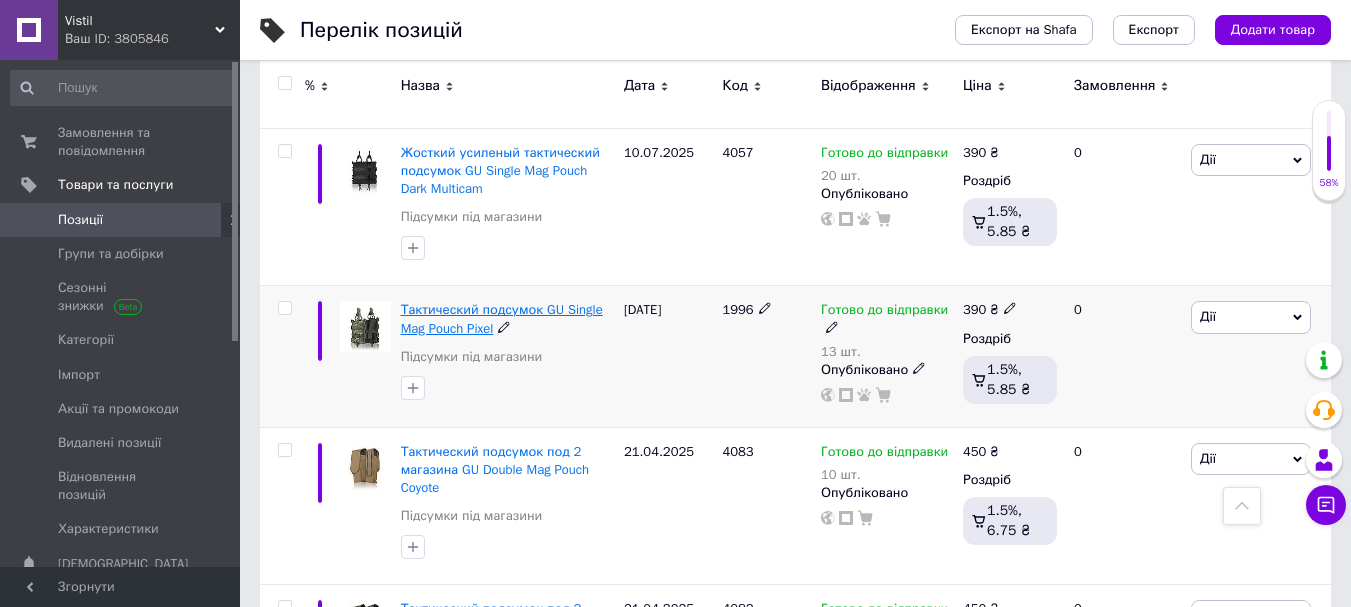 click on "Тактический подсумок GU Single Mag Pouch Pixel" at bounding box center [502, 318] 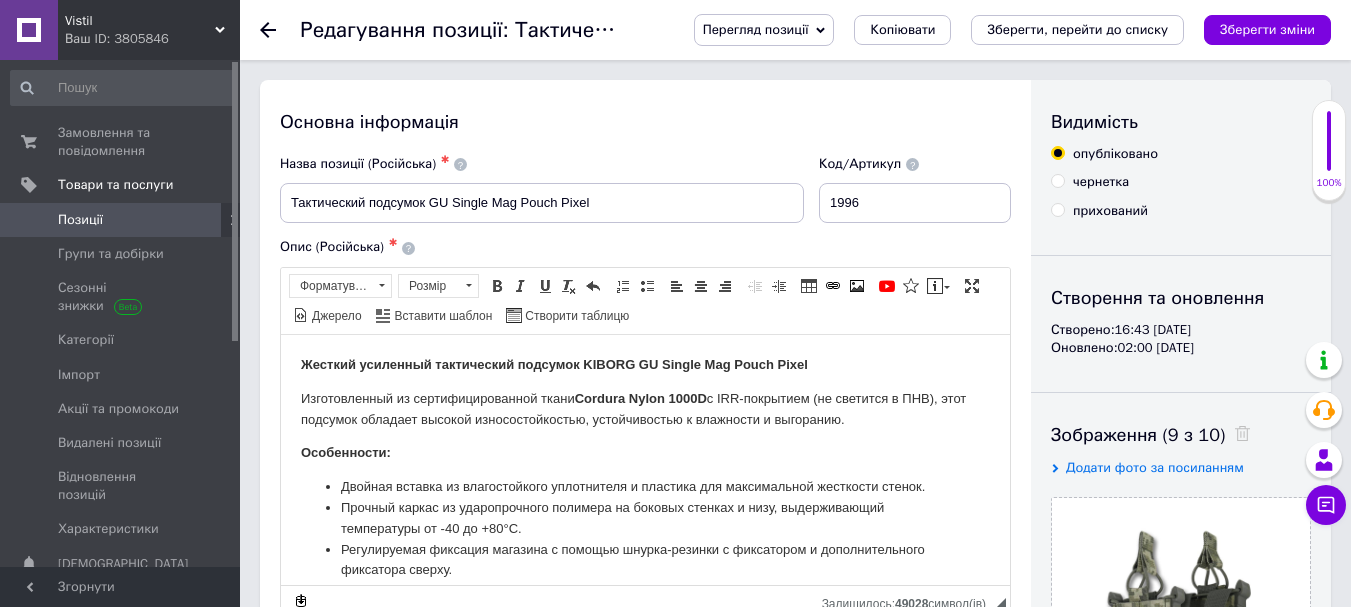 scroll, scrollTop: 0, scrollLeft: 0, axis: both 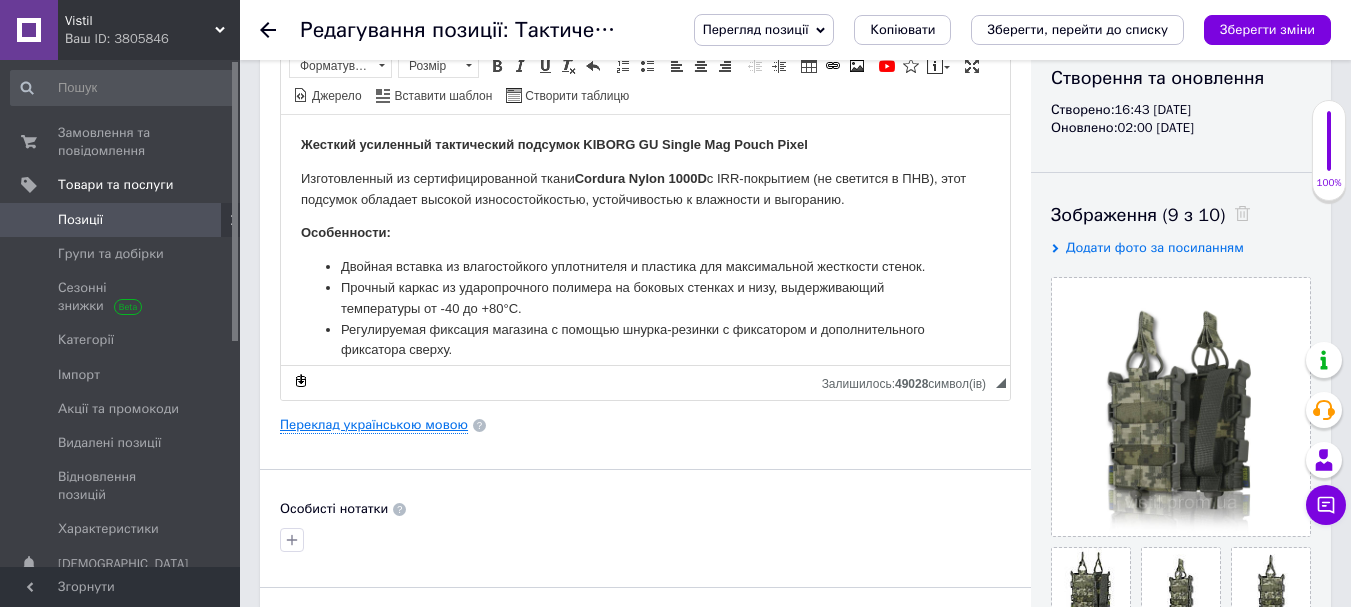 click on "Переклад українською мовою" at bounding box center (374, 425) 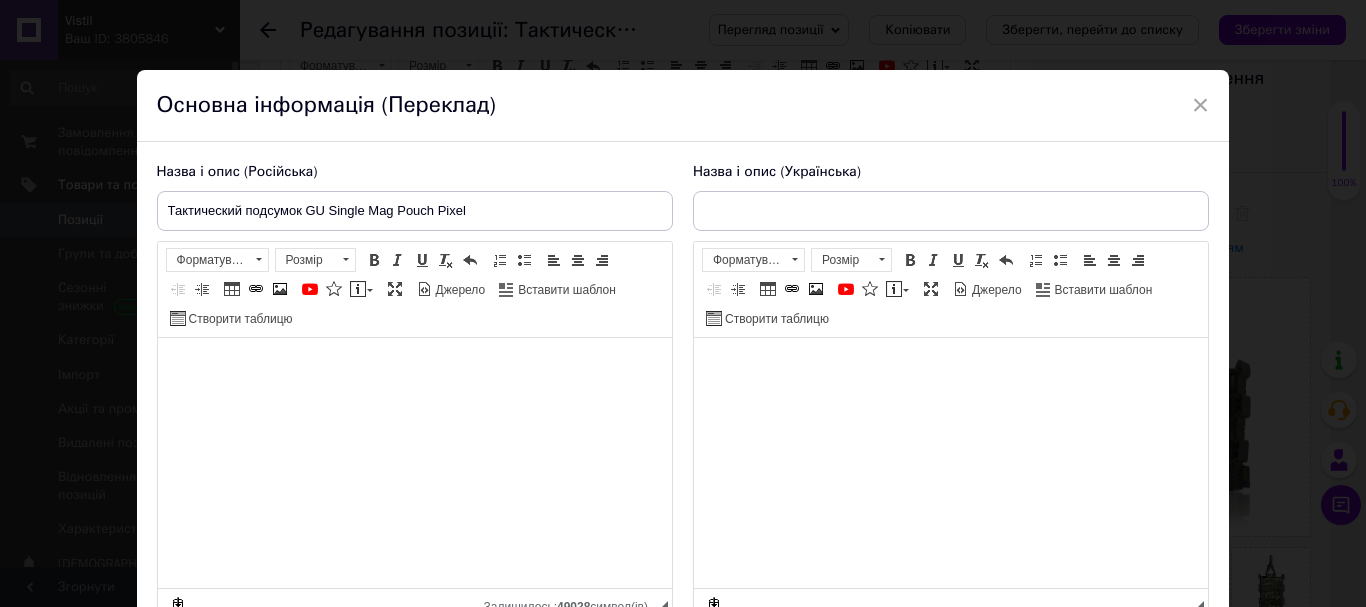 type on "Жорсткий посилений тактичний підсумок GU Single Mag Pouch Pixel" 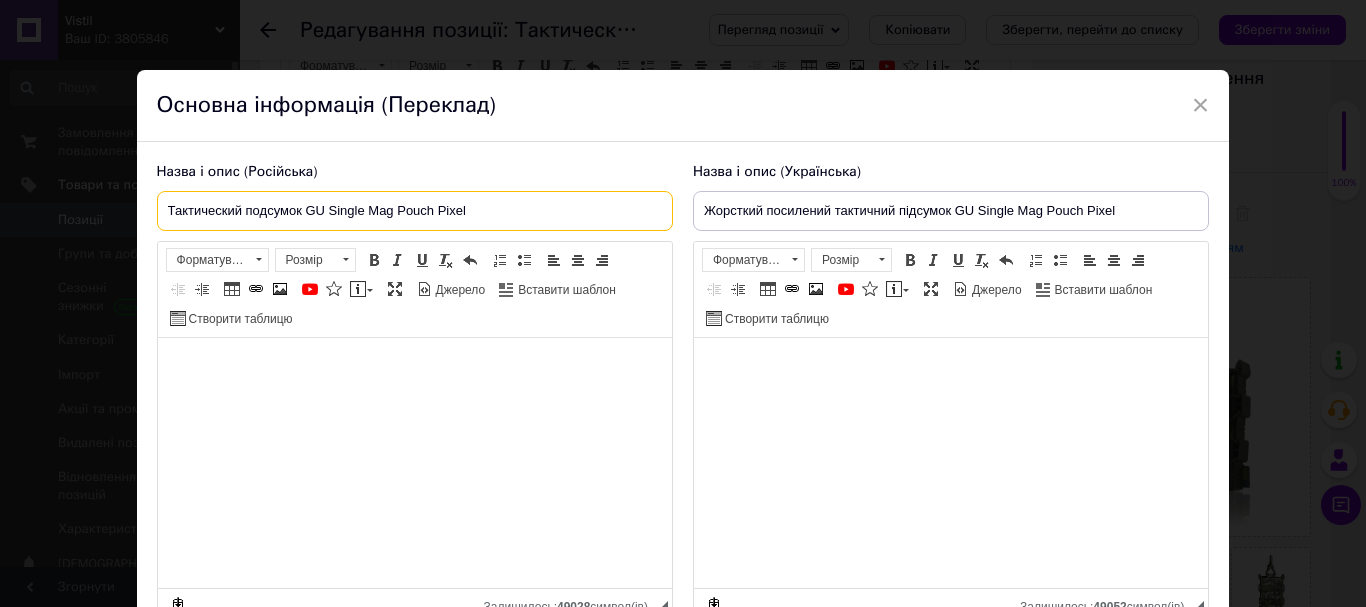 click on "Тактический подсумок GU Single Mag Pouch Pixel" at bounding box center (415, 211) 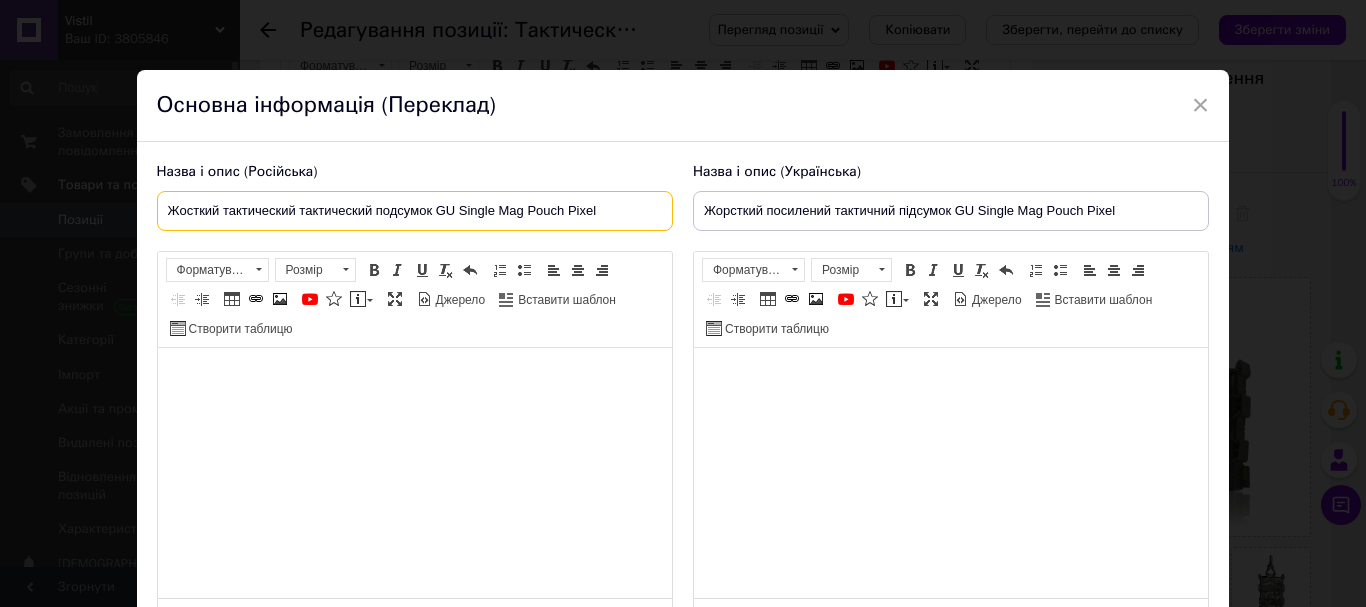 type on "Жосткий тактический тактический подсумок GU Single Mag Pouch Pixel" 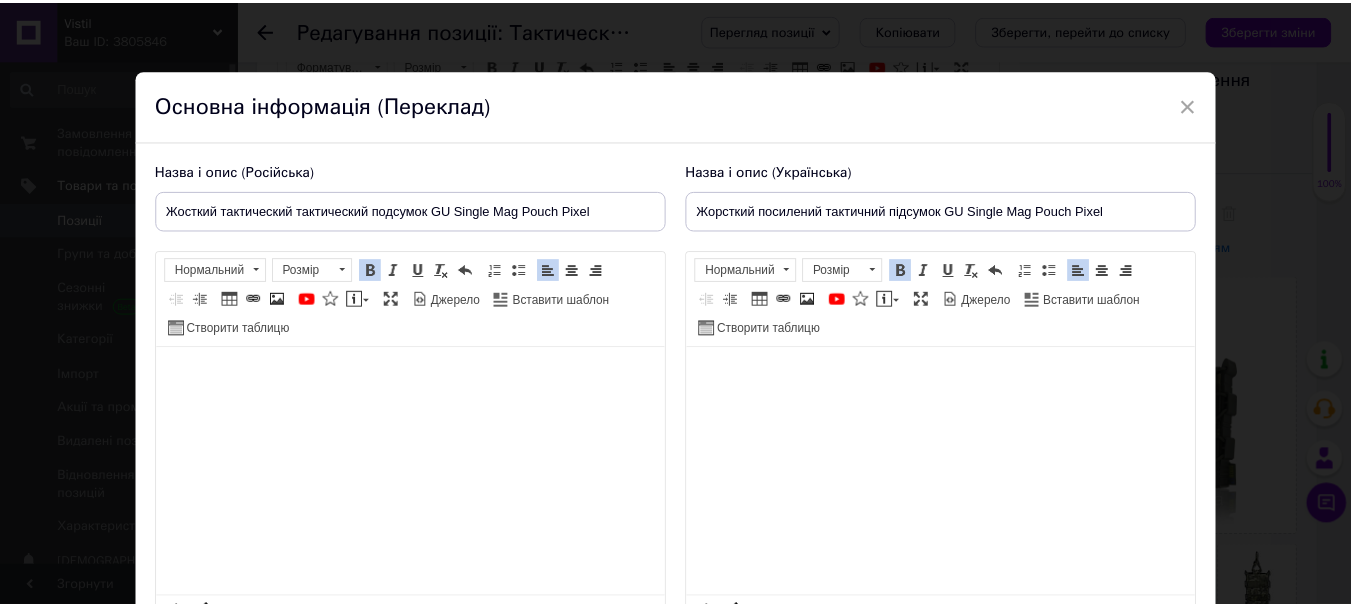 scroll, scrollTop: 192, scrollLeft: 0, axis: vertical 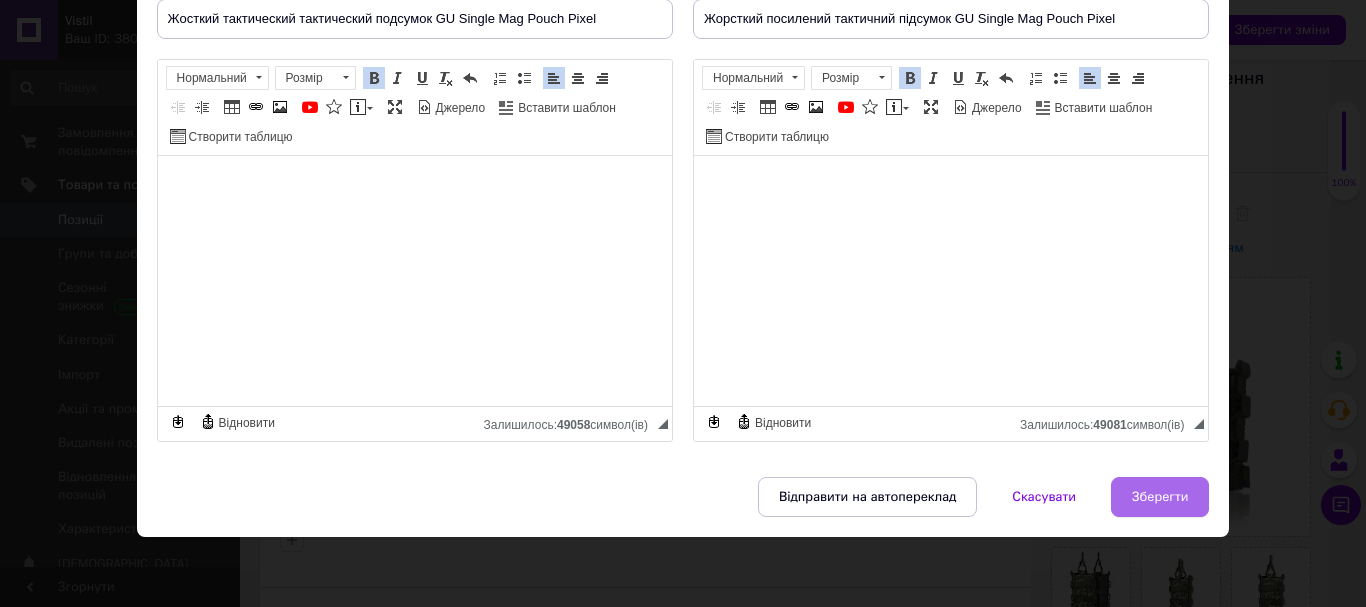 click on "Зберегти" at bounding box center (1160, 497) 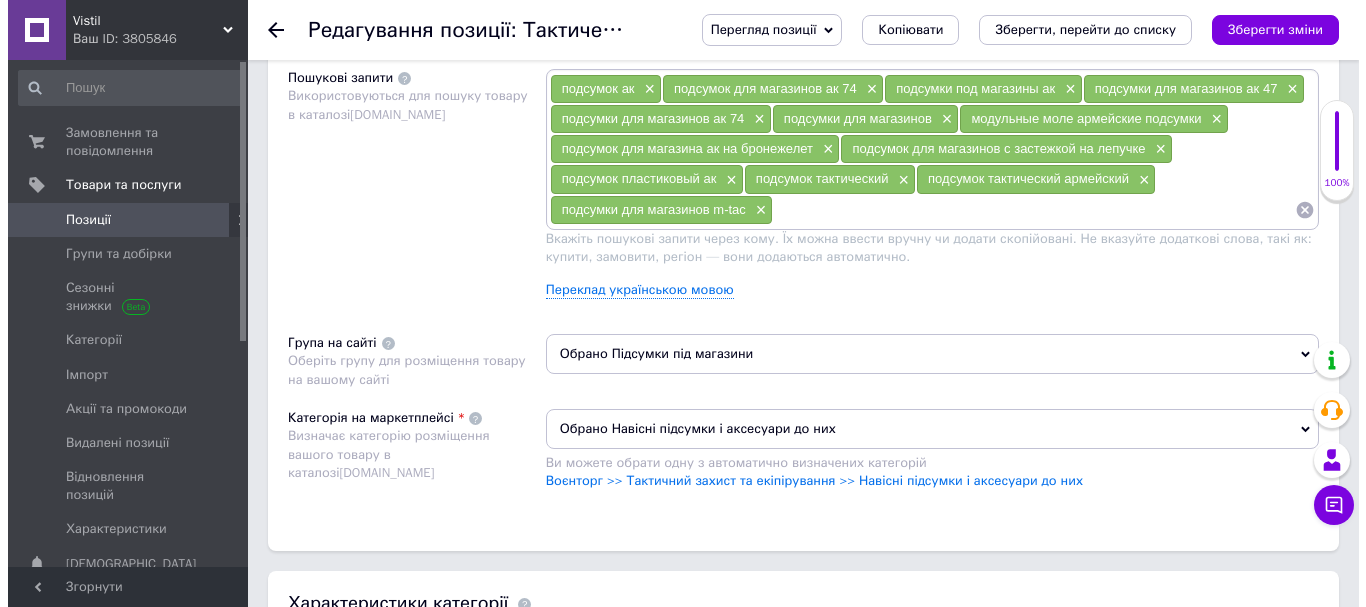 scroll, scrollTop: 1212, scrollLeft: 0, axis: vertical 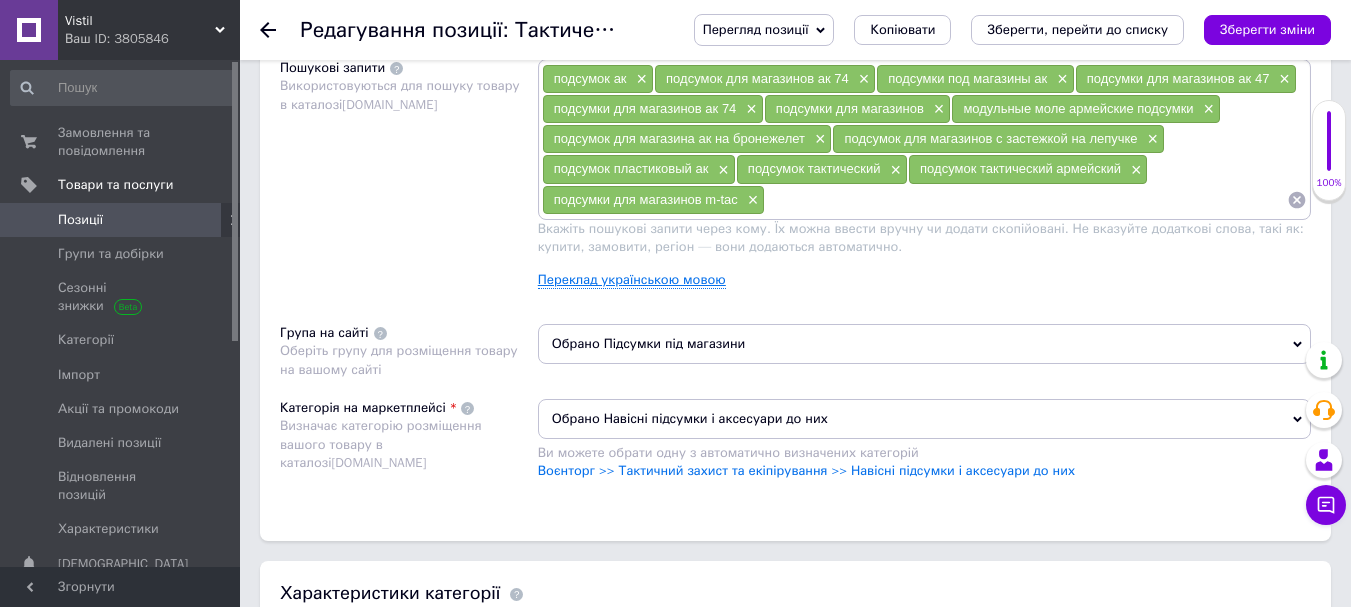click on "Переклад українською мовою" at bounding box center (632, 280) 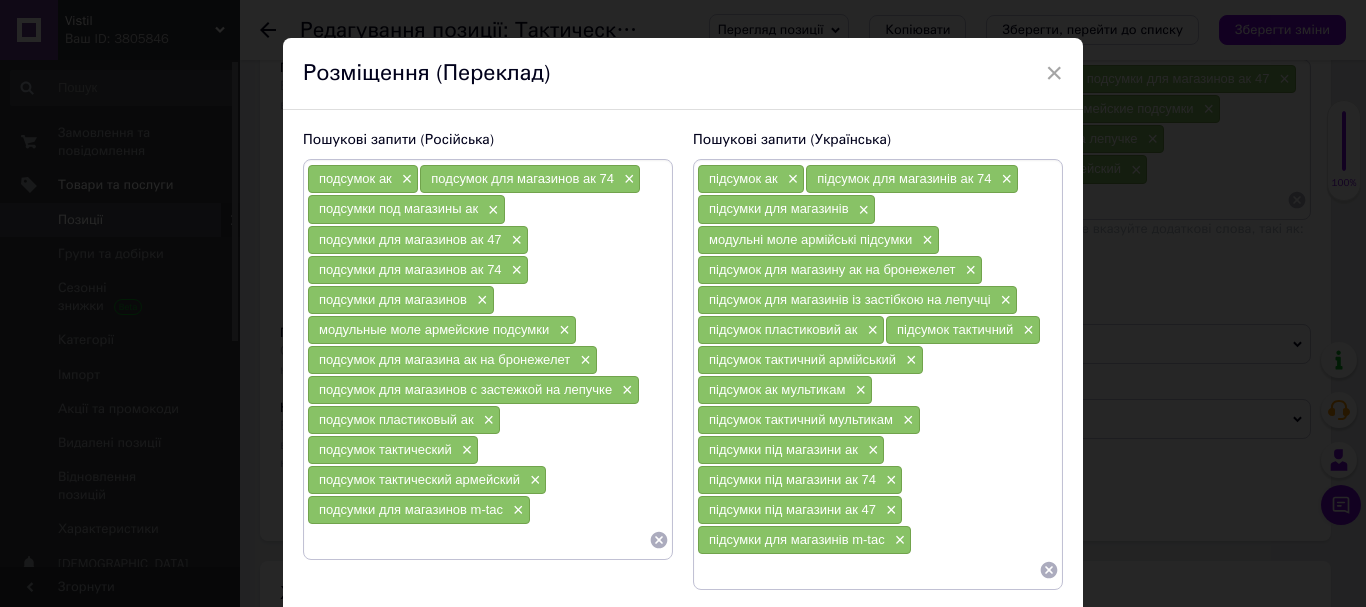 scroll, scrollTop: 34, scrollLeft: 0, axis: vertical 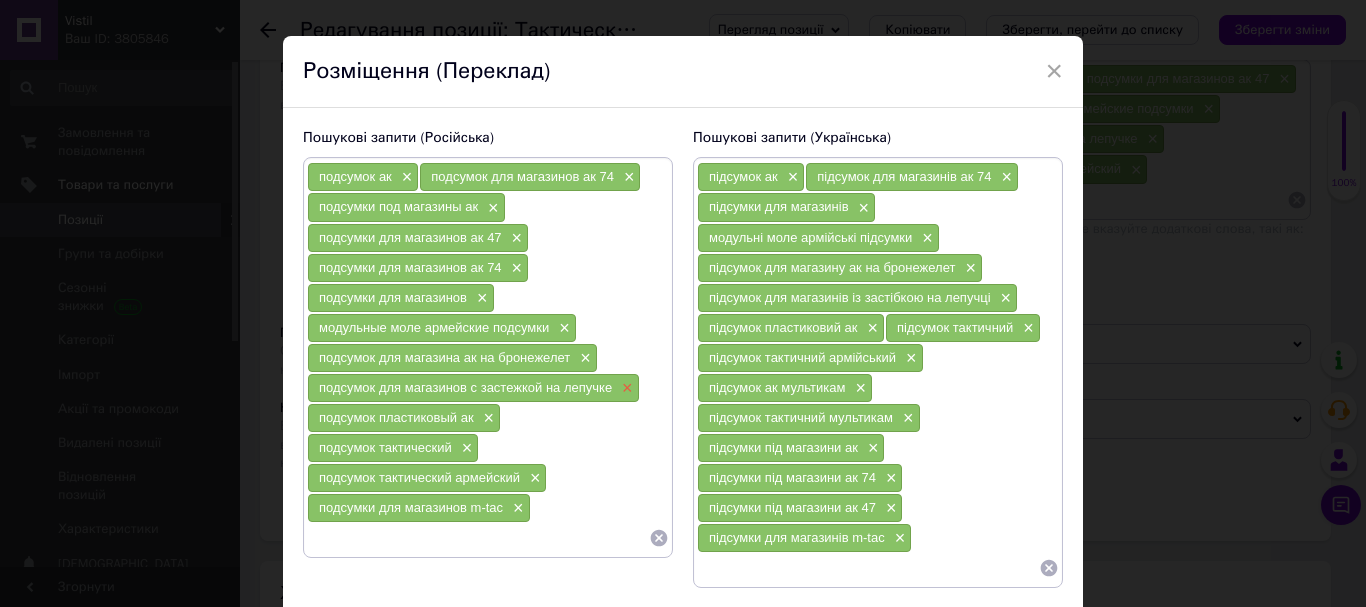 click on "×" at bounding box center (625, 388) 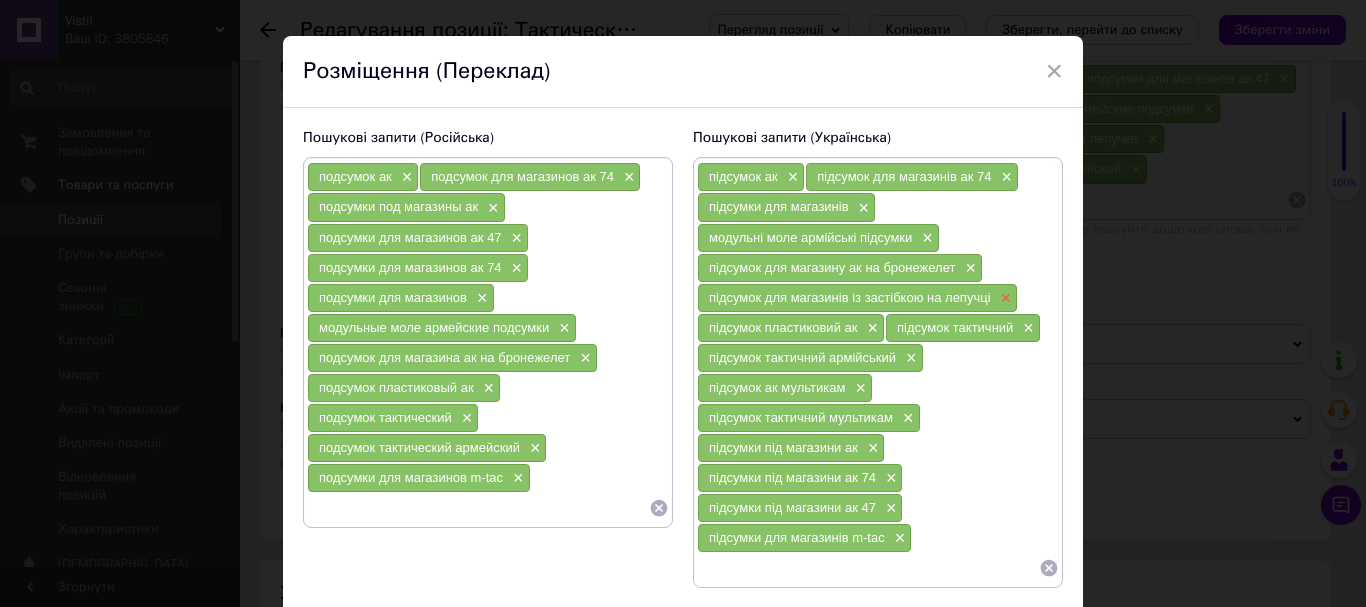 click on "×" at bounding box center (1004, 298) 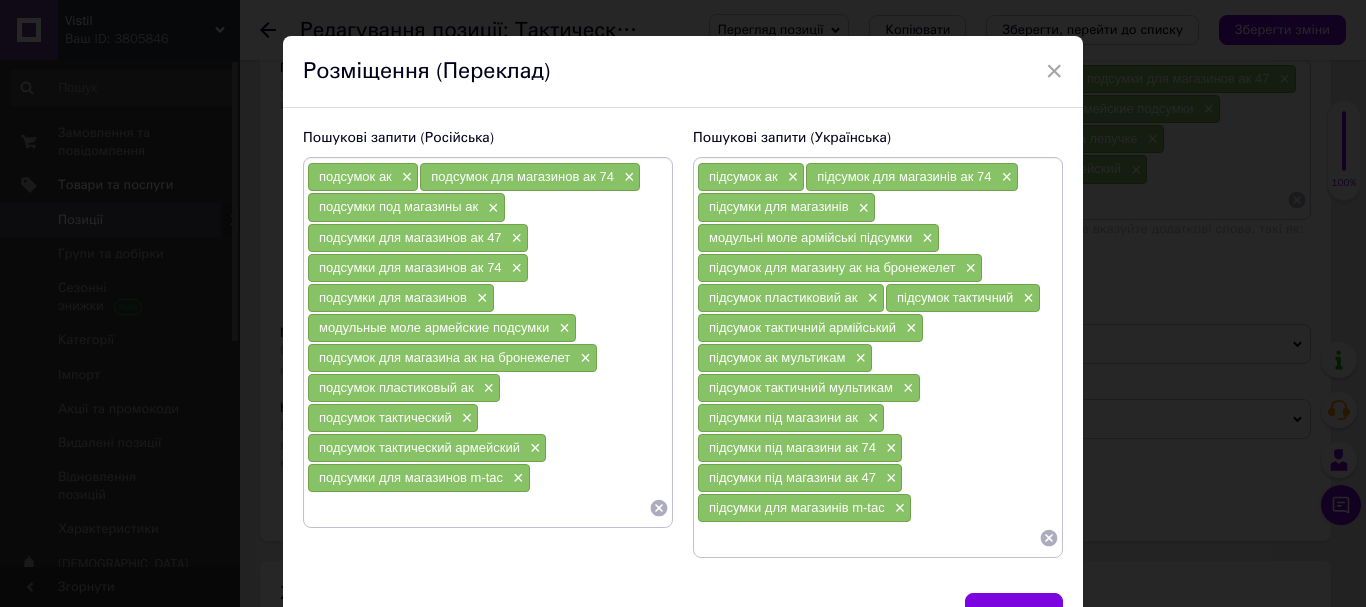 click at bounding box center (868, 538) 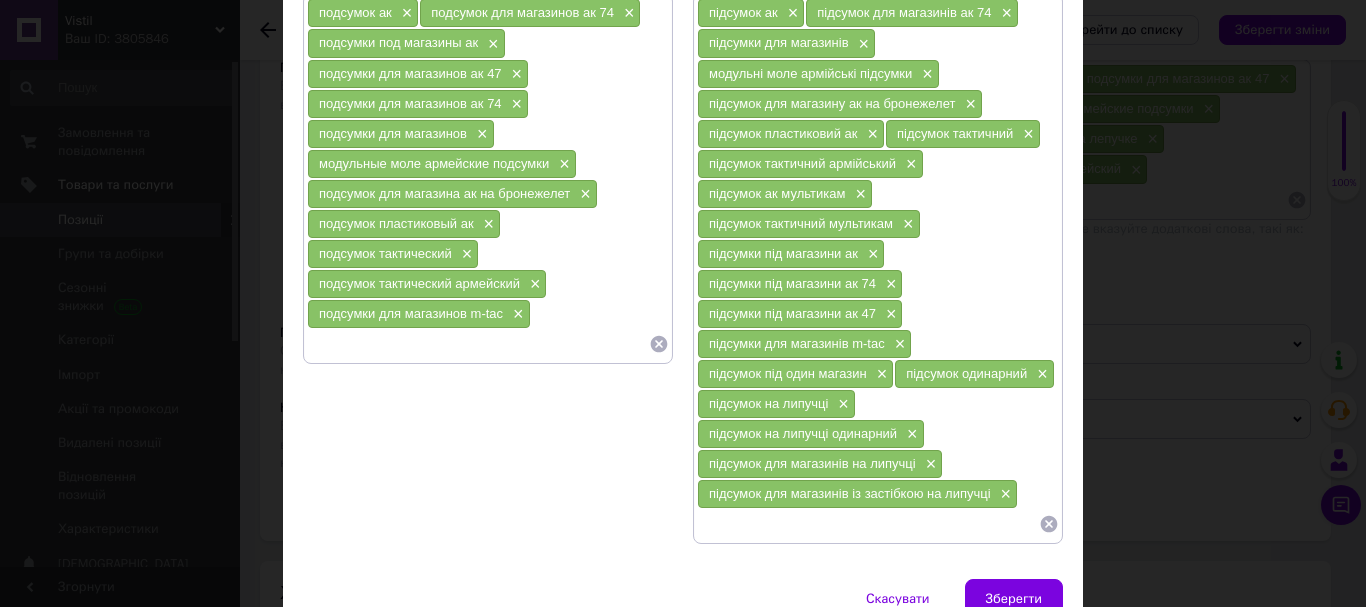 scroll, scrollTop: 203, scrollLeft: 0, axis: vertical 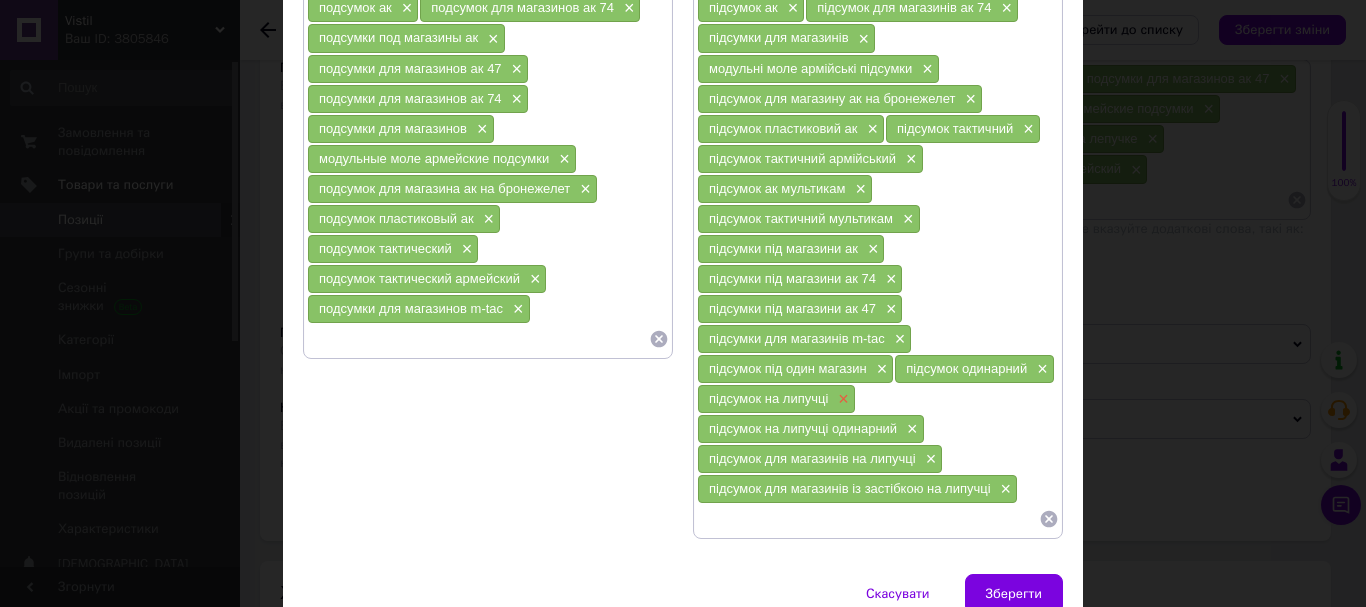 click on "×" at bounding box center [841, 399] 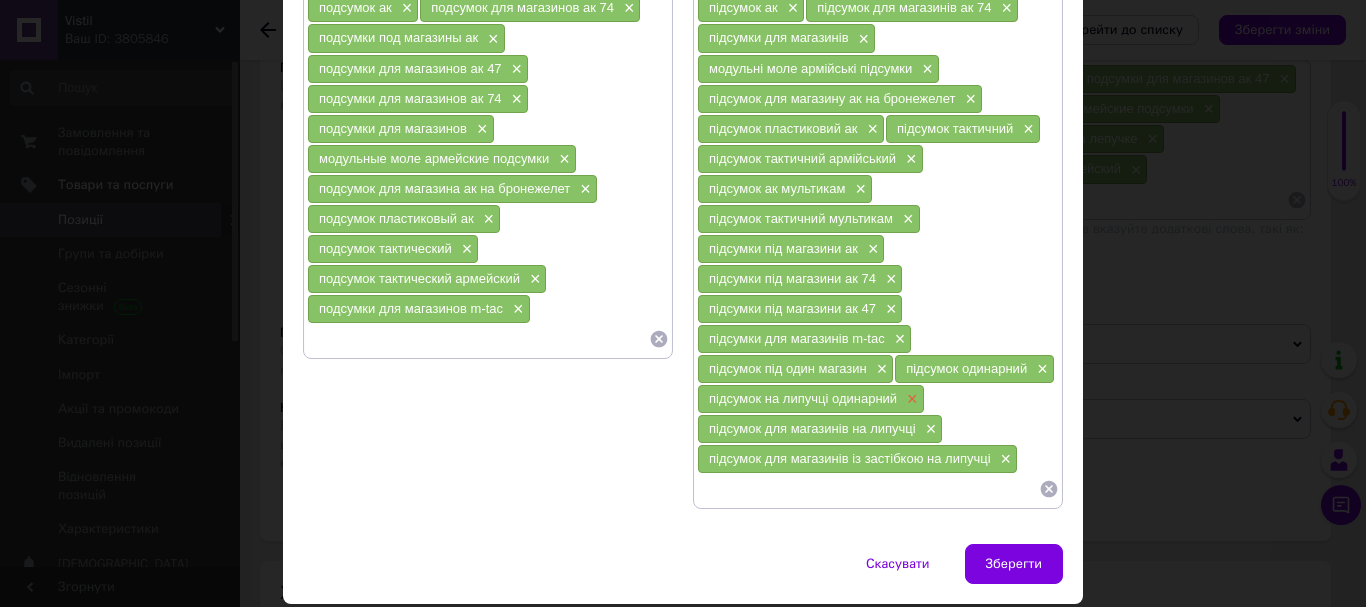 click on "×" at bounding box center (910, 399) 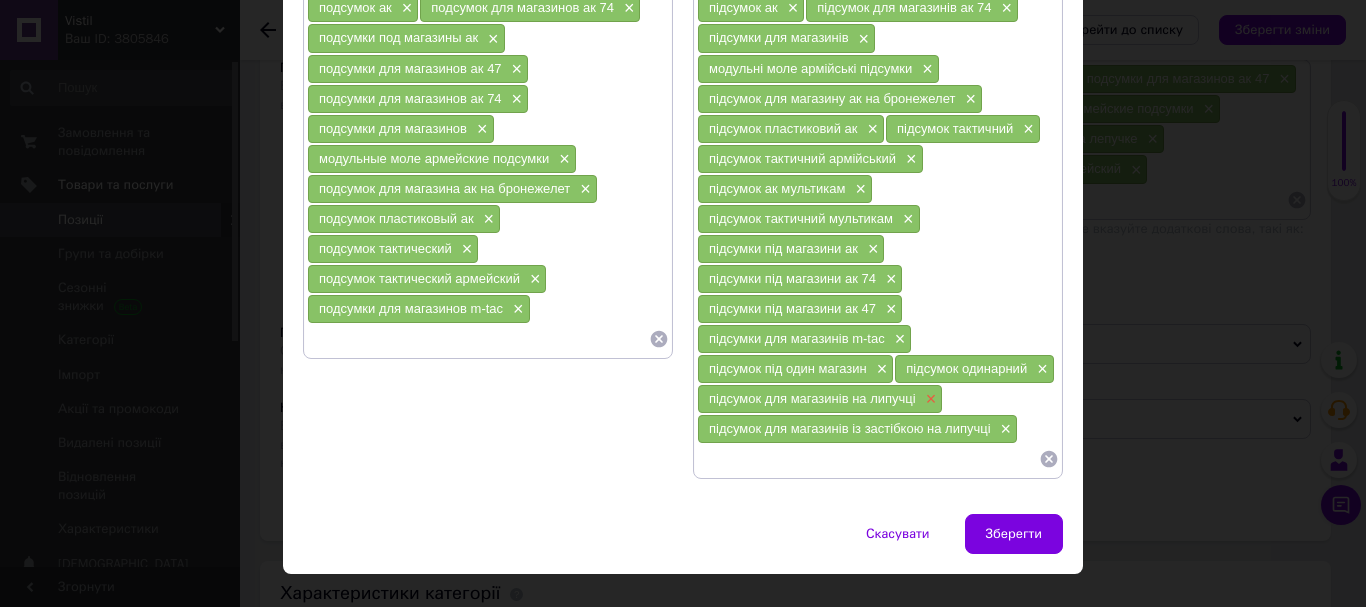 click on "×" at bounding box center (929, 399) 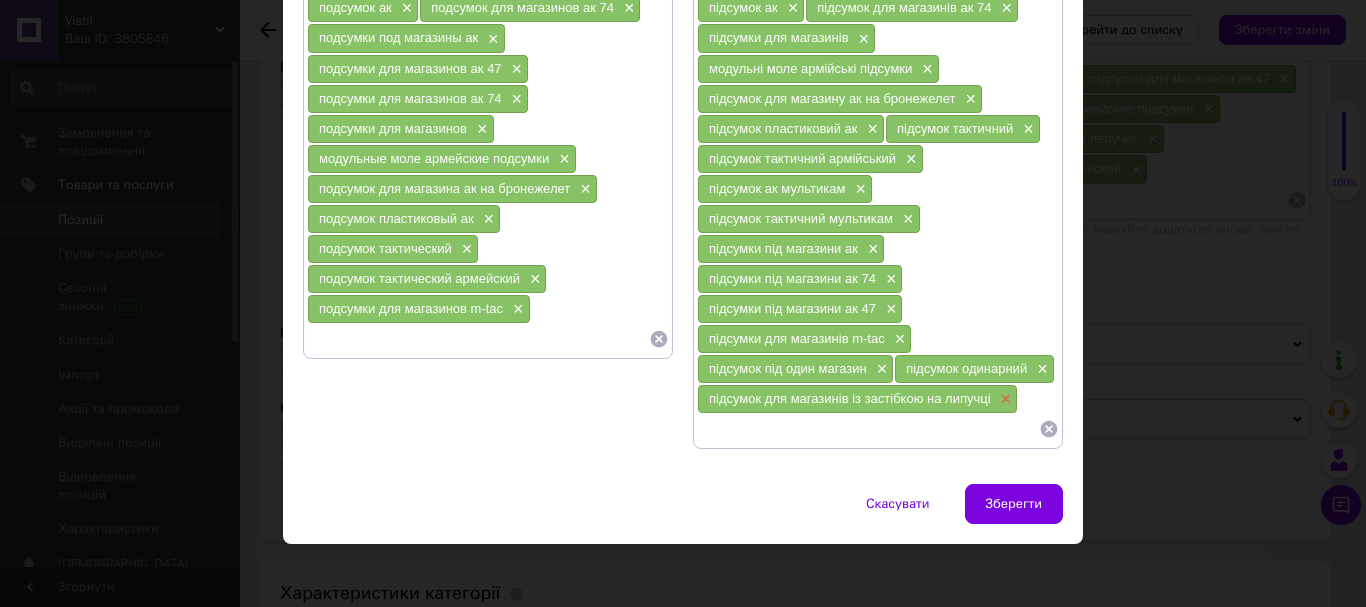 click on "×" at bounding box center [1004, 399] 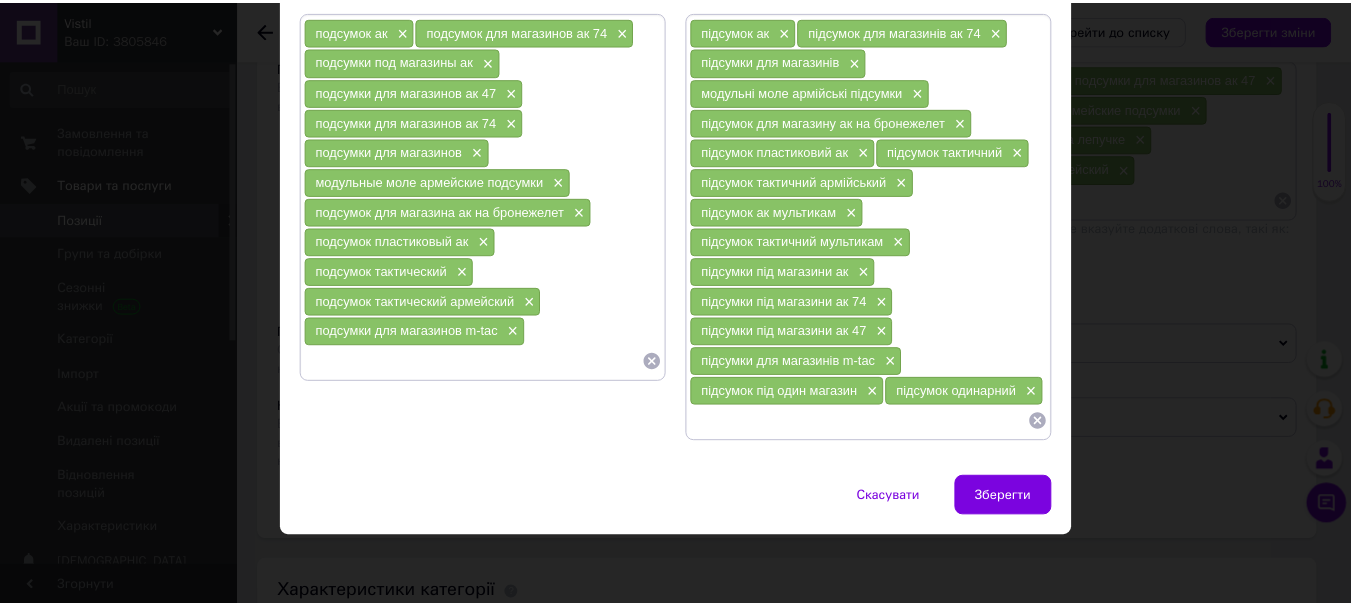 scroll, scrollTop: 181, scrollLeft: 0, axis: vertical 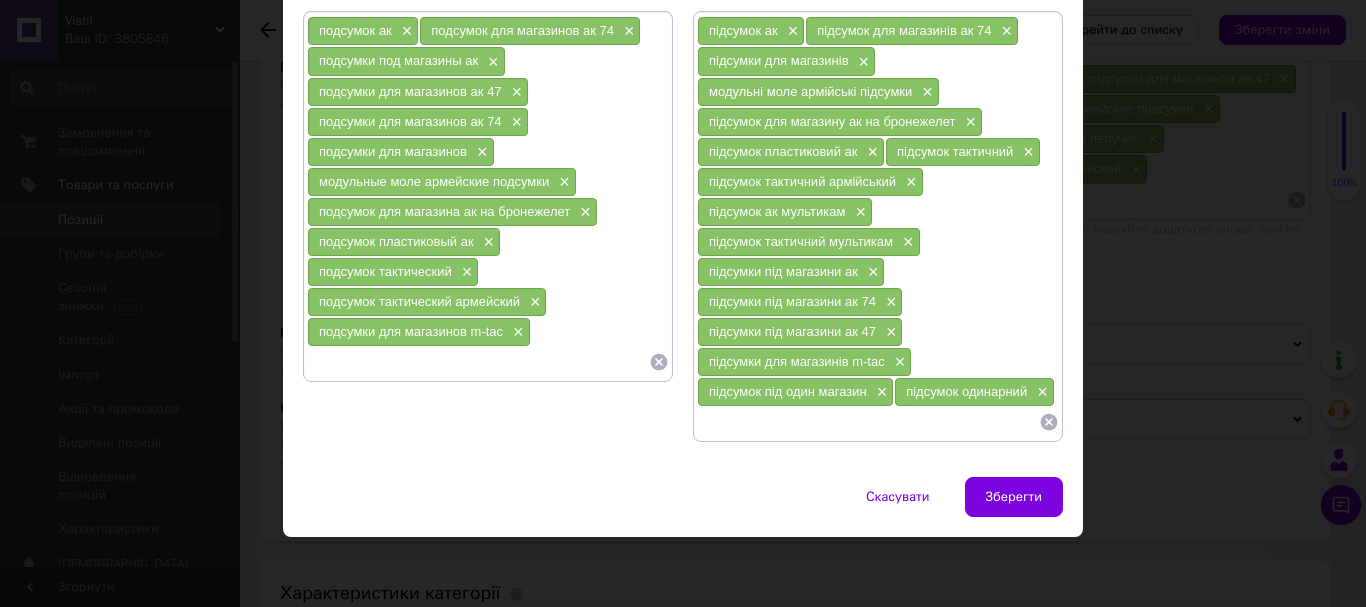 click at bounding box center (478, 362) 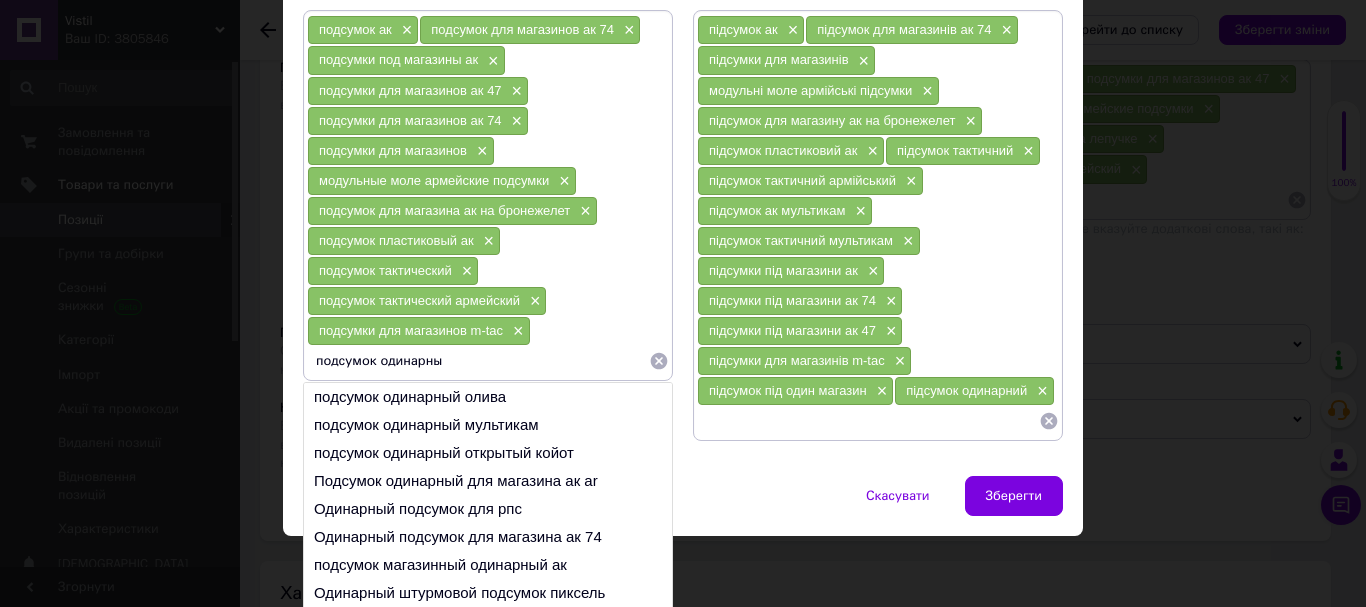type on "подсумок одинарный" 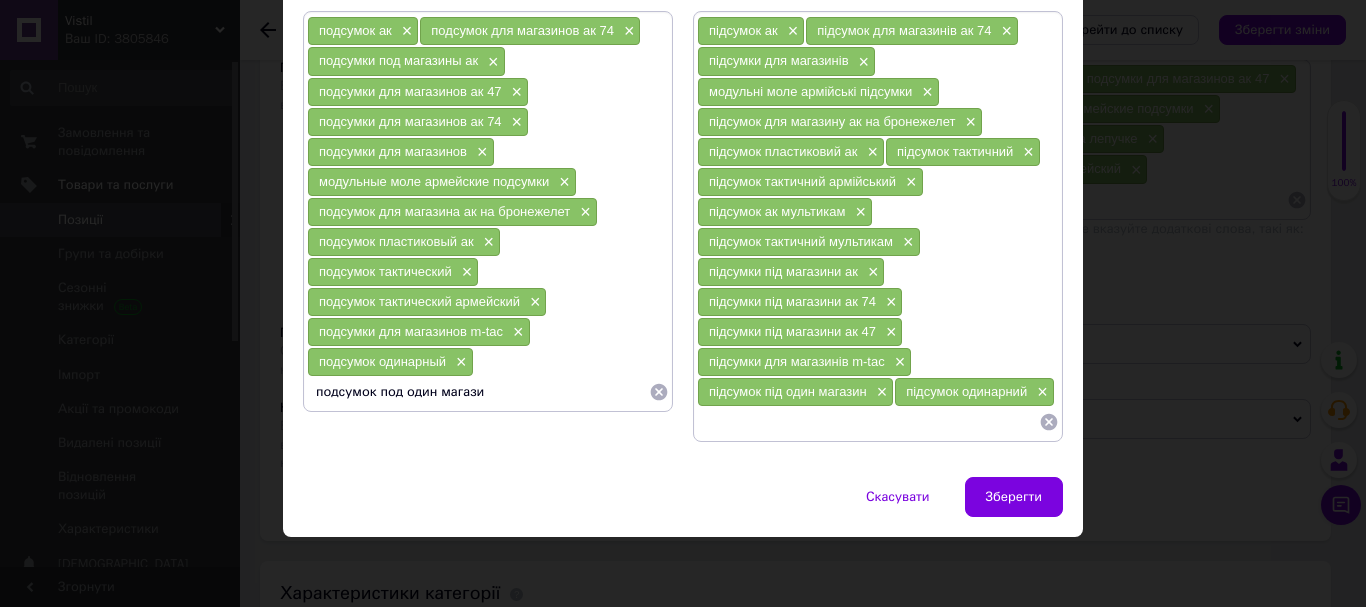 type on "подсумок под один магазин" 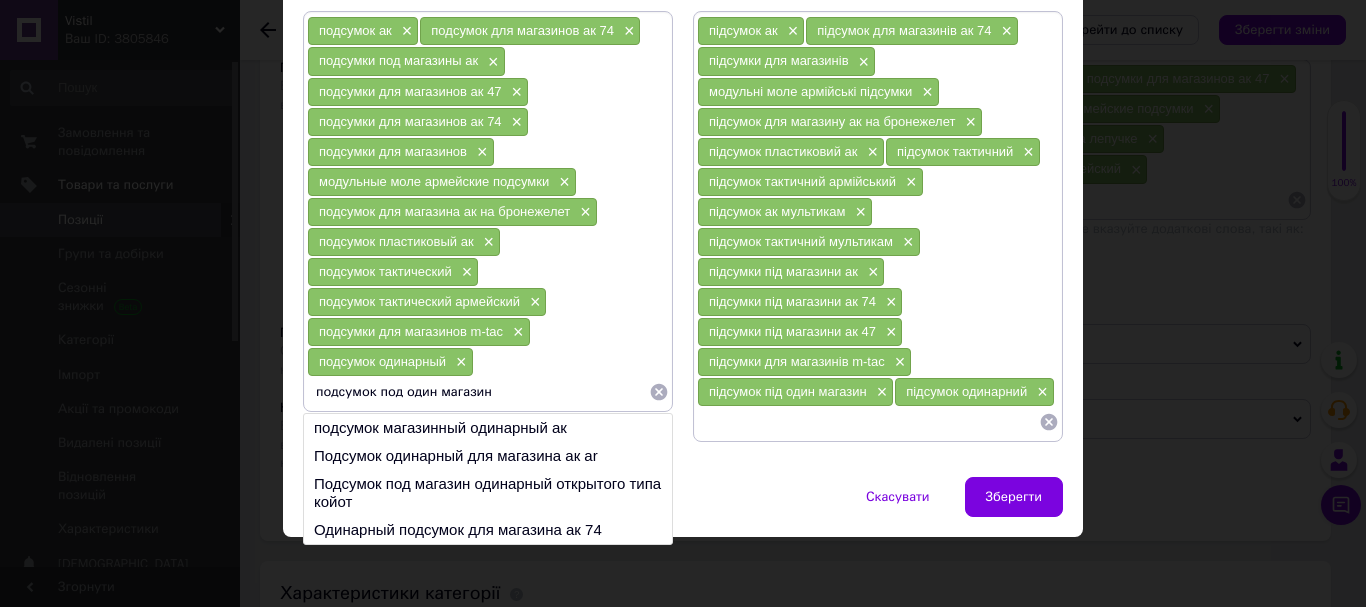 type 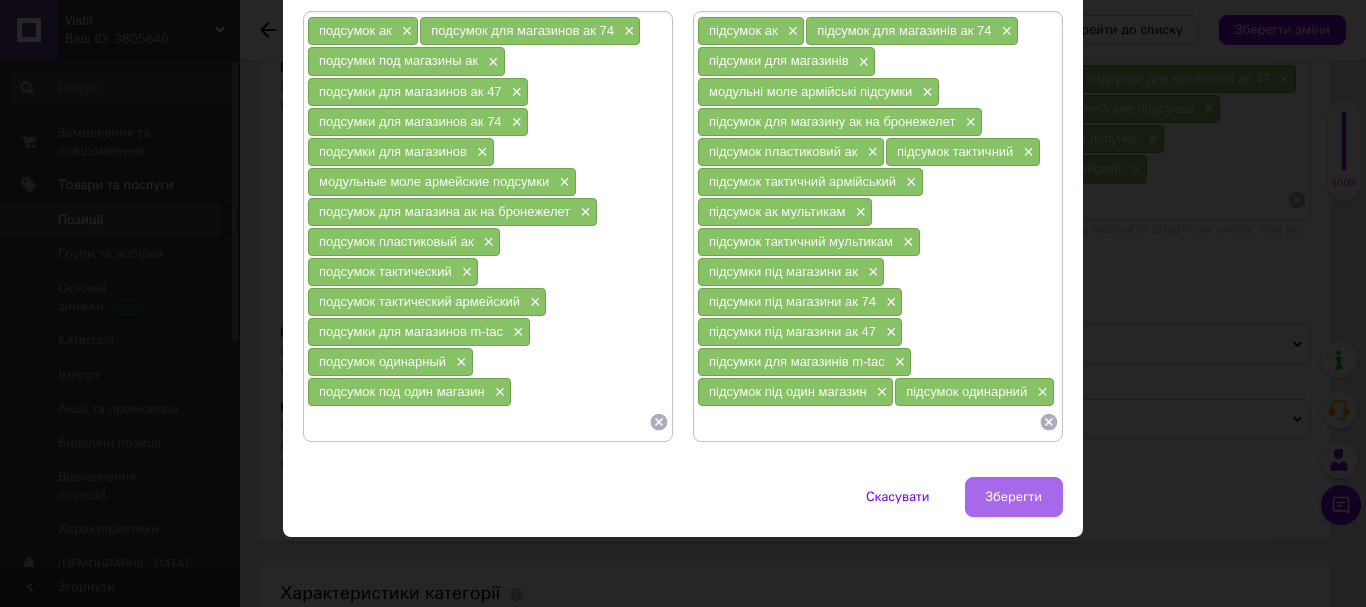 click on "Зберегти" at bounding box center [1014, 497] 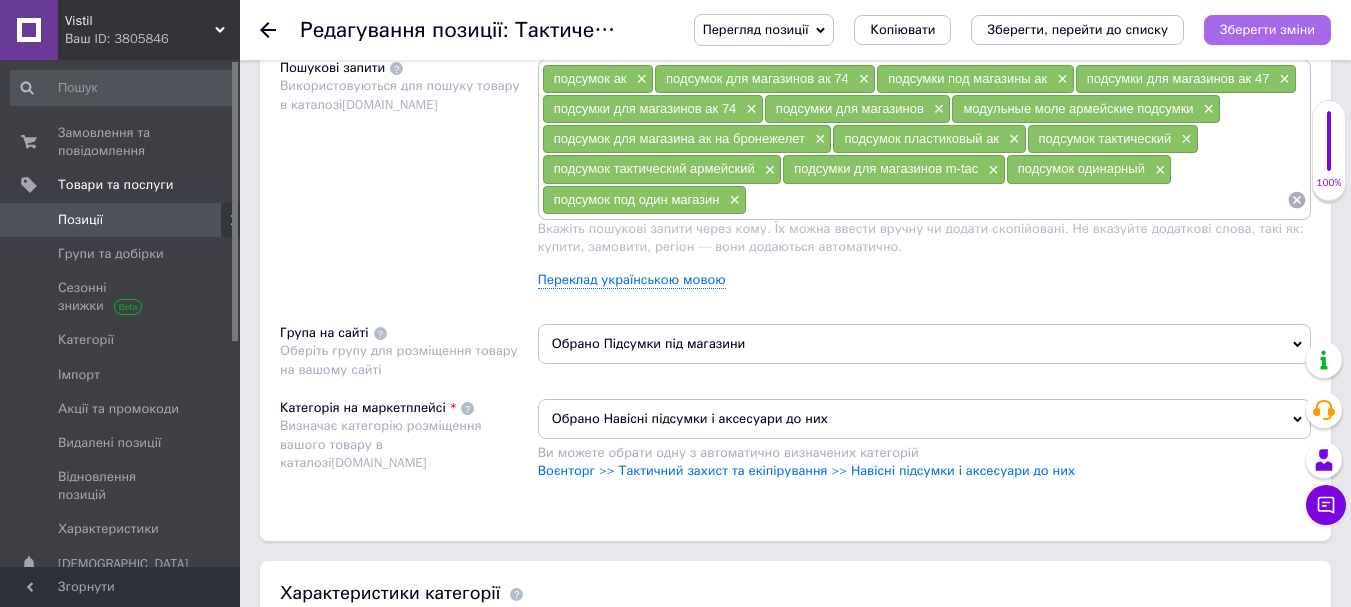 click on "Зберегти зміни" at bounding box center [1267, 29] 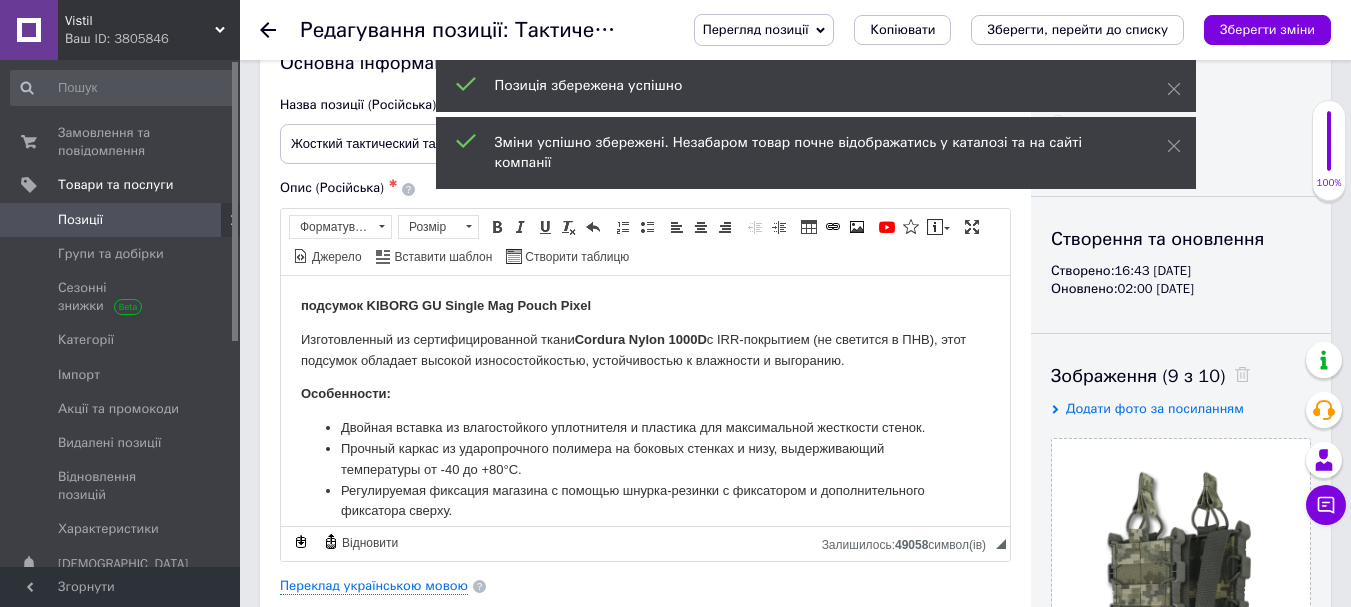 scroll, scrollTop: 0, scrollLeft: 0, axis: both 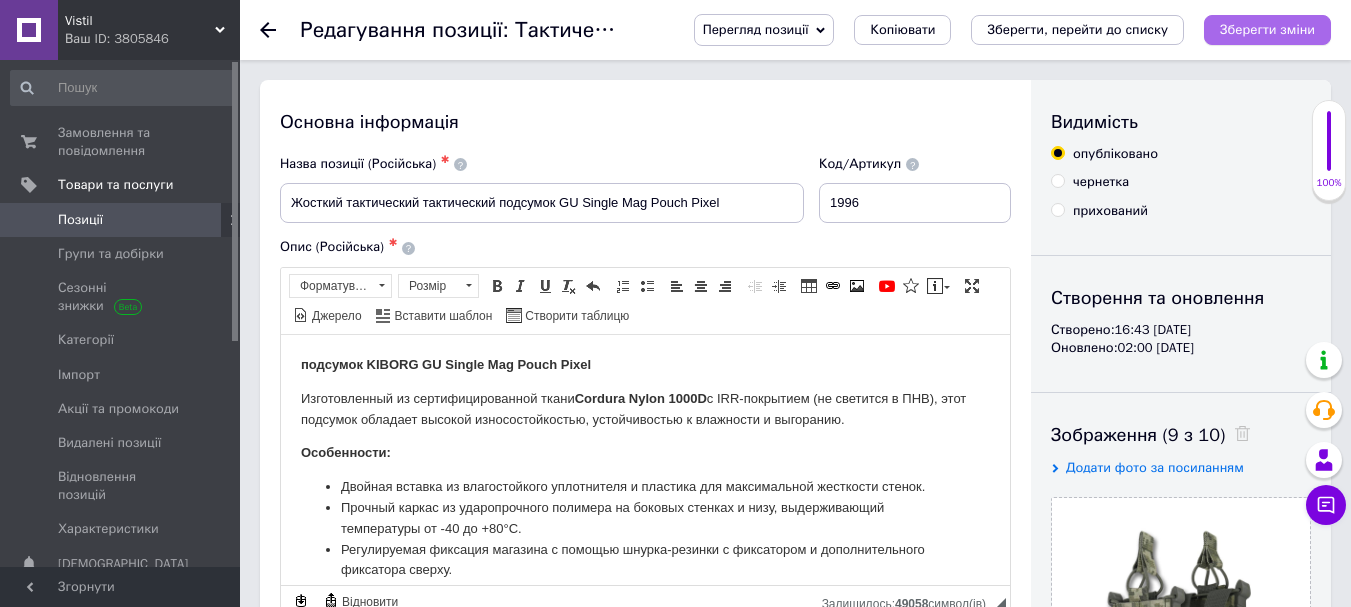 click on "Зберегти зміни" at bounding box center [1267, 30] 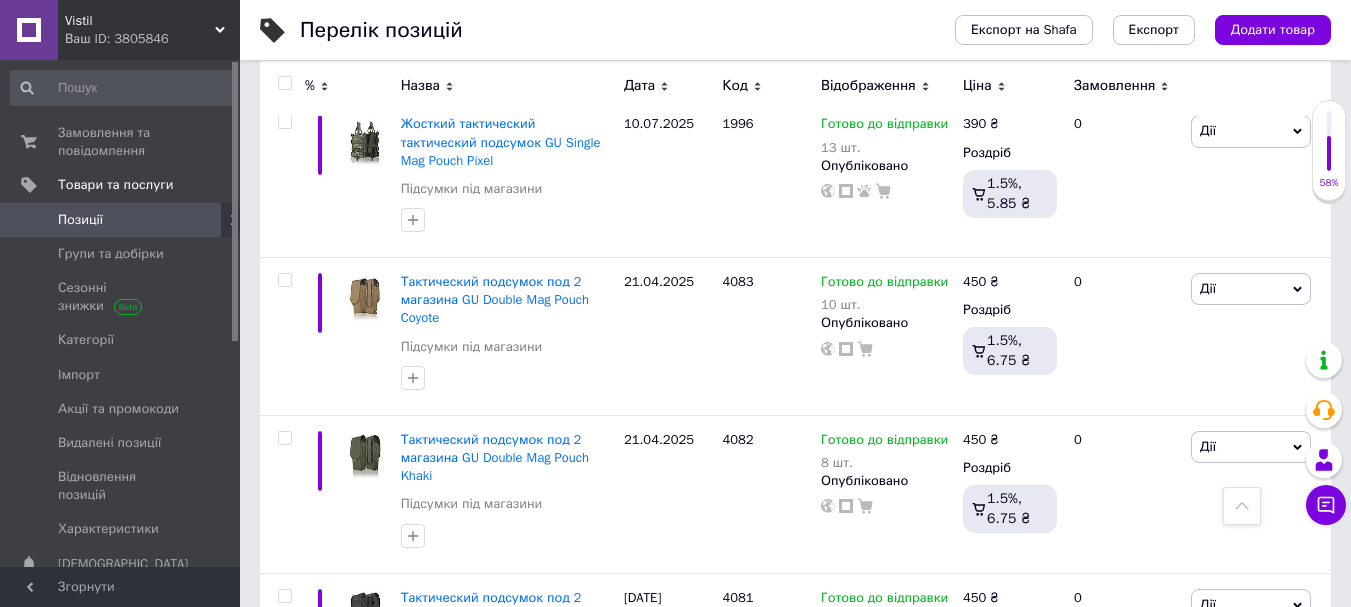 scroll, scrollTop: 2072, scrollLeft: 0, axis: vertical 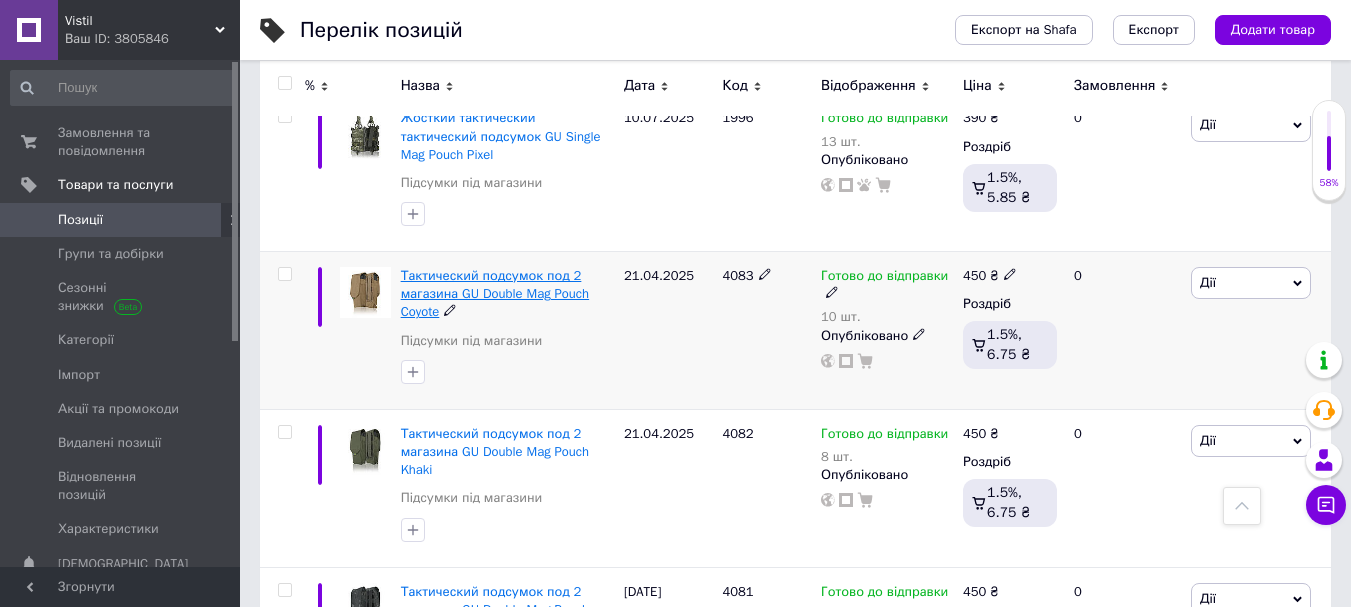click on "Тактический подсумок под 2 магазина GU Double Mag Pouch Coyote" at bounding box center [495, 293] 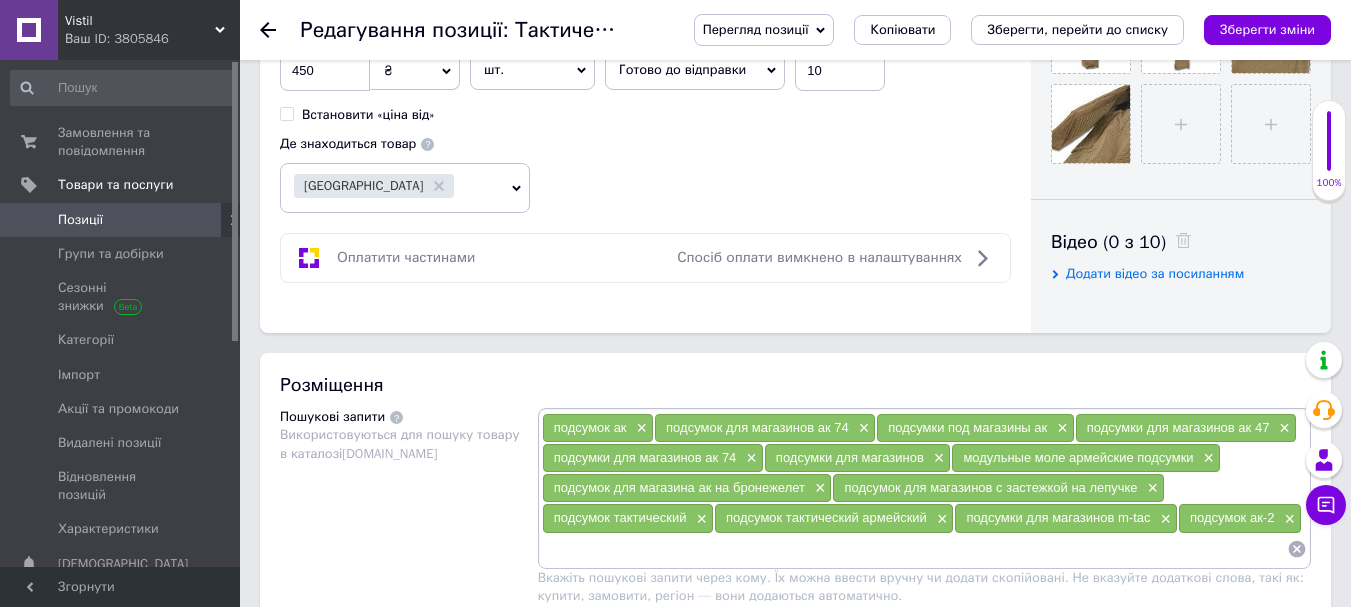 scroll, scrollTop: 886, scrollLeft: 0, axis: vertical 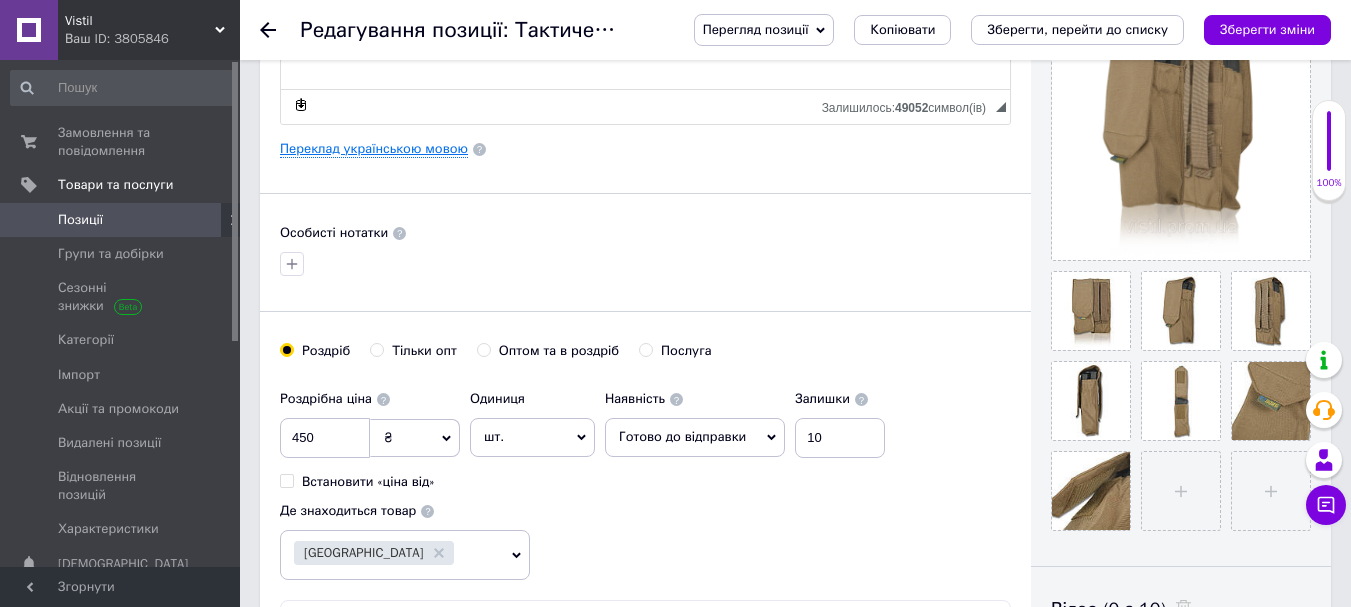 click on "Переклад українською мовою" at bounding box center [374, 149] 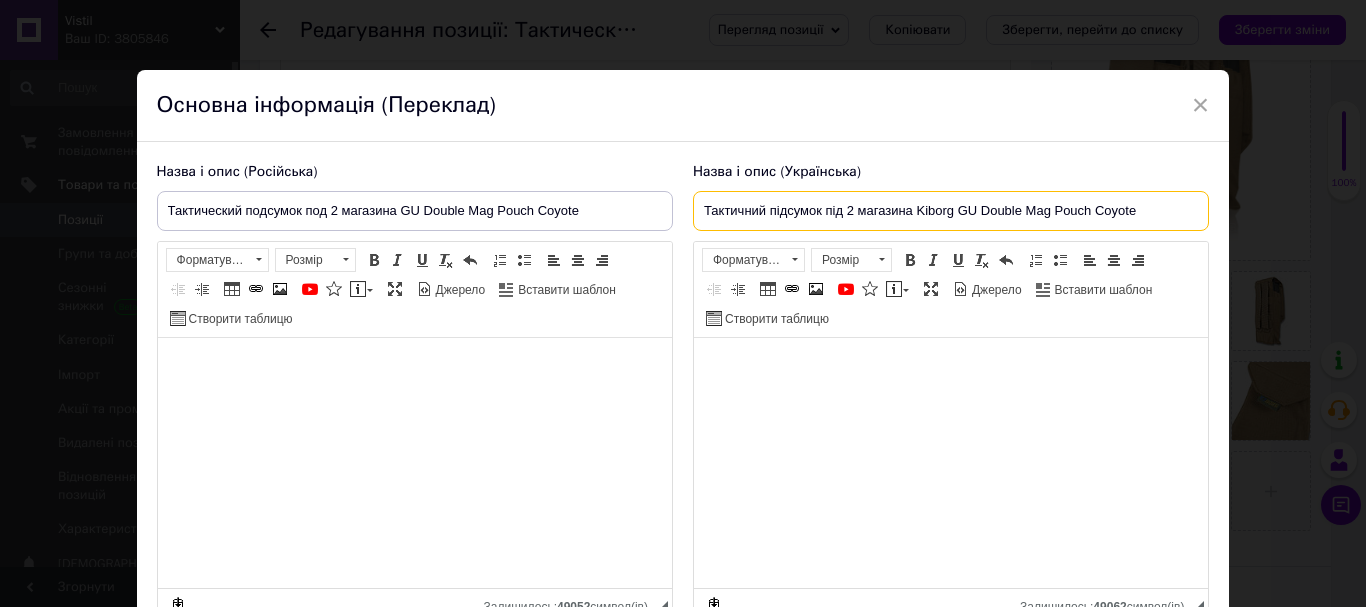 click on "Тактичний підсумок під 2 магазина Kiborg GU Double Mag Pouch Coyote" at bounding box center [951, 211] 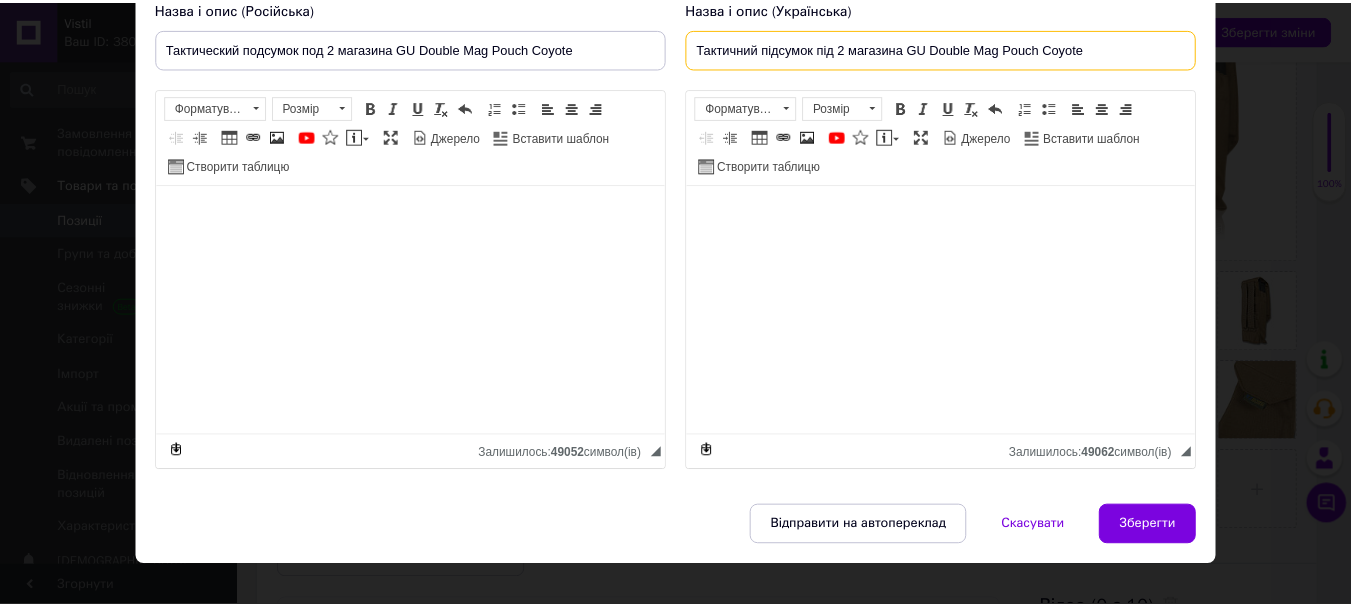 scroll, scrollTop: 164, scrollLeft: 0, axis: vertical 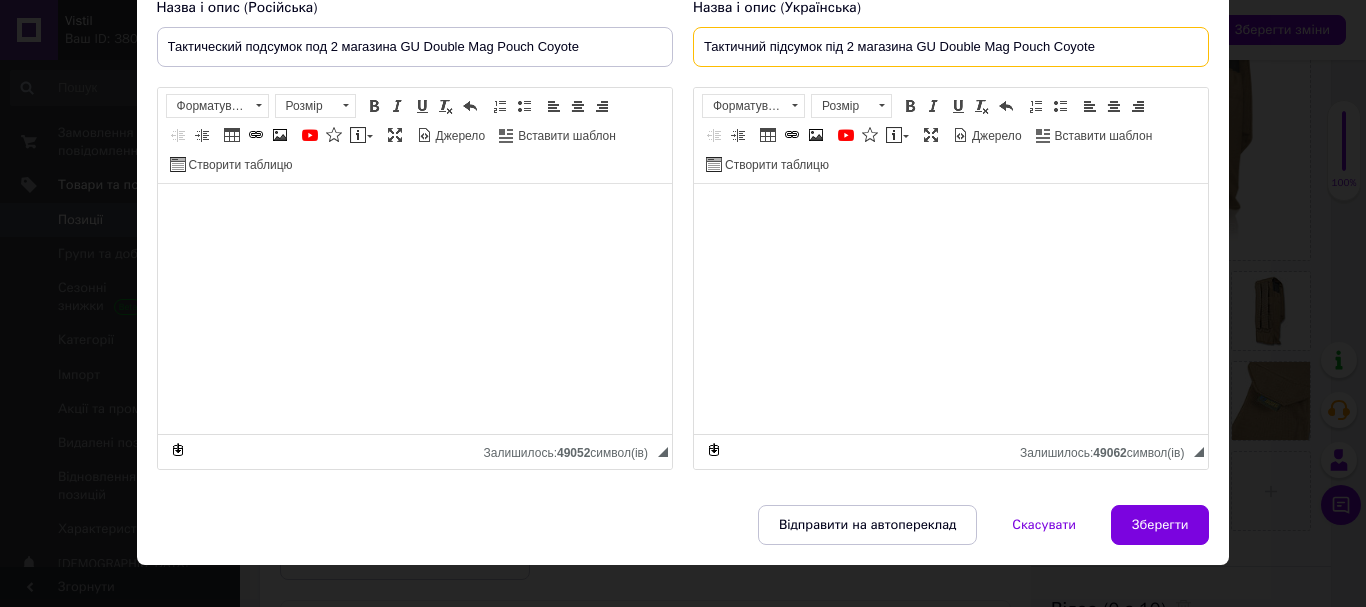type on "Тактичний підсумок під 2 магазина GU Double Mag Pouch Coyote" 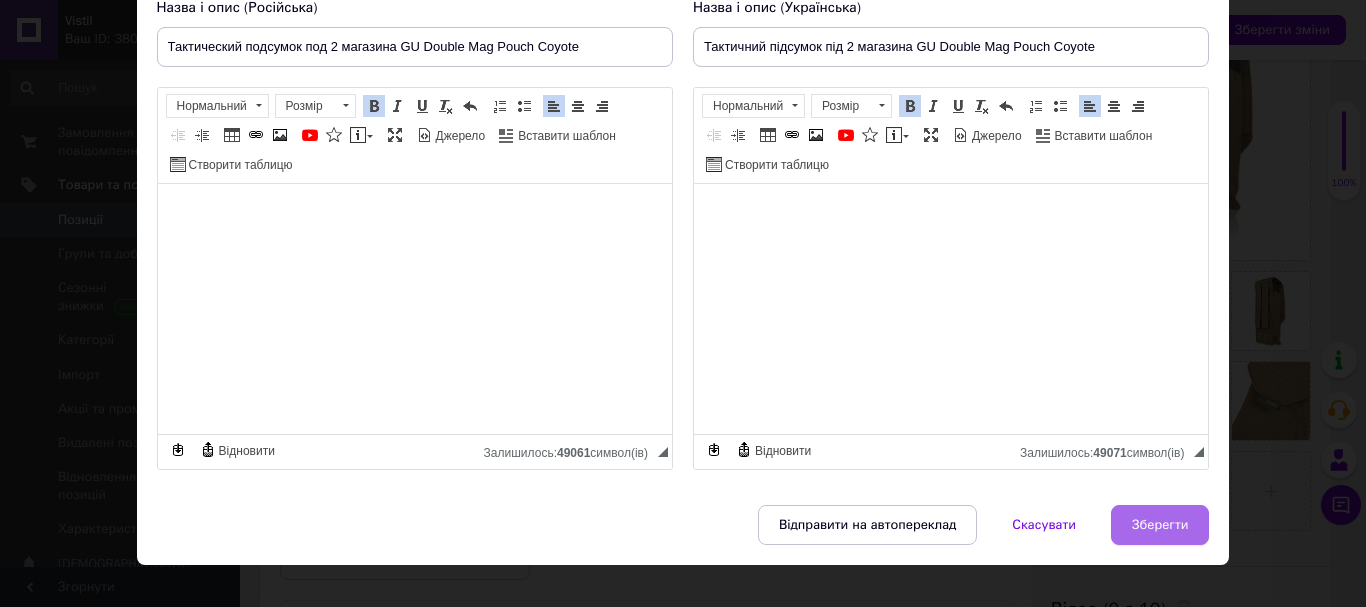 click on "Зберегти" at bounding box center [1160, 525] 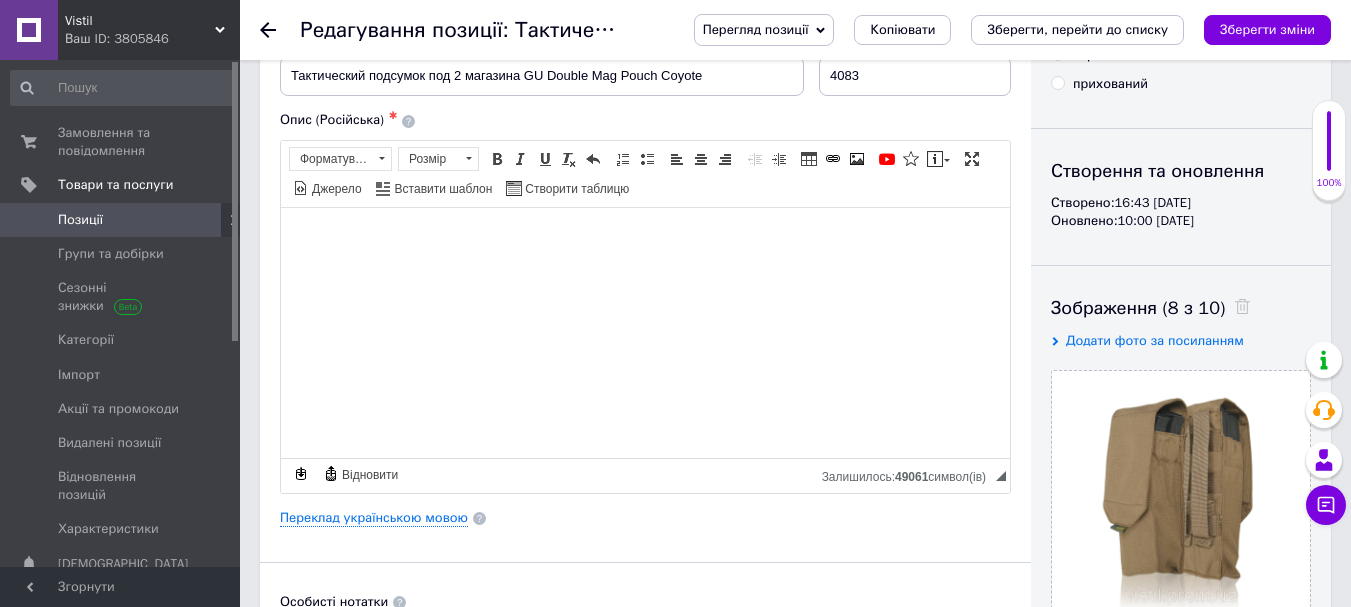 scroll, scrollTop: 105, scrollLeft: 0, axis: vertical 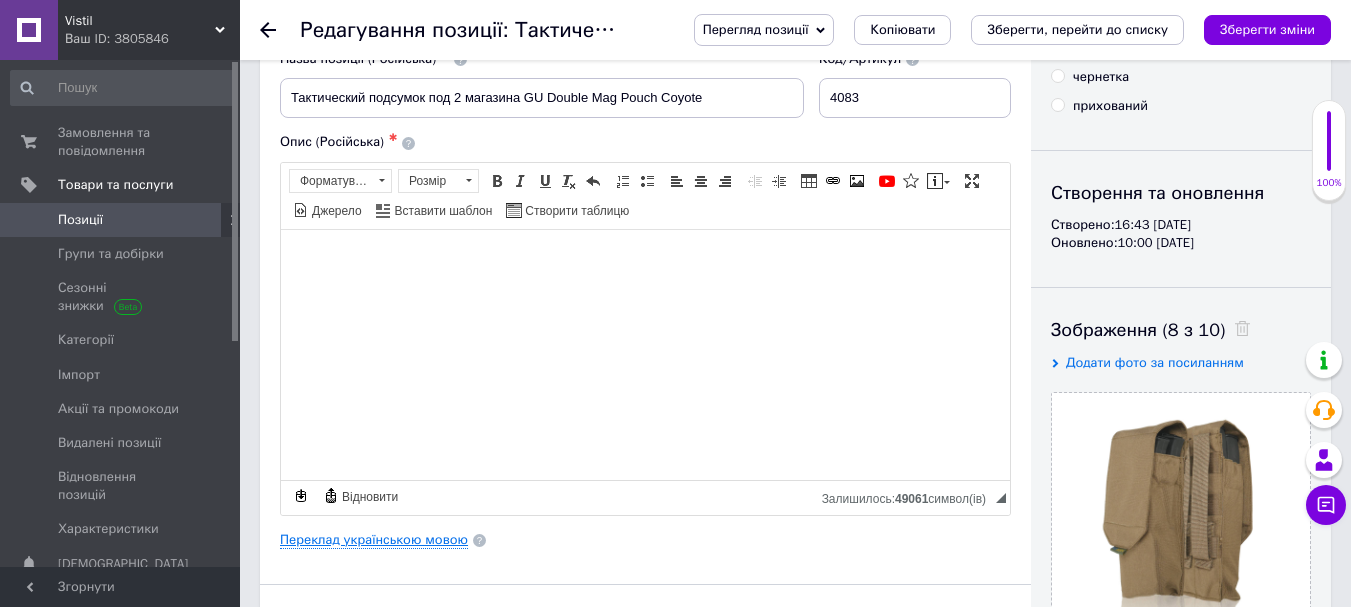 click on "Переклад українською мовою" at bounding box center [374, 540] 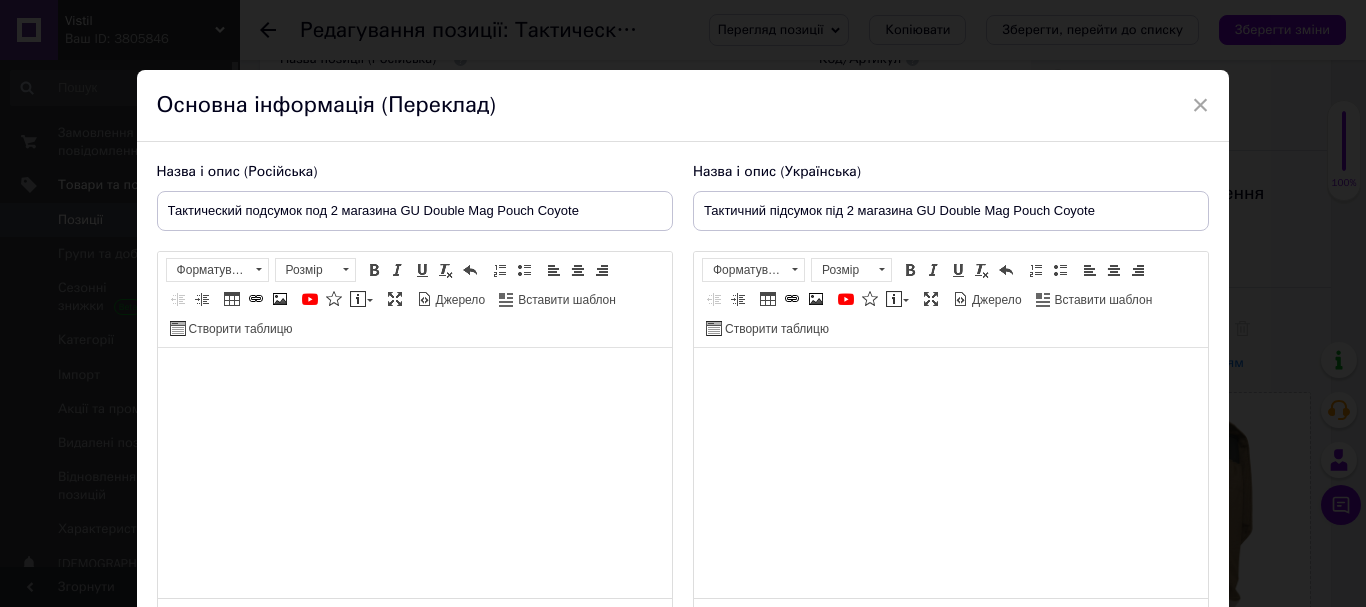 click on "× Основна інформація (Переклад) Назва і опис (Російська) Тактический подсумок под 2 магазина GU Double Mag Pouch Coyote  подсумок для 2 магазинов  KIBORG GU Double Mag Pouch  - это надежный элемент экипировки, обеспечивающий удобную транспортировку и быстрый доступ к магазинам.
Материалы:
Cordura 1000D - сверхпрочная ткань, устойчивая к истиранию и высоким нагрузкам.
IRR-покрытие - уменьшает заметность в приборах ночного видения (ПНВ).
Полиамидные стропы MOLLE - не растягиваются, не горят и не впитывают влагу.
Конструкция:
Возможность размещения 1 или 2 магазинов." at bounding box center [683, 303] 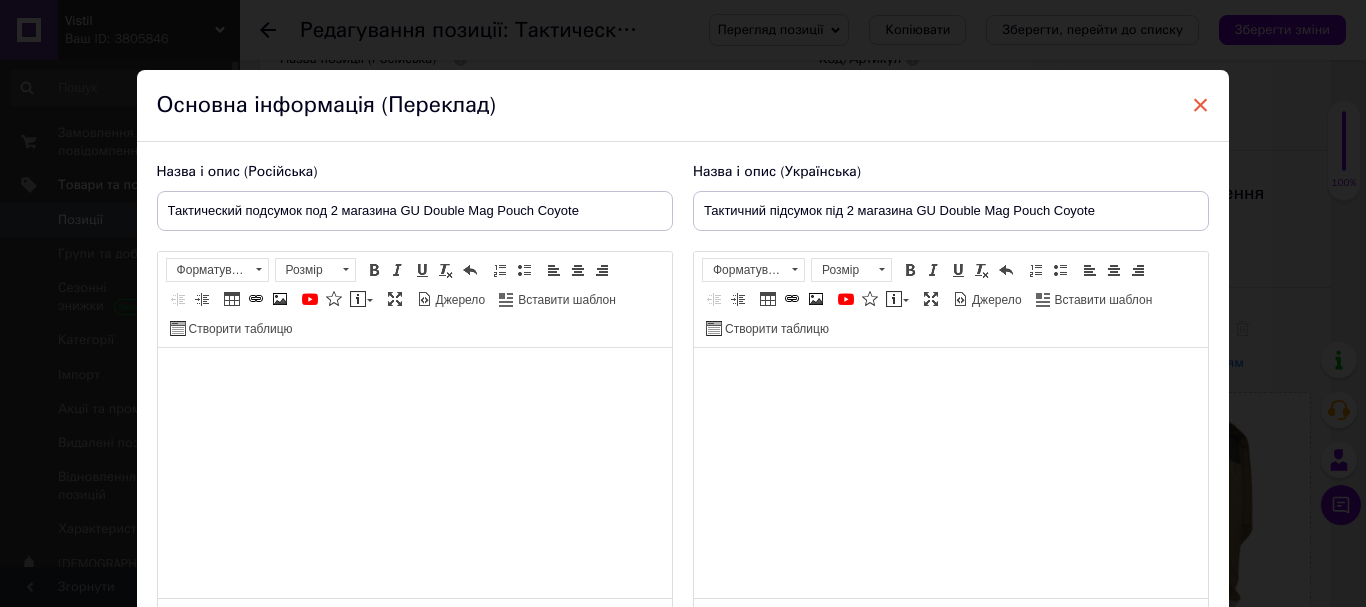 click on "×" at bounding box center [1201, 105] 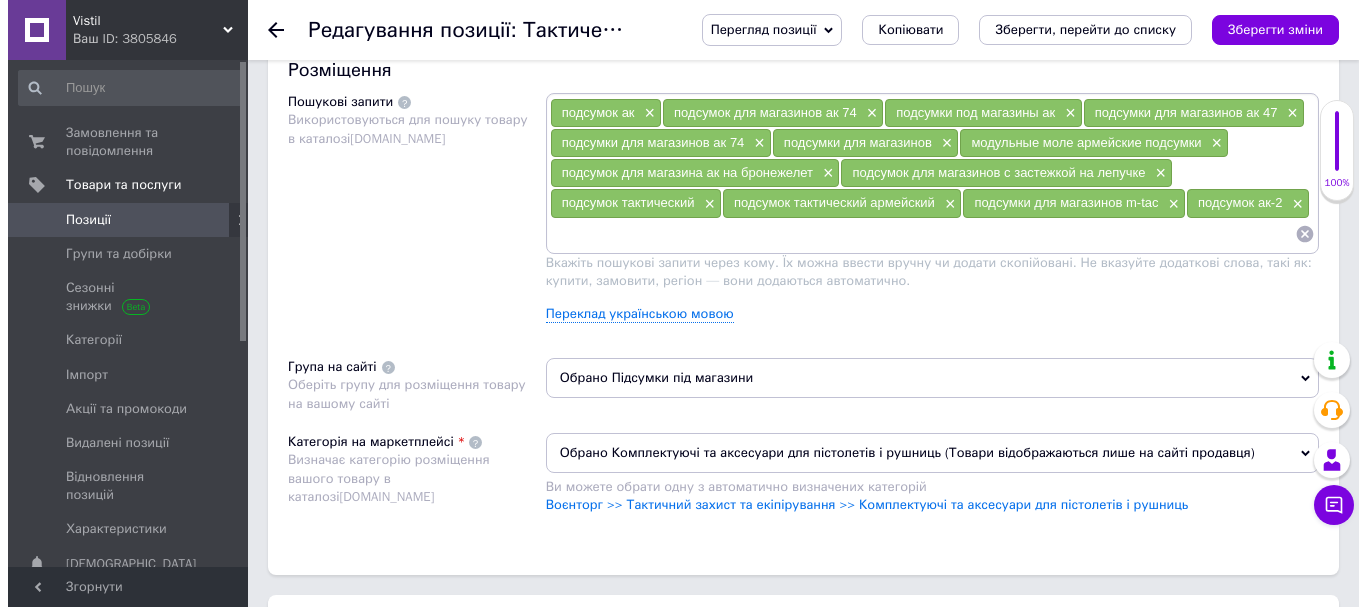 scroll, scrollTop: 1184, scrollLeft: 0, axis: vertical 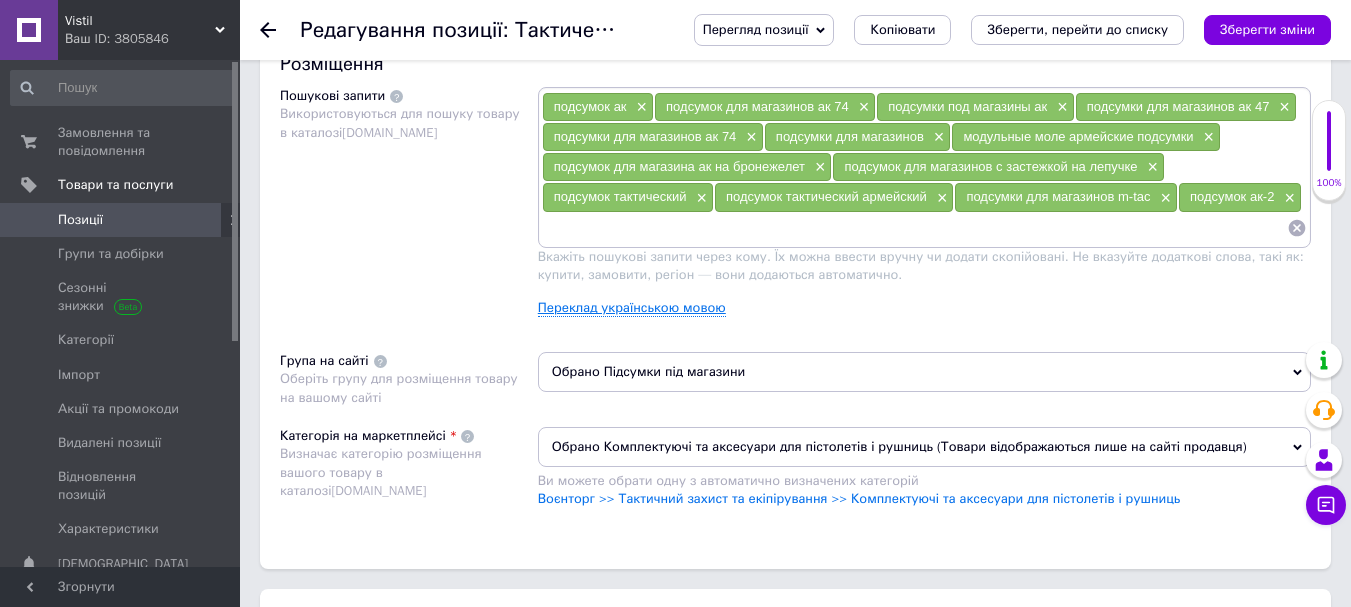 click on "Переклад українською мовою" at bounding box center (632, 308) 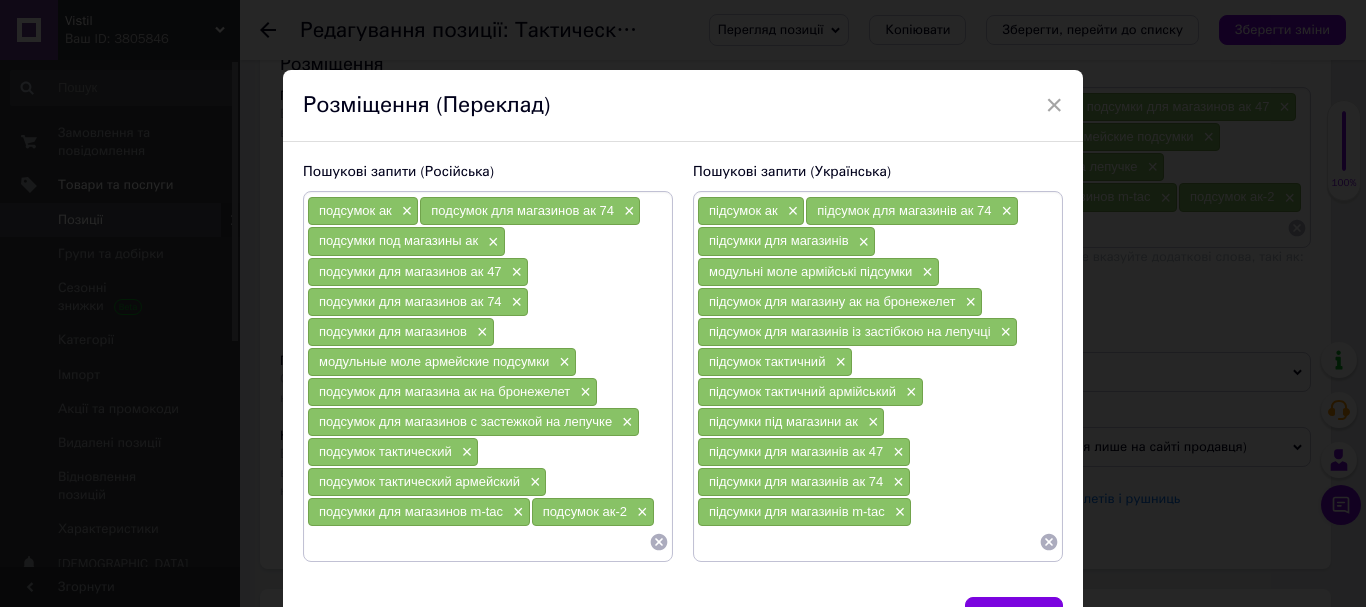 click at bounding box center (868, 542) 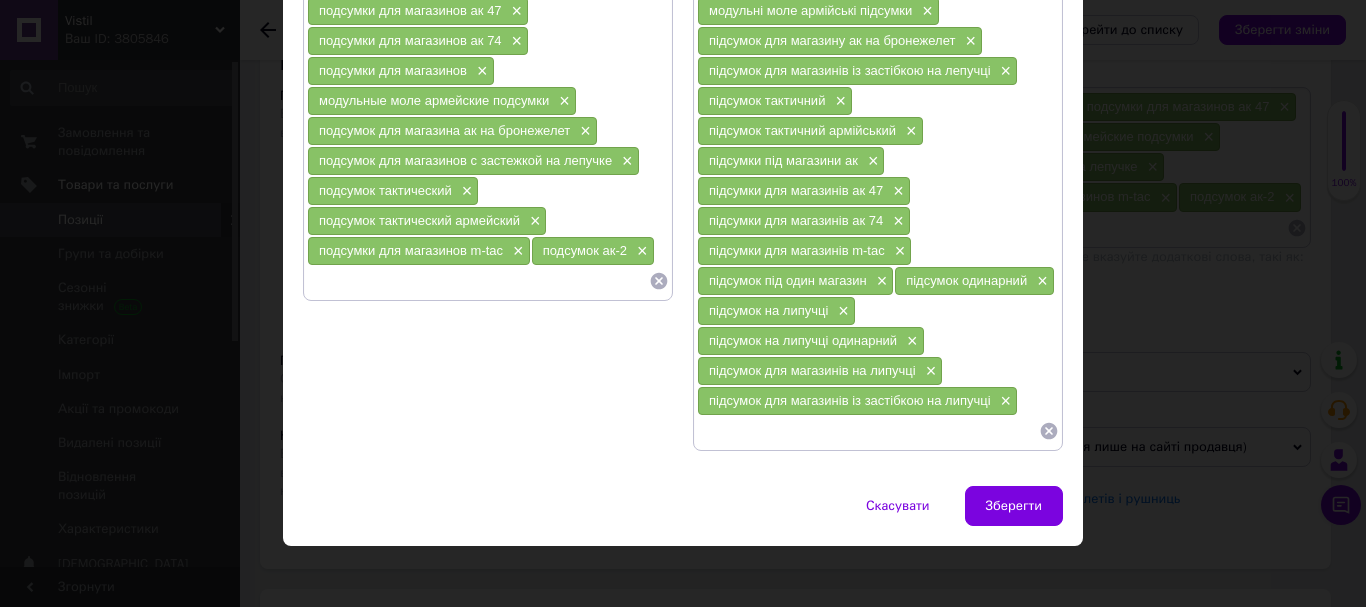 scroll, scrollTop: 263, scrollLeft: 0, axis: vertical 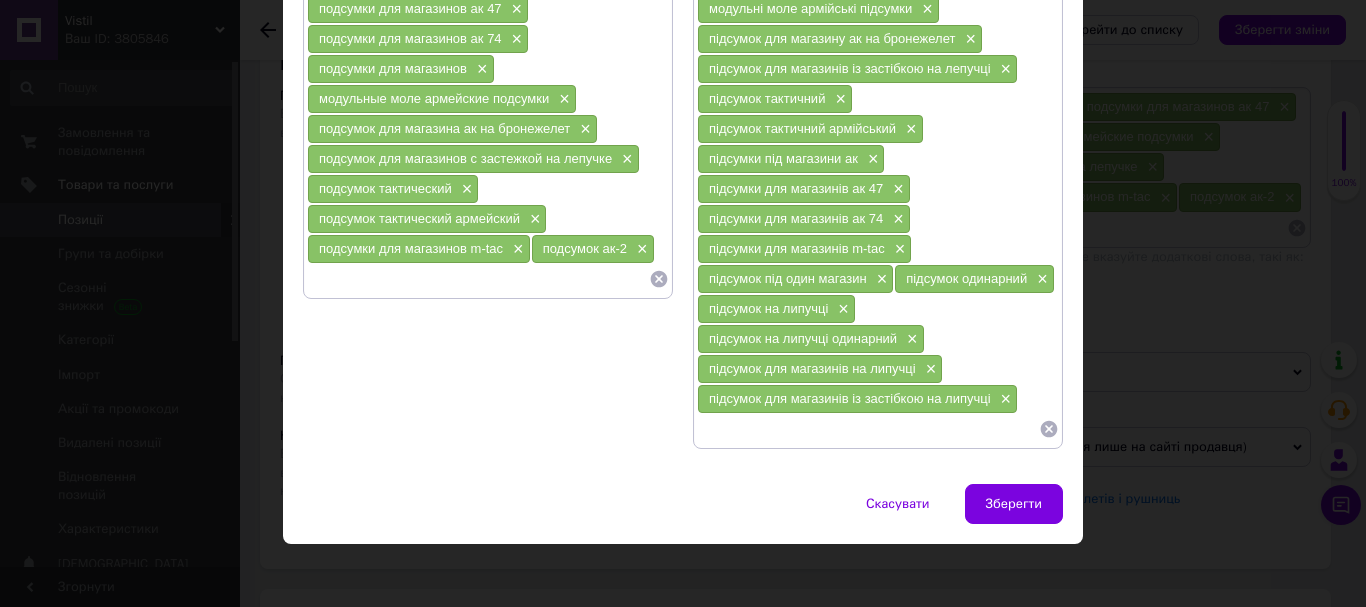 click at bounding box center [478, 279] 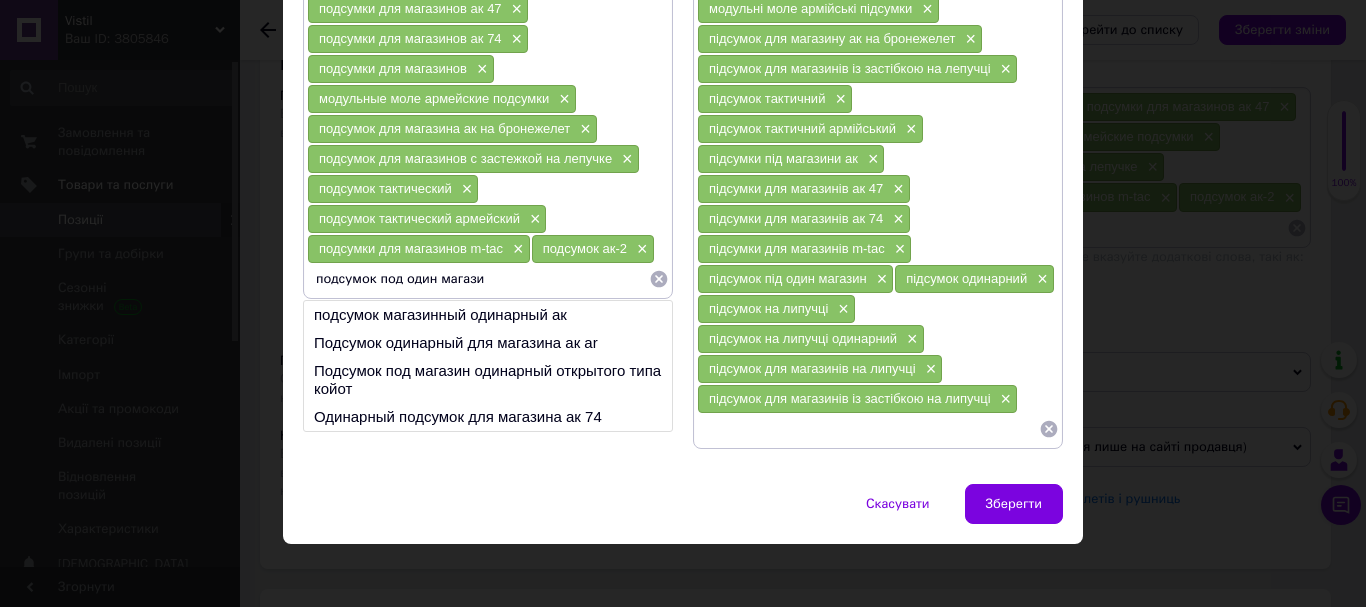 type on "подсумок под один магазин" 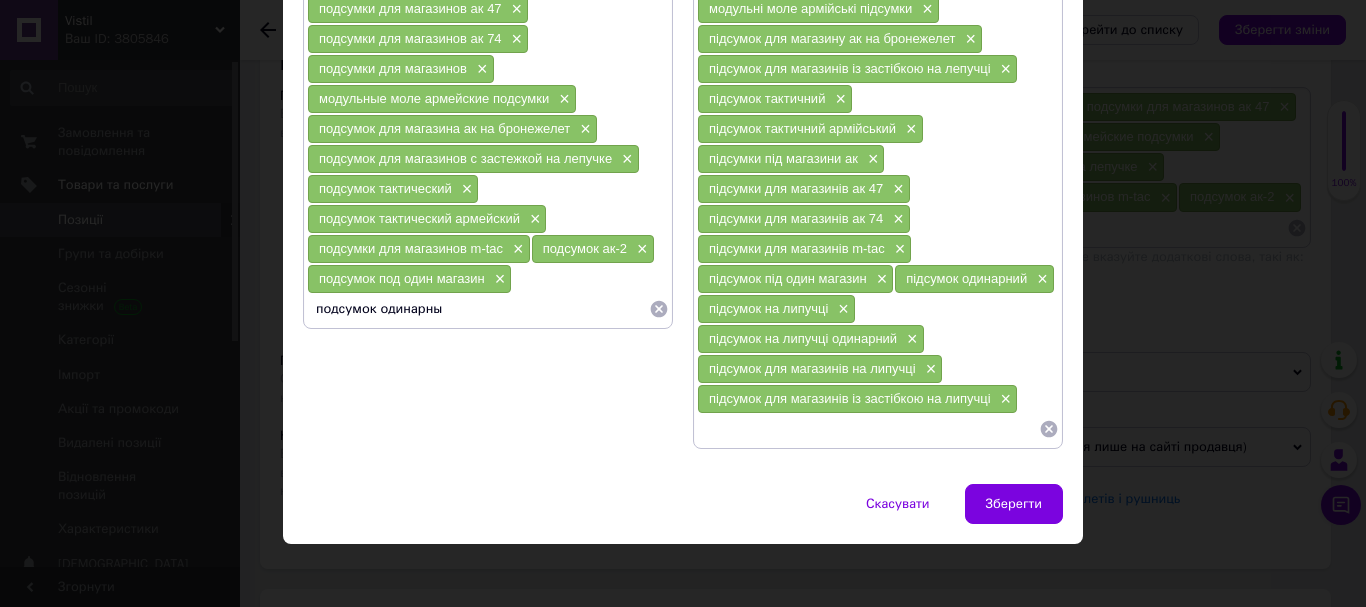 type on "подсумок одинарный" 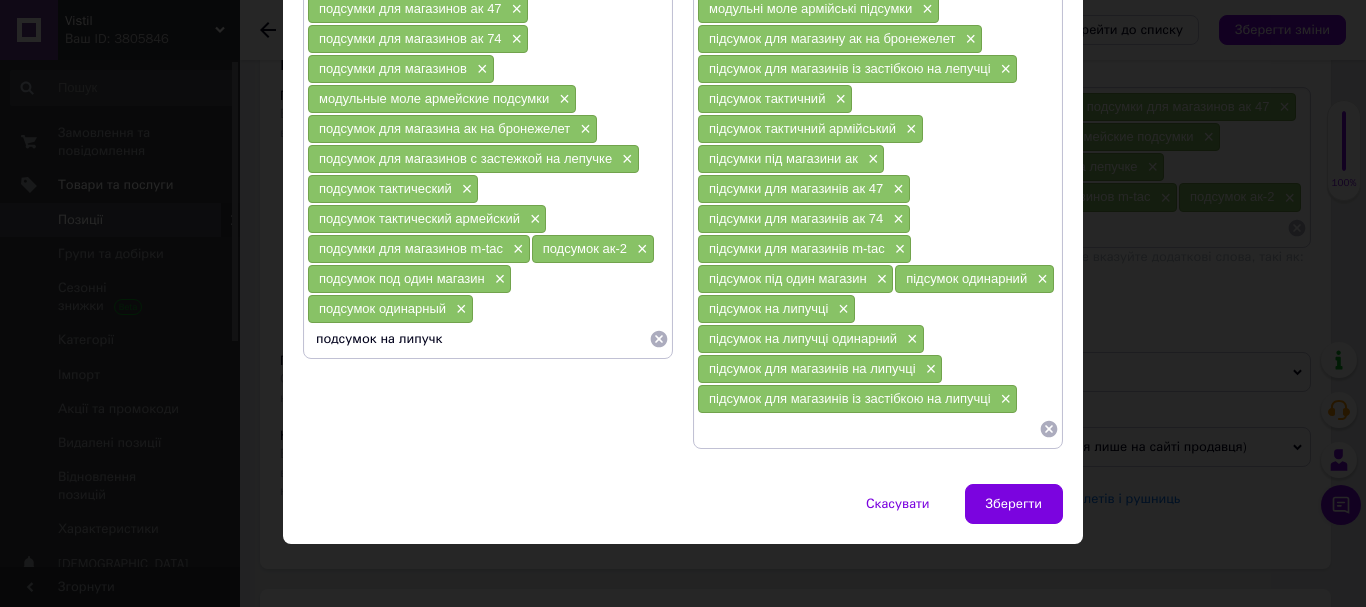 type on "подсумок на липучке" 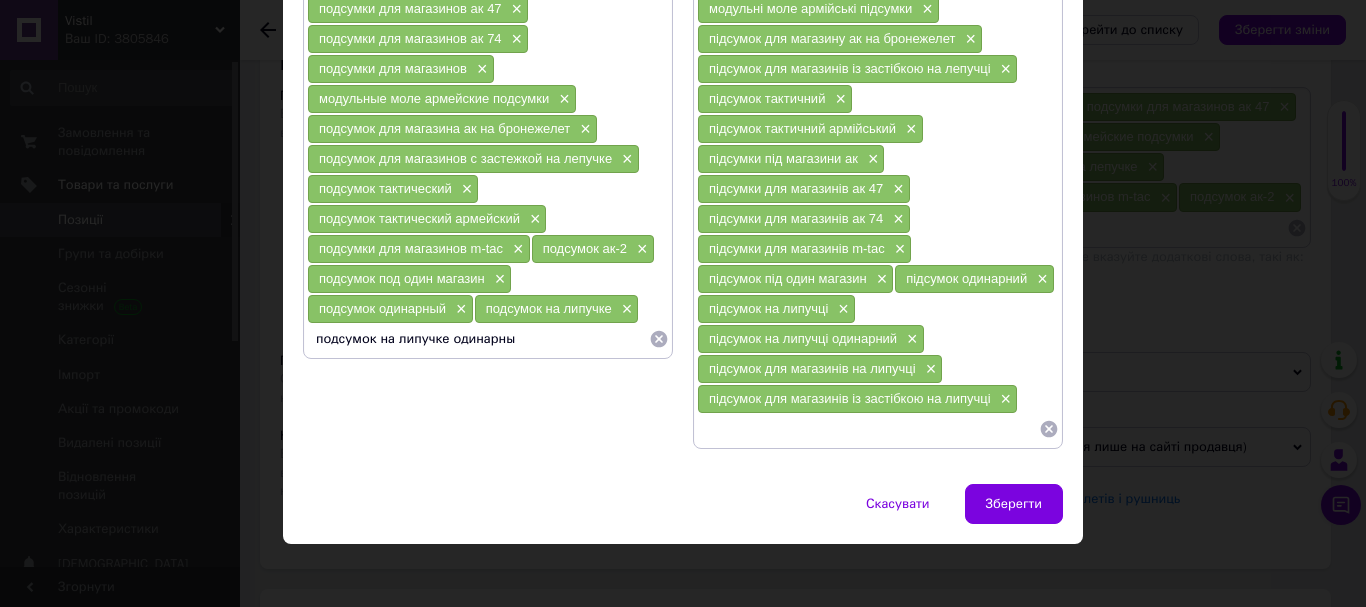 type on "подсумок на липучке одинарный" 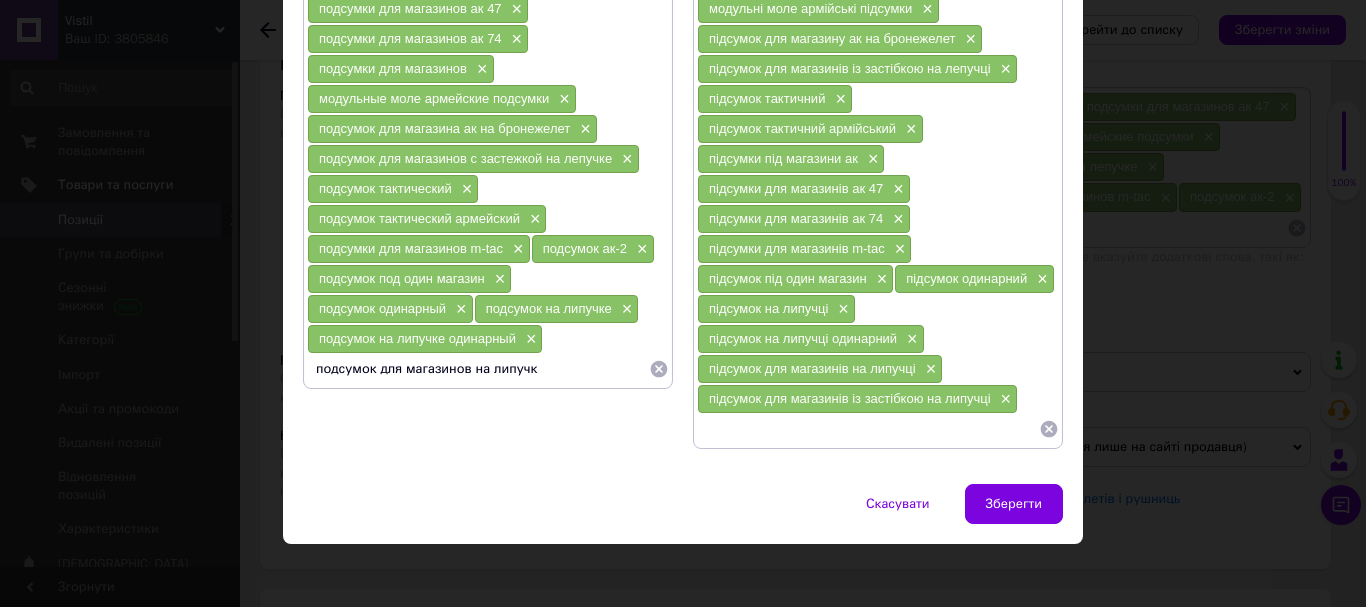 type on "подсумок для магазинов на липучке" 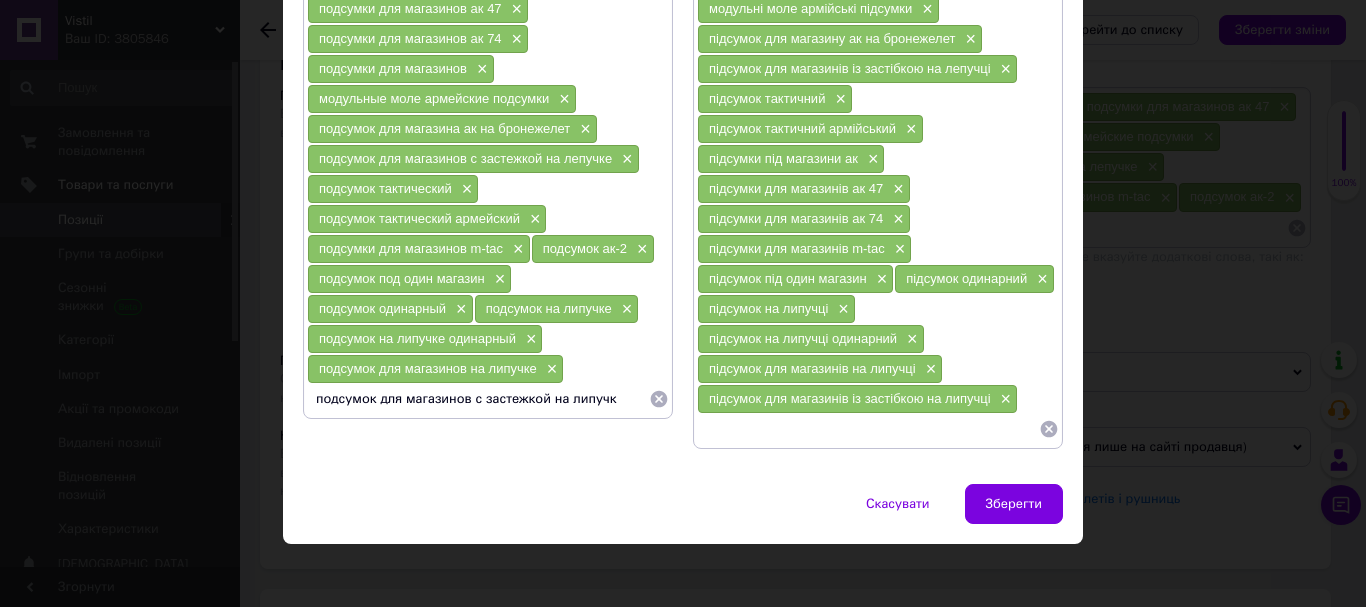 type on "подсумок для магазинов с застежкой на липучке" 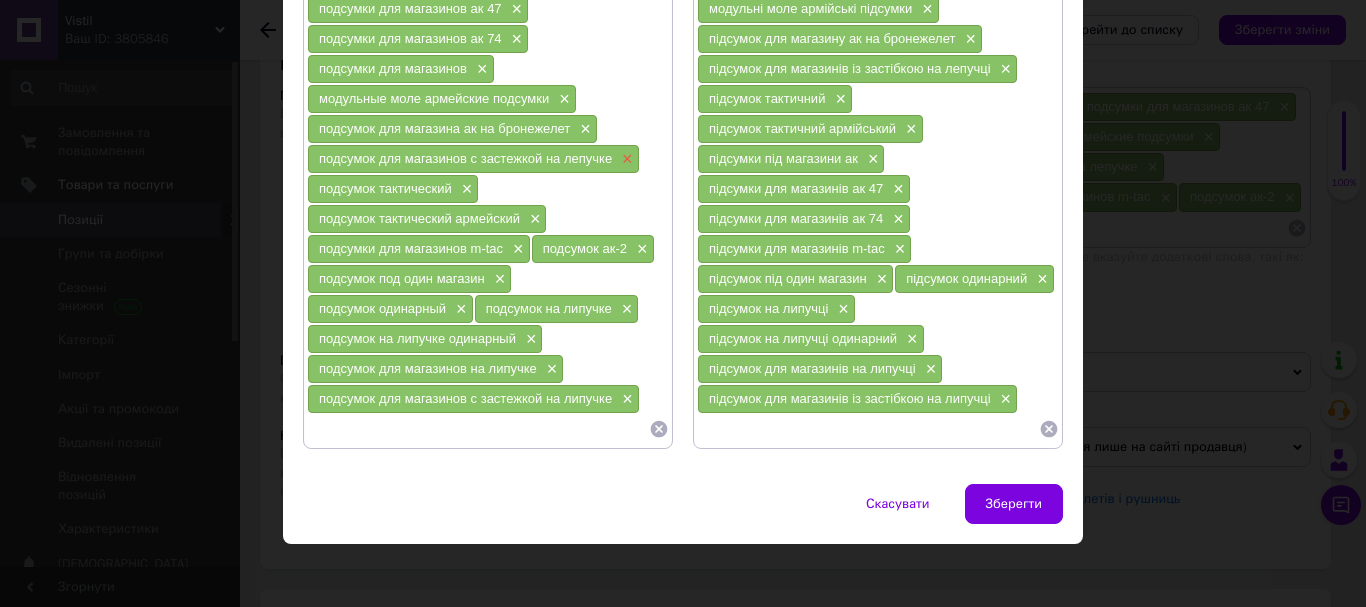 click on "×" at bounding box center [625, 159] 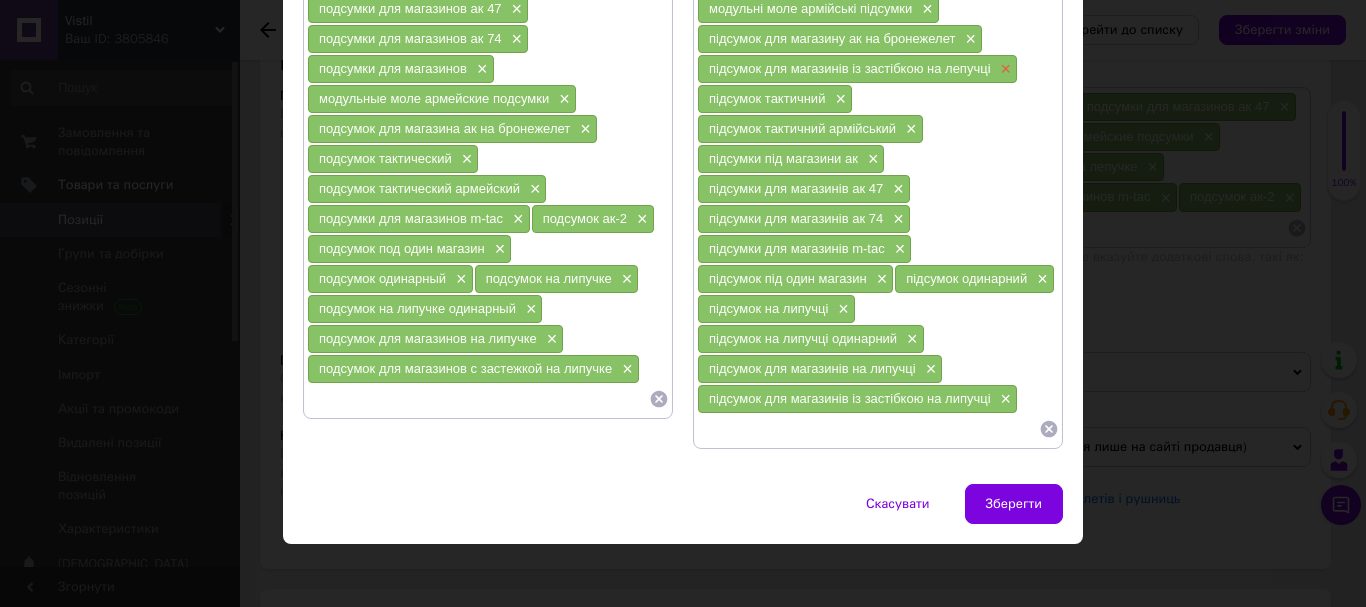 click on "×" at bounding box center [1004, 69] 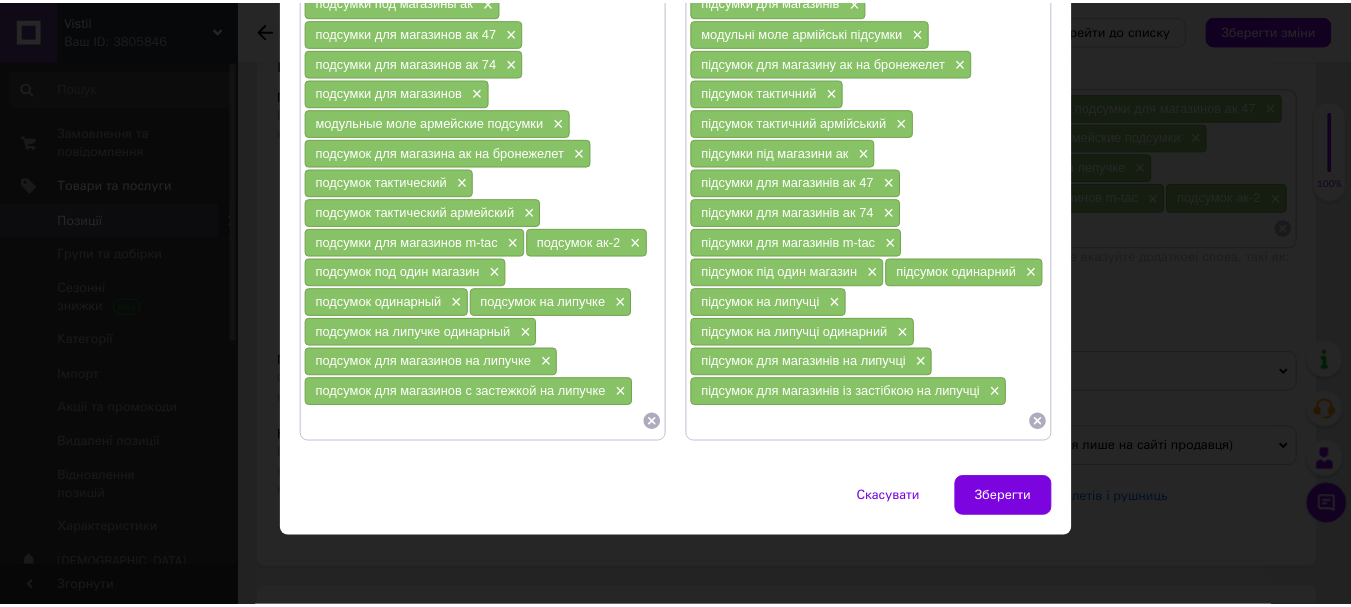 scroll, scrollTop: 241, scrollLeft: 0, axis: vertical 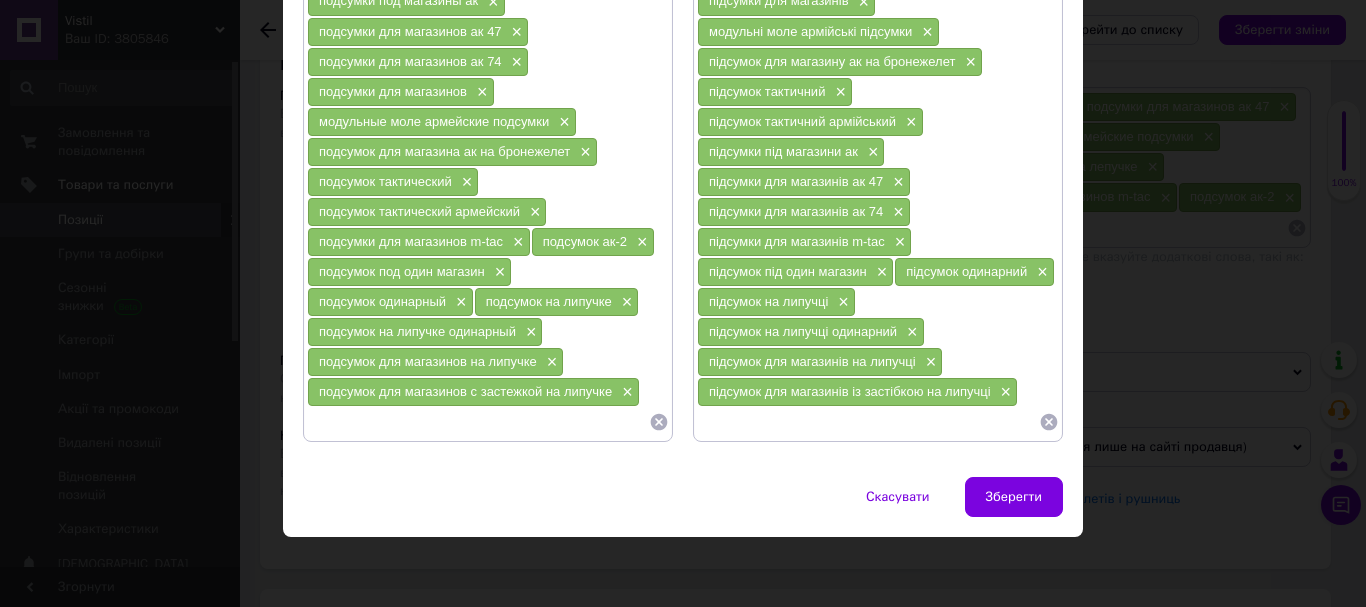 click at bounding box center [868, 422] 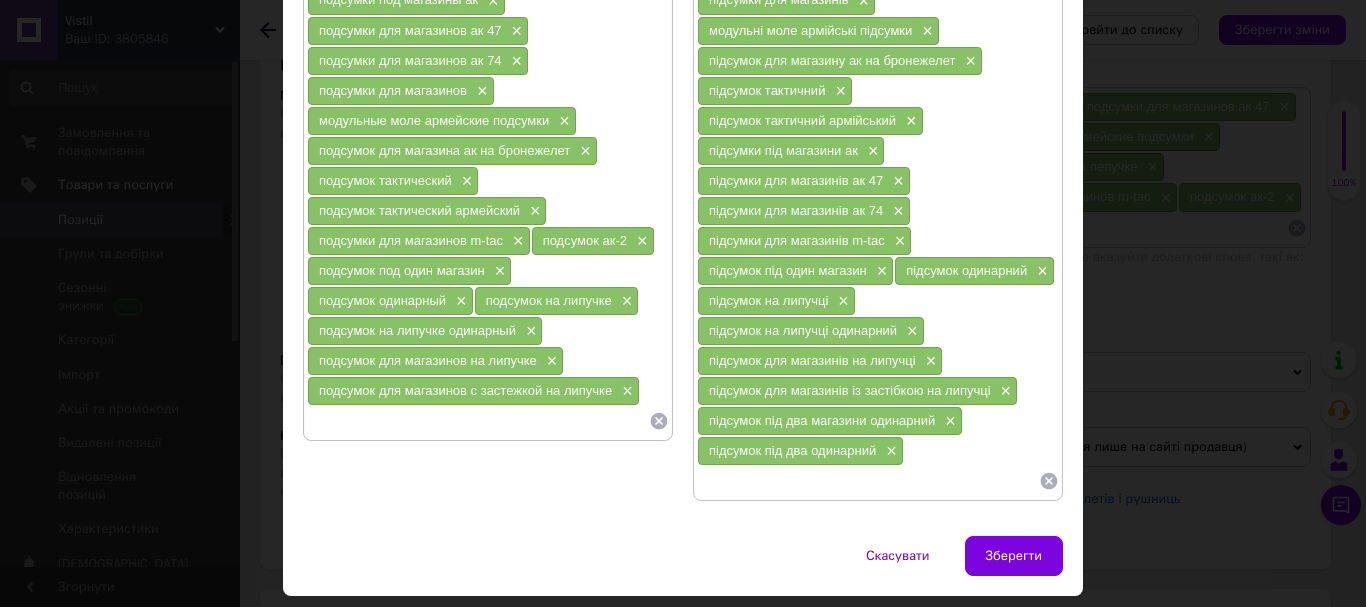 click at bounding box center (478, 421) 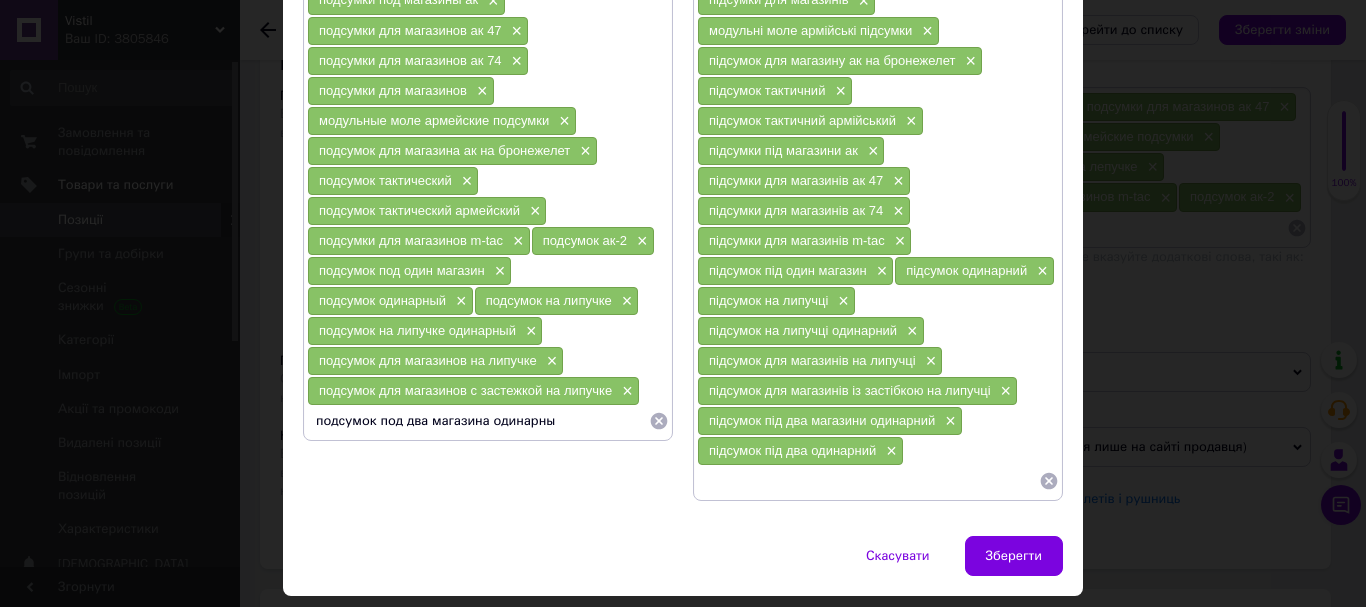 type on "подсумок под два магазина одинарный" 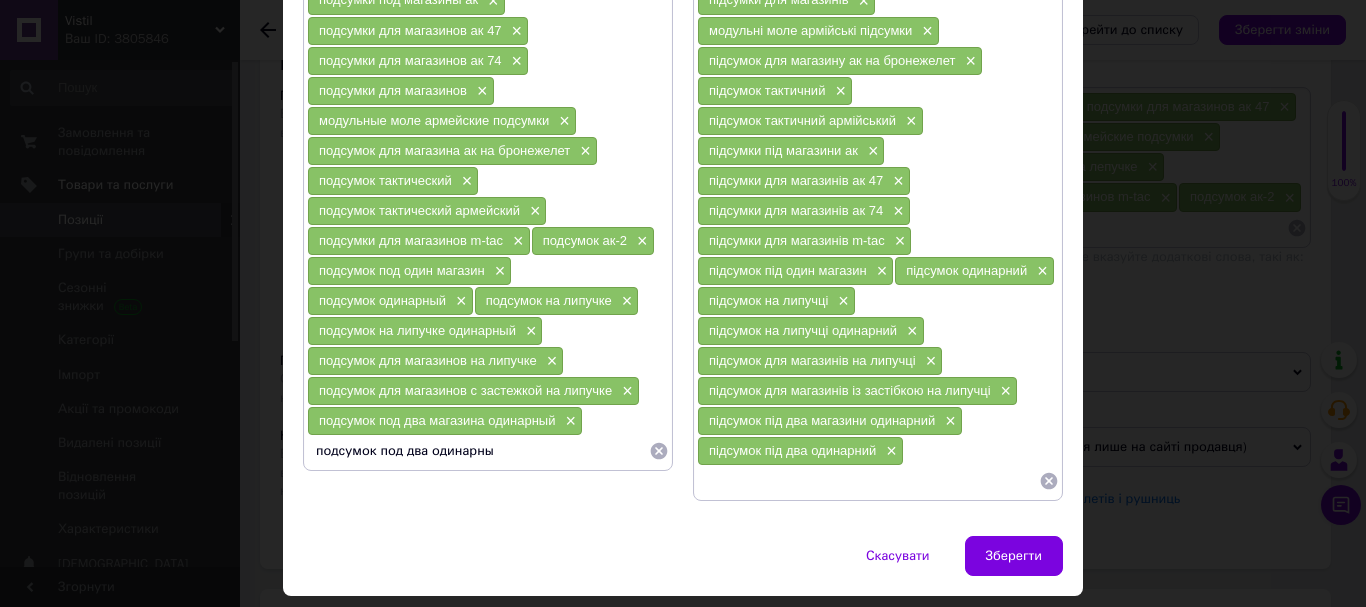 type on "подсумок под два одинарный" 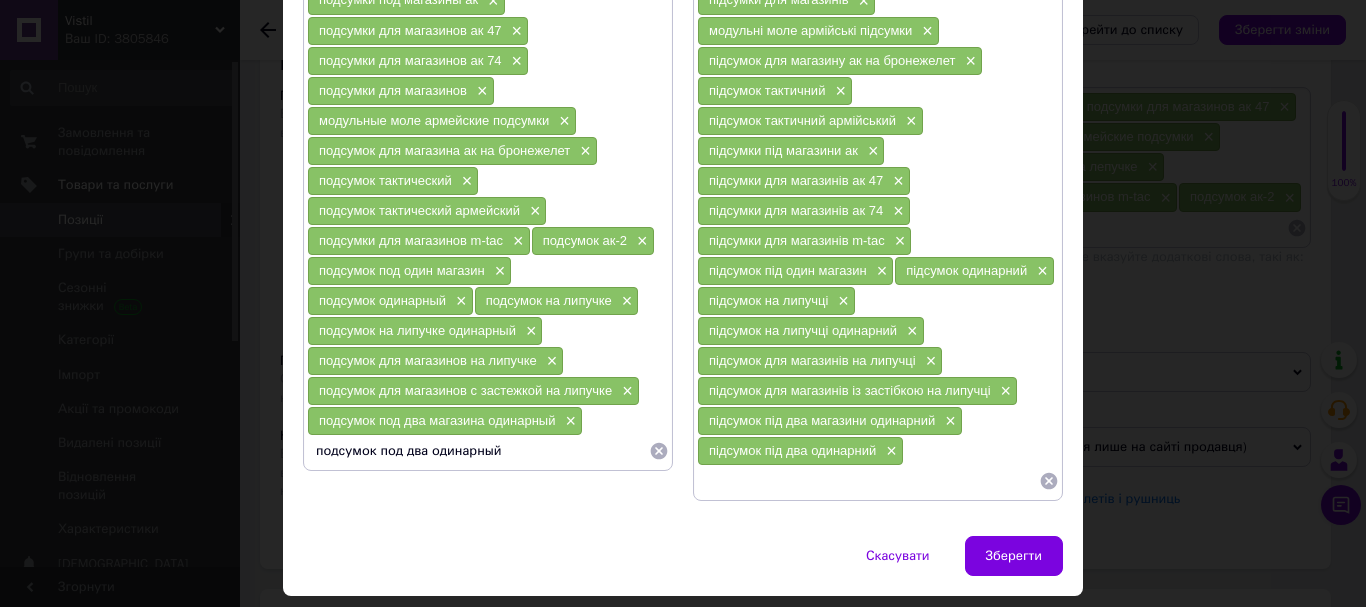 type 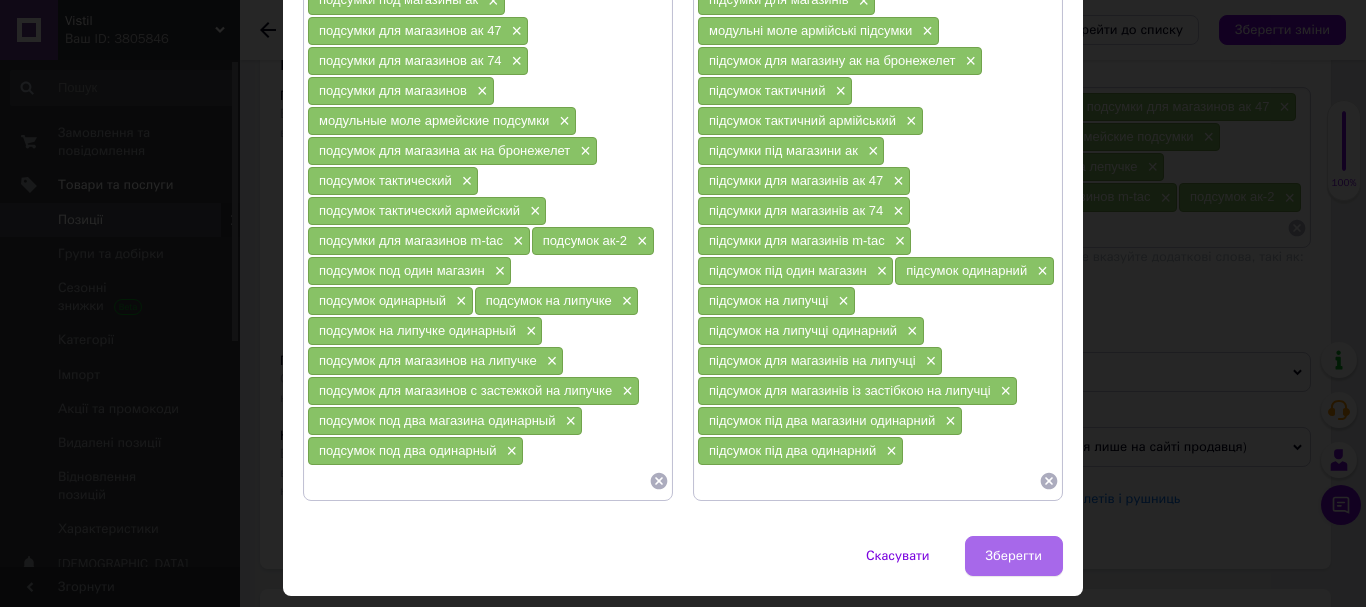 click on "Зберегти" at bounding box center [1014, 556] 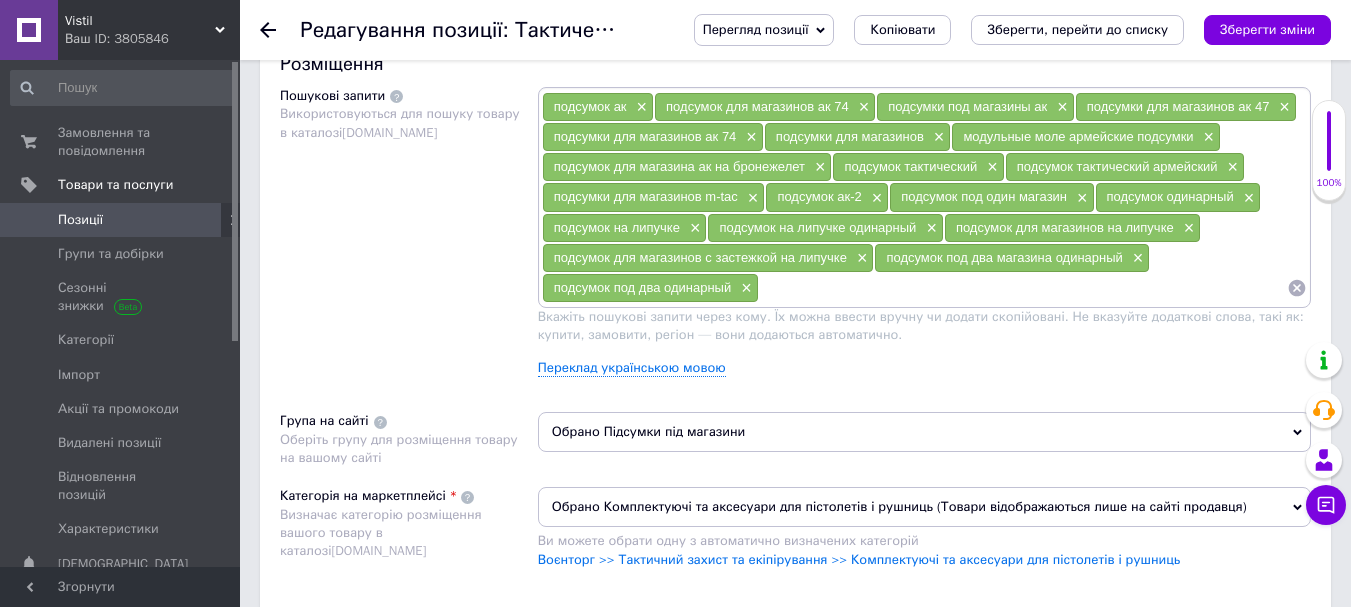 scroll, scrollTop: 0, scrollLeft: 0, axis: both 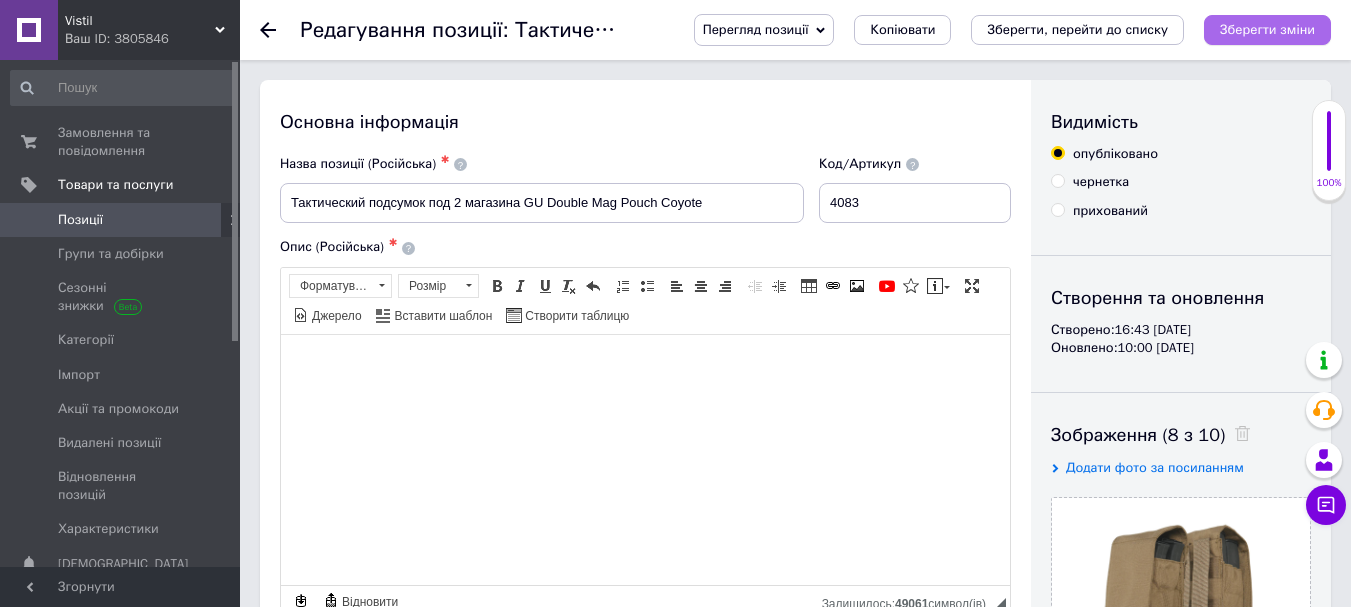 click on "Зберегти зміни" at bounding box center (1267, 29) 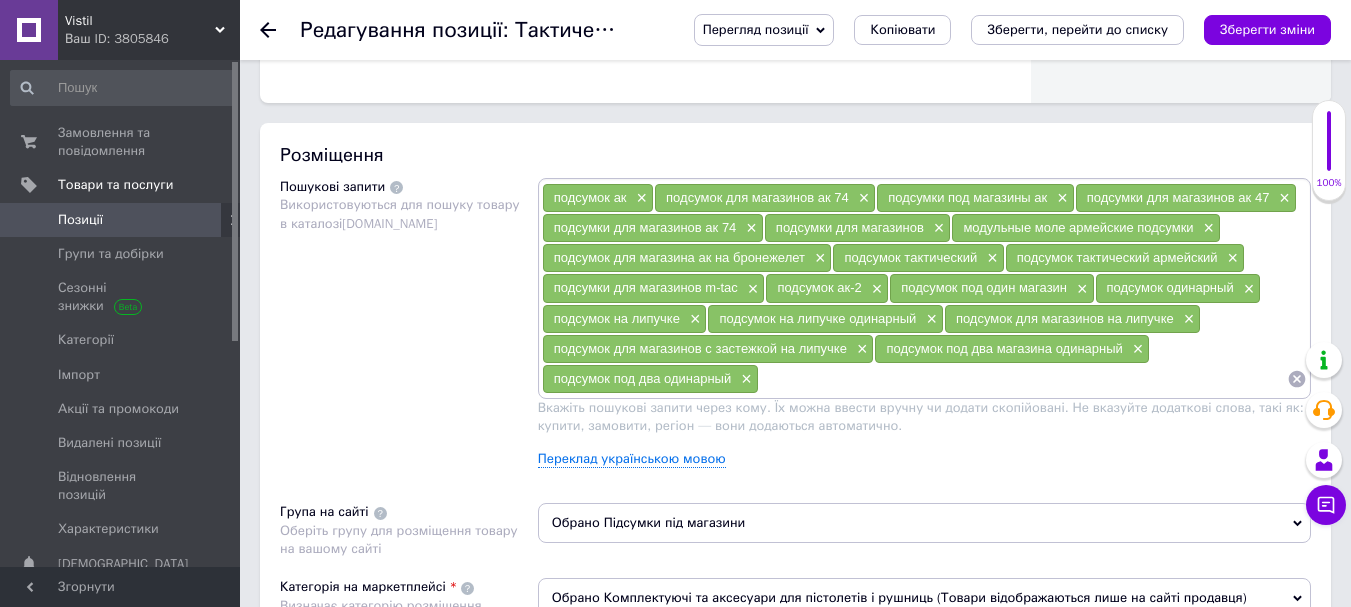 scroll, scrollTop: 1099, scrollLeft: 0, axis: vertical 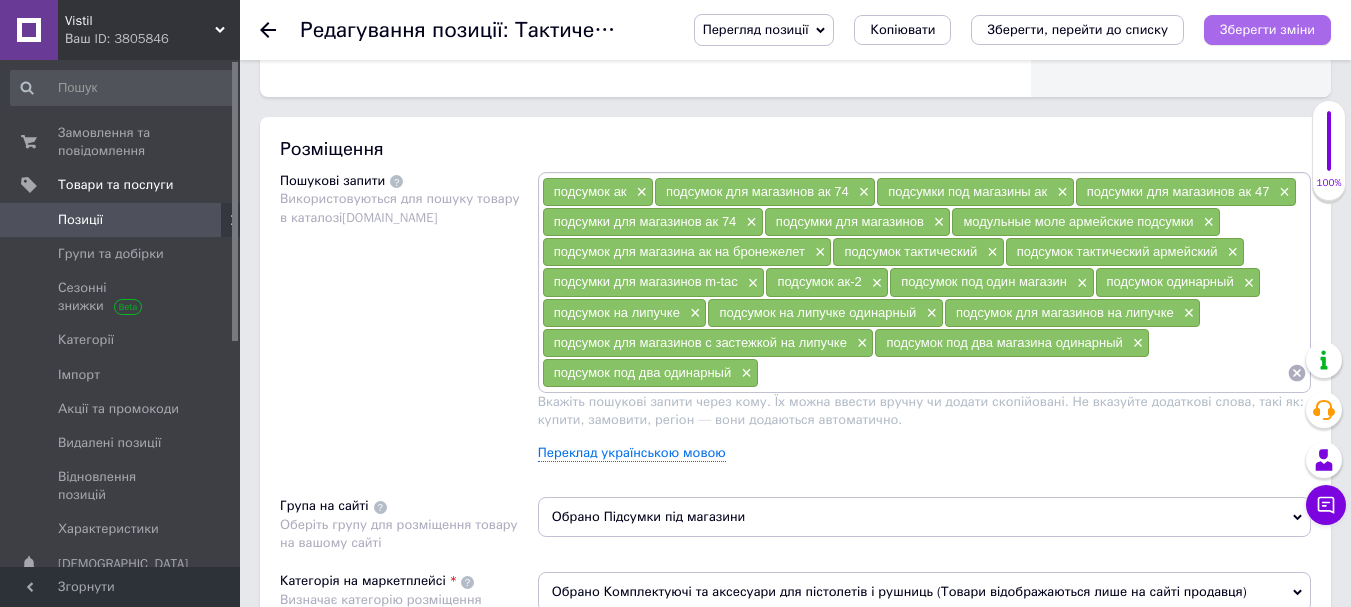 click on "Зберегти зміни" at bounding box center [1267, 29] 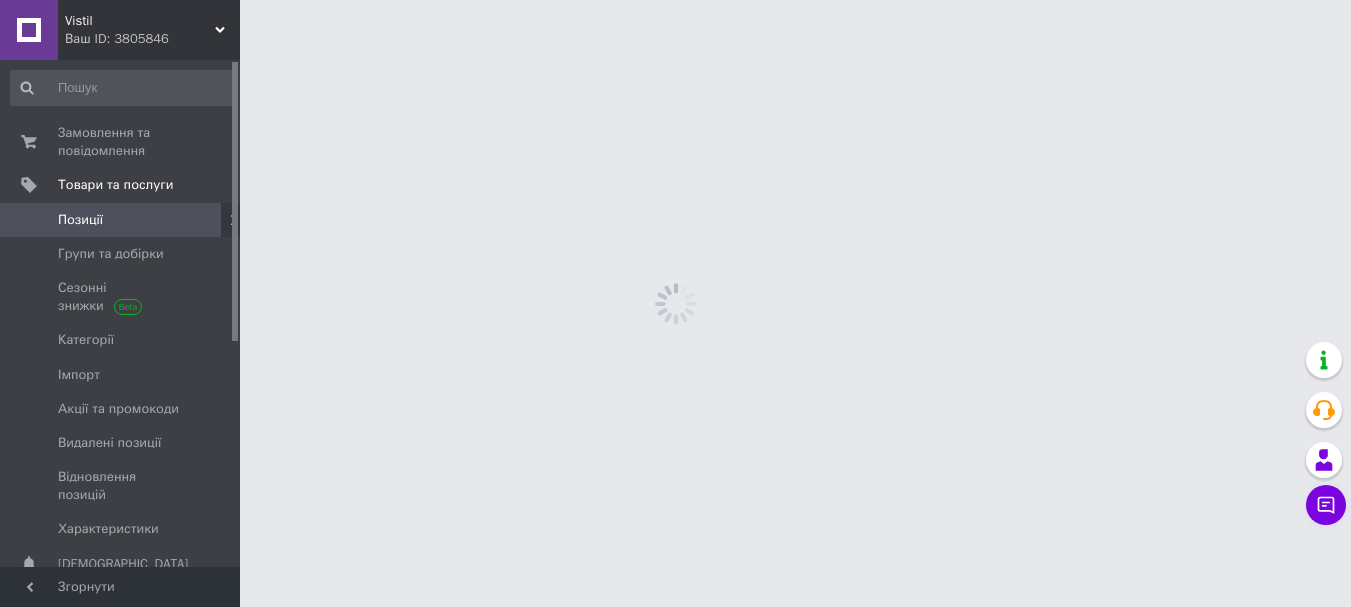 scroll, scrollTop: 0, scrollLeft: 0, axis: both 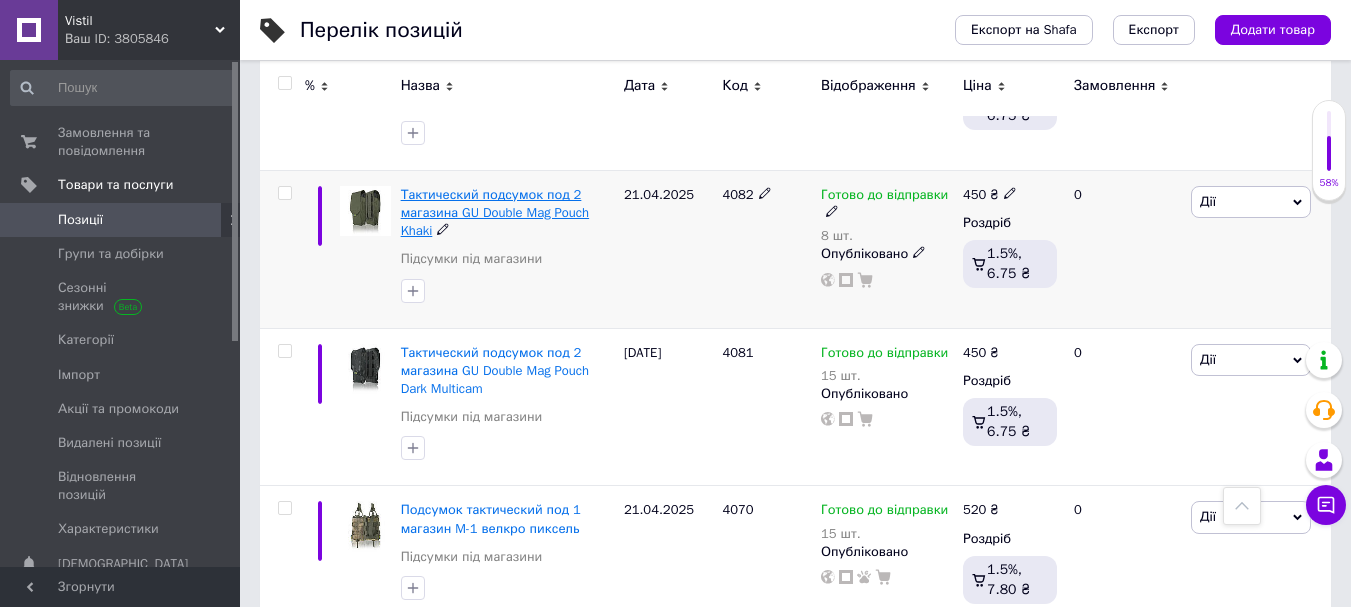 click on "Тактический подсумок под 2 магазина GU Double Mag Pouch Khaki" at bounding box center (495, 212) 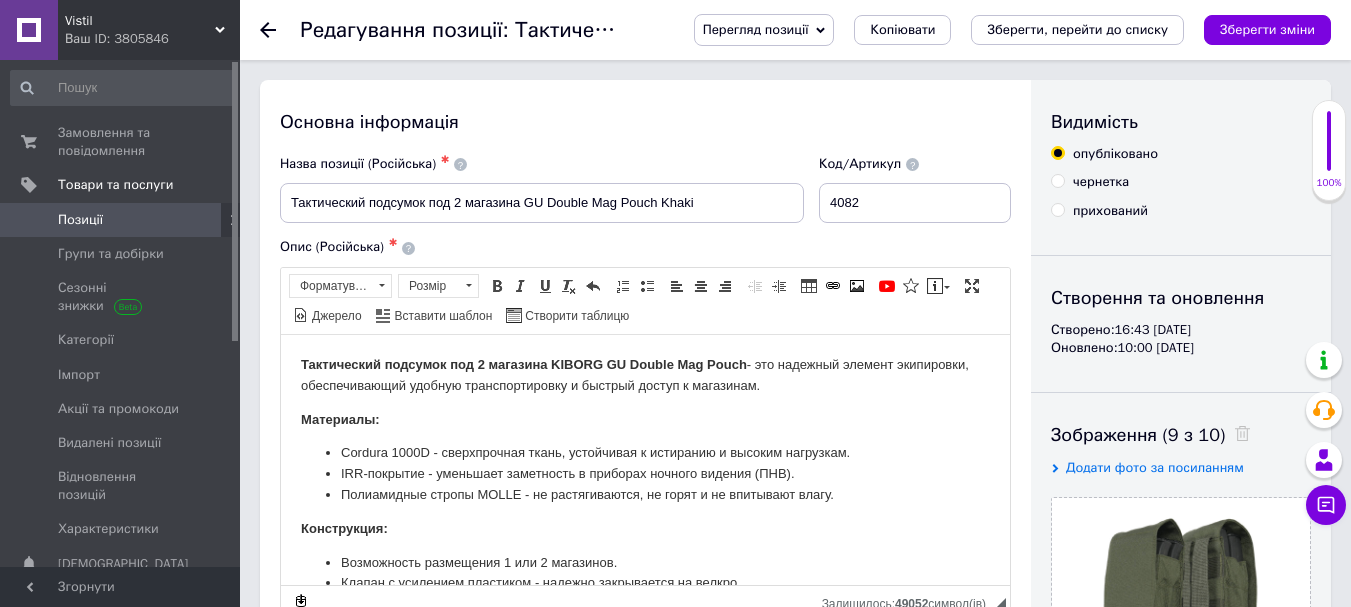 scroll, scrollTop: 0, scrollLeft: 0, axis: both 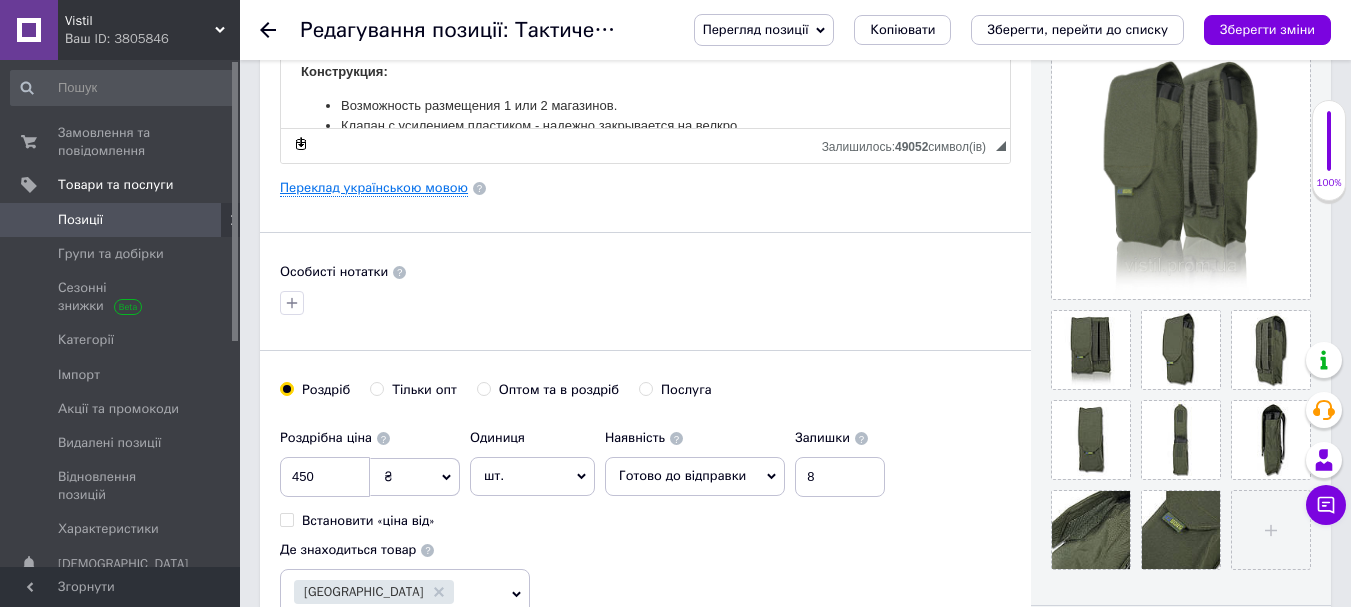 click on "Переклад українською мовою" at bounding box center [374, 188] 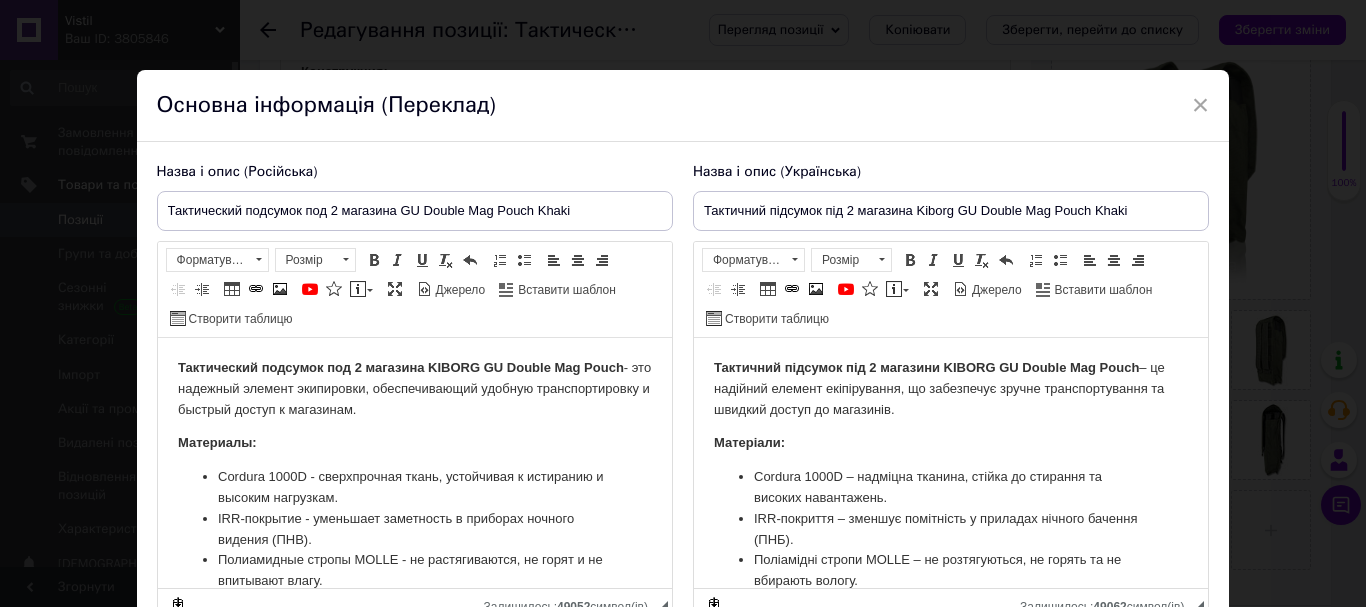 scroll, scrollTop: 0, scrollLeft: 0, axis: both 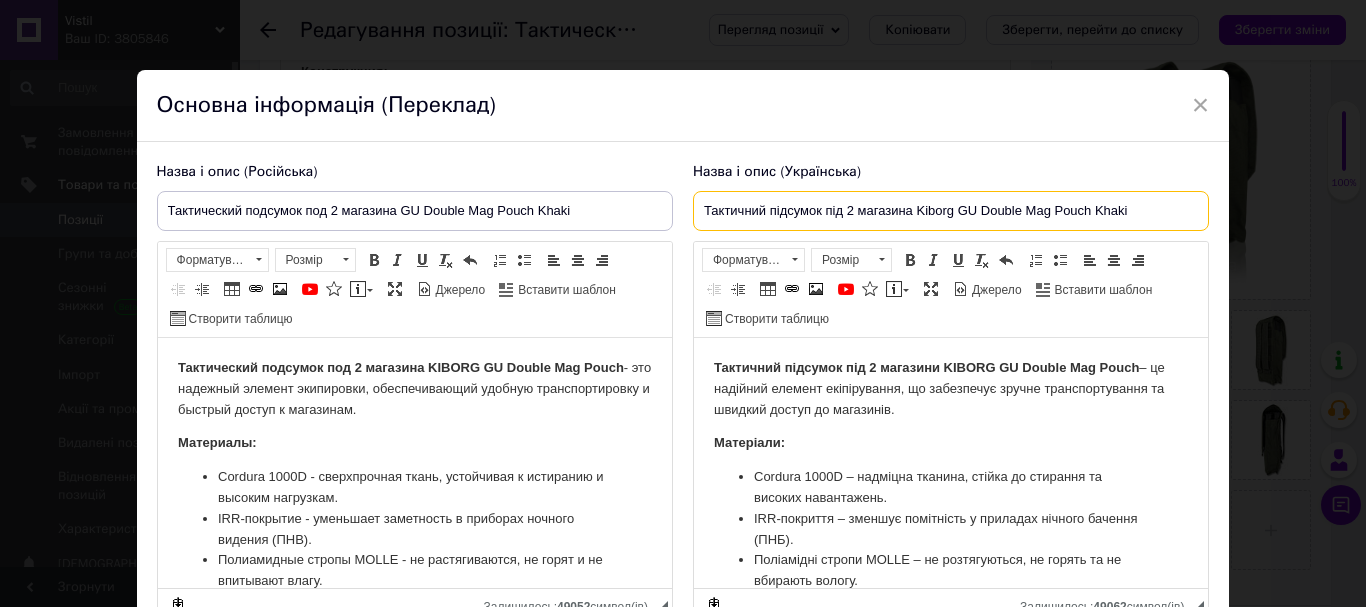 click on "Тактичний підсумок під 2 магазина Kiborg GU Double Mag Pouch Khaki" at bounding box center (951, 211) 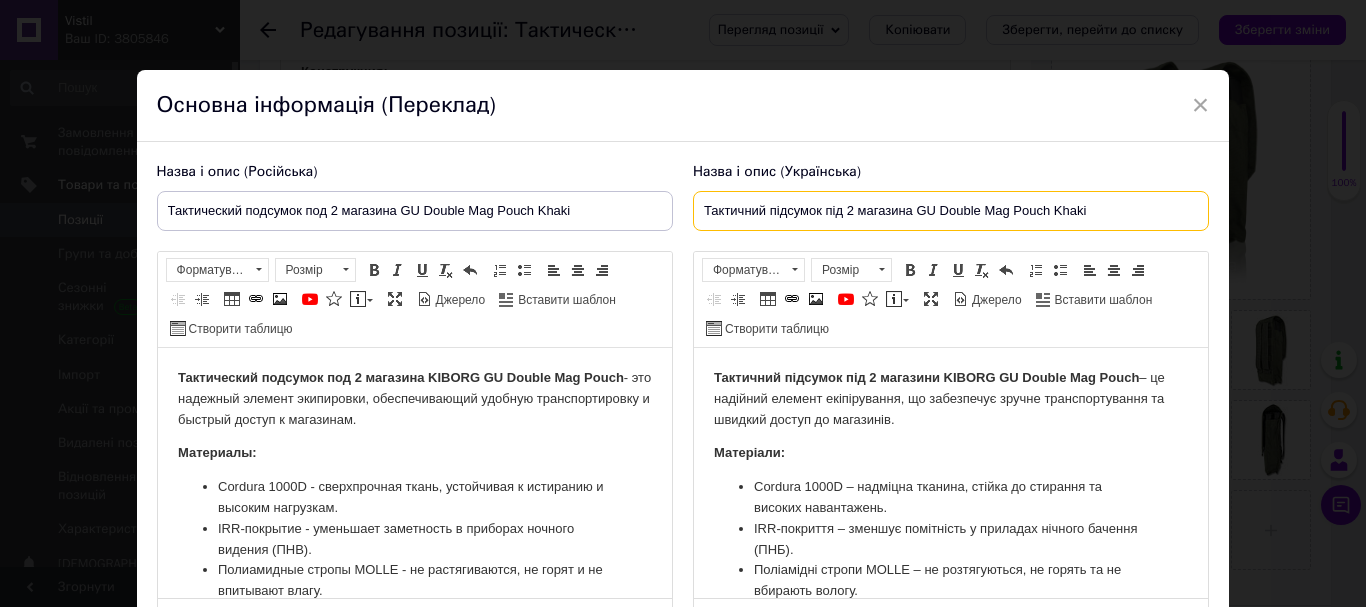 type on "Тактичний підсумок під 2 магазина GU Double Mag Pouch Khaki" 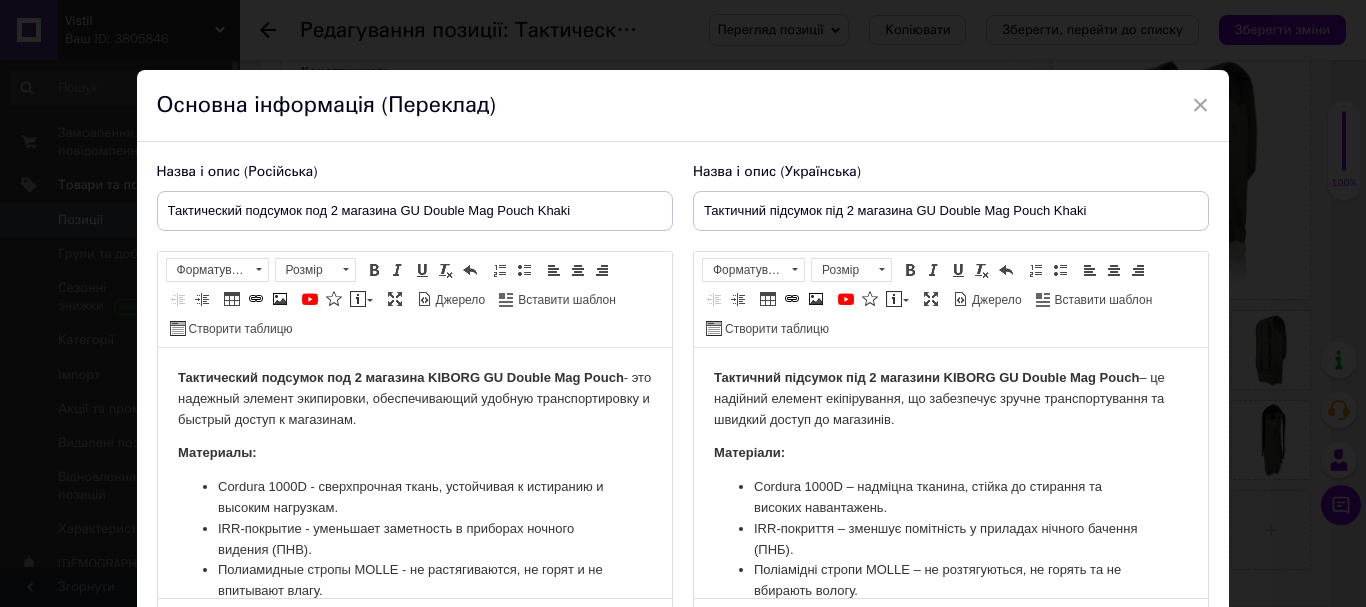 click on "Тактичний підсумок під 2 магазини KIBORG GU Double Mag Pouch" at bounding box center (925, 377) 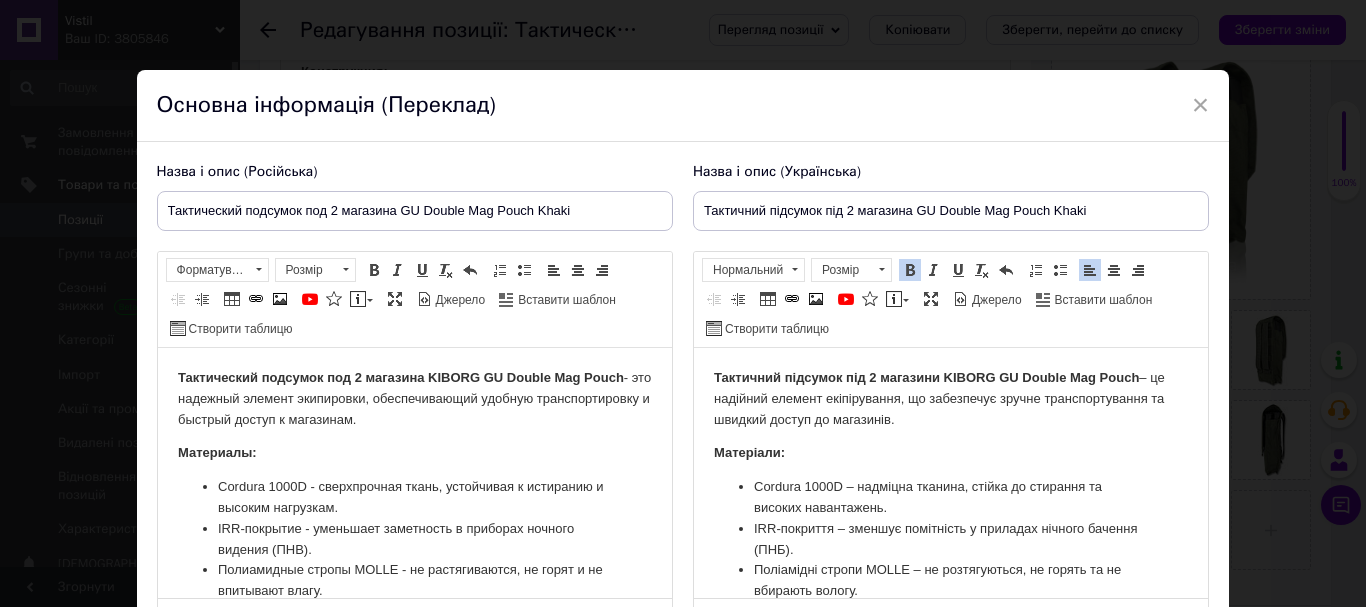 type 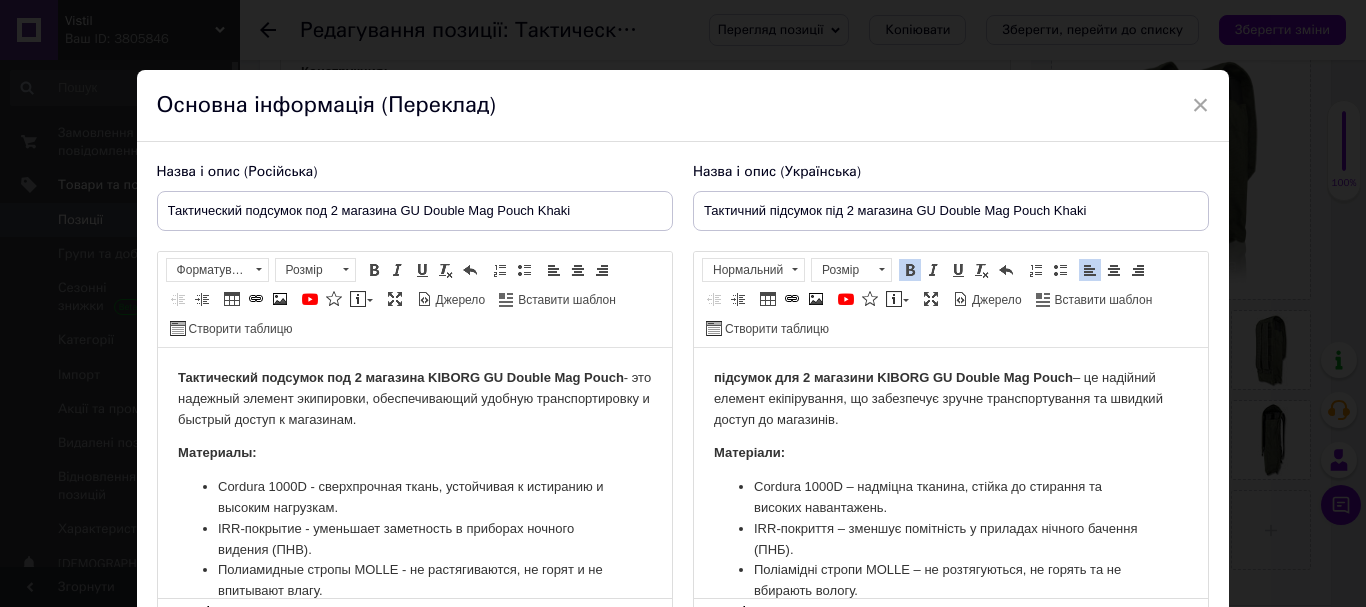 click on "підсумок для 2 магазини KIBORG GU Double Mag Pouch" at bounding box center [892, 377] 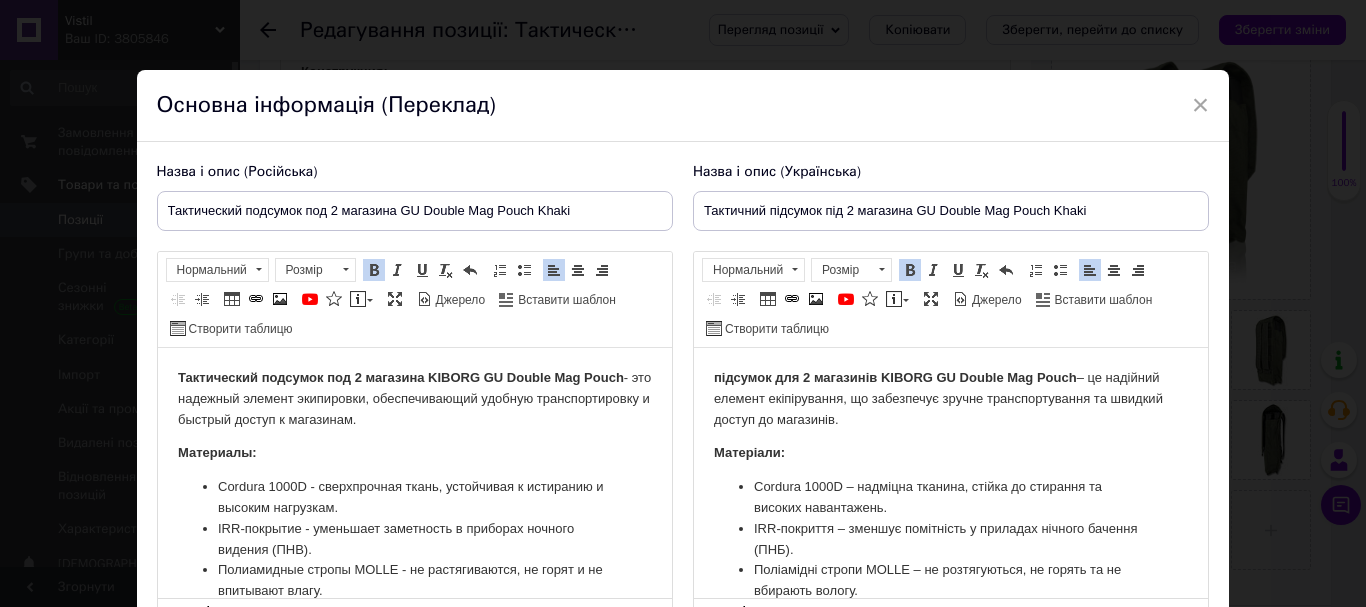 click on "Тактический подсумок под 2 магазина KIBORG GU Double Mag Pouch" at bounding box center [400, 377] 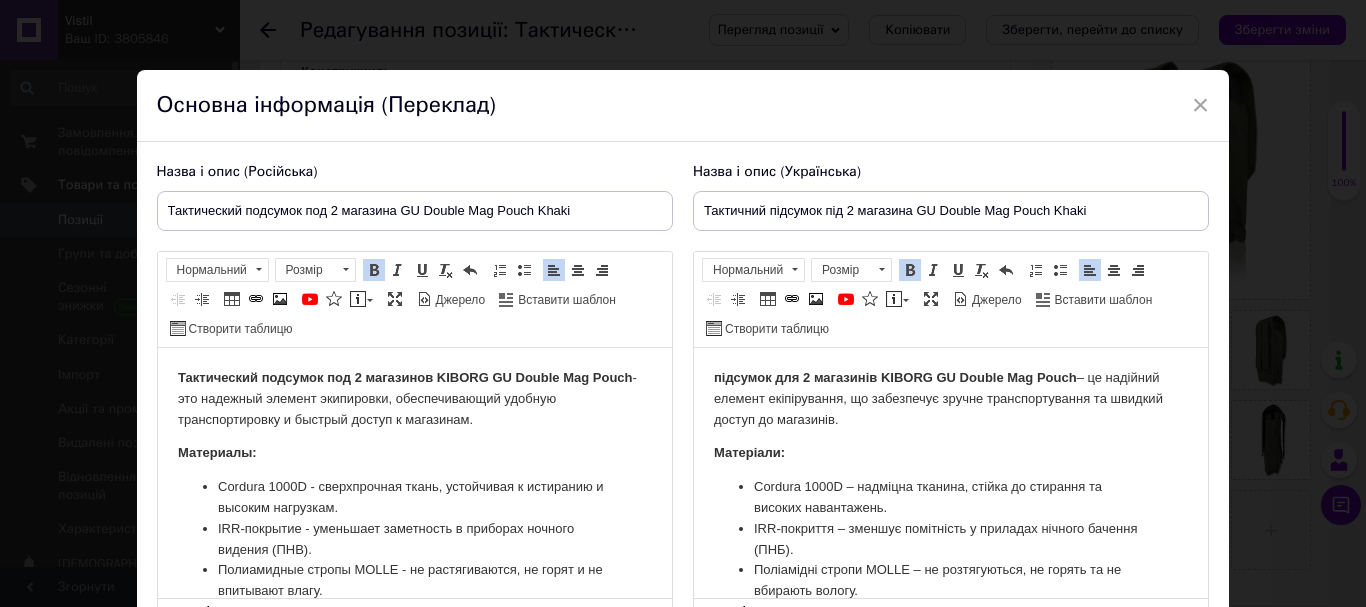 click on "Тактический подсумок под 2 магазинов KIBORG GU Double Mag Pouch" at bounding box center [404, 377] 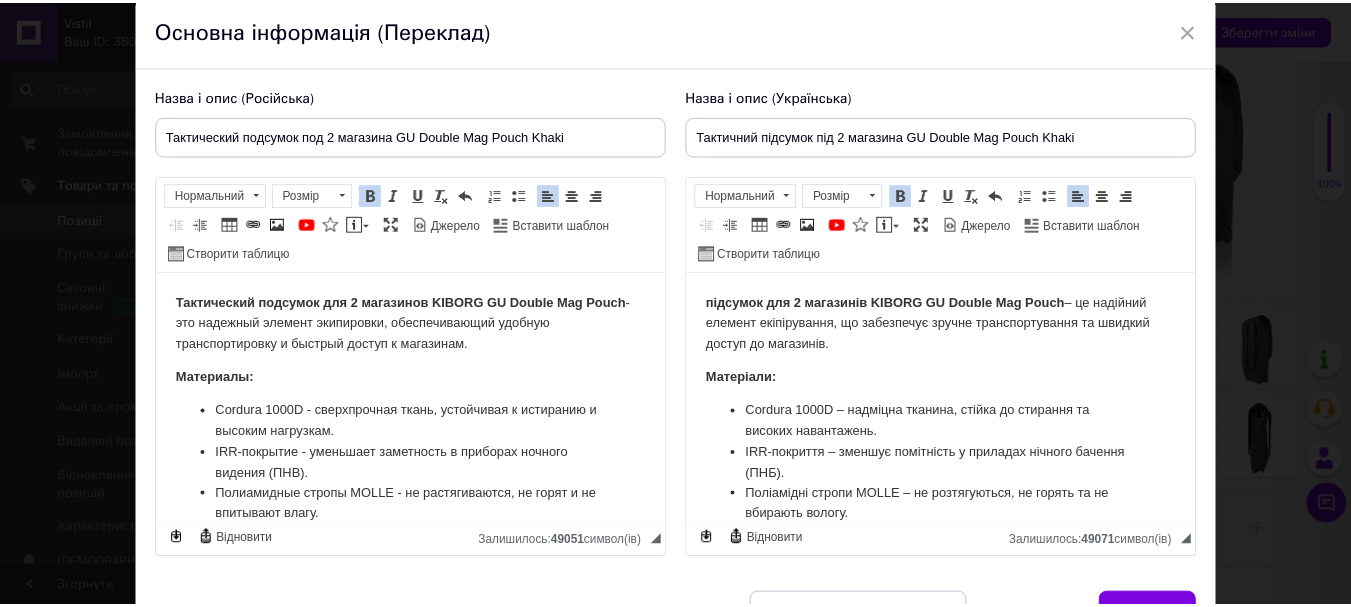 scroll, scrollTop: 192, scrollLeft: 0, axis: vertical 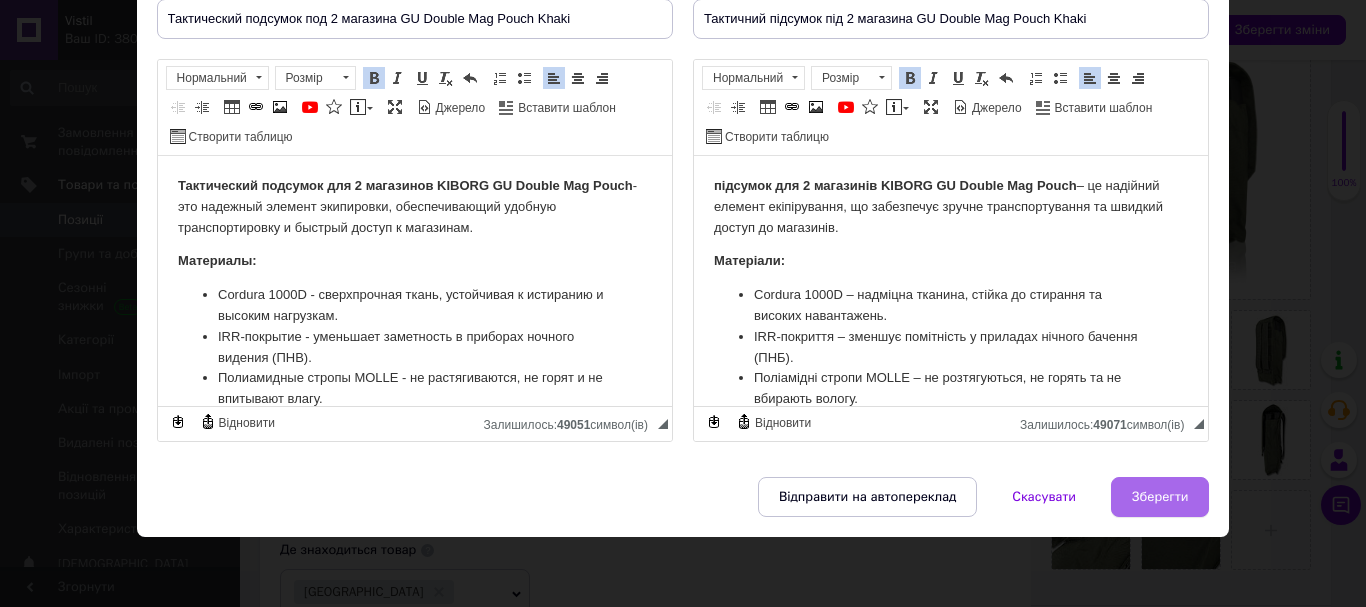 click on "Зберегти" at bounding box center (1160, 497) 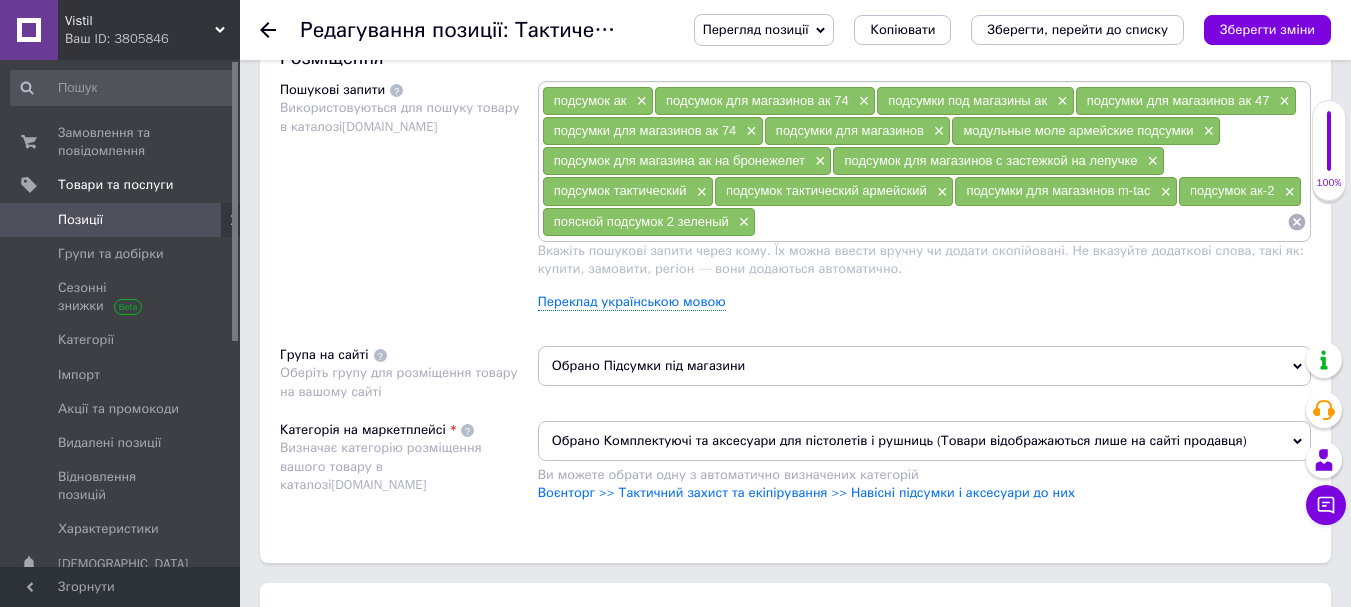 scroll, scrollTop: 1195, scrollLeft: 0, axis: vertical 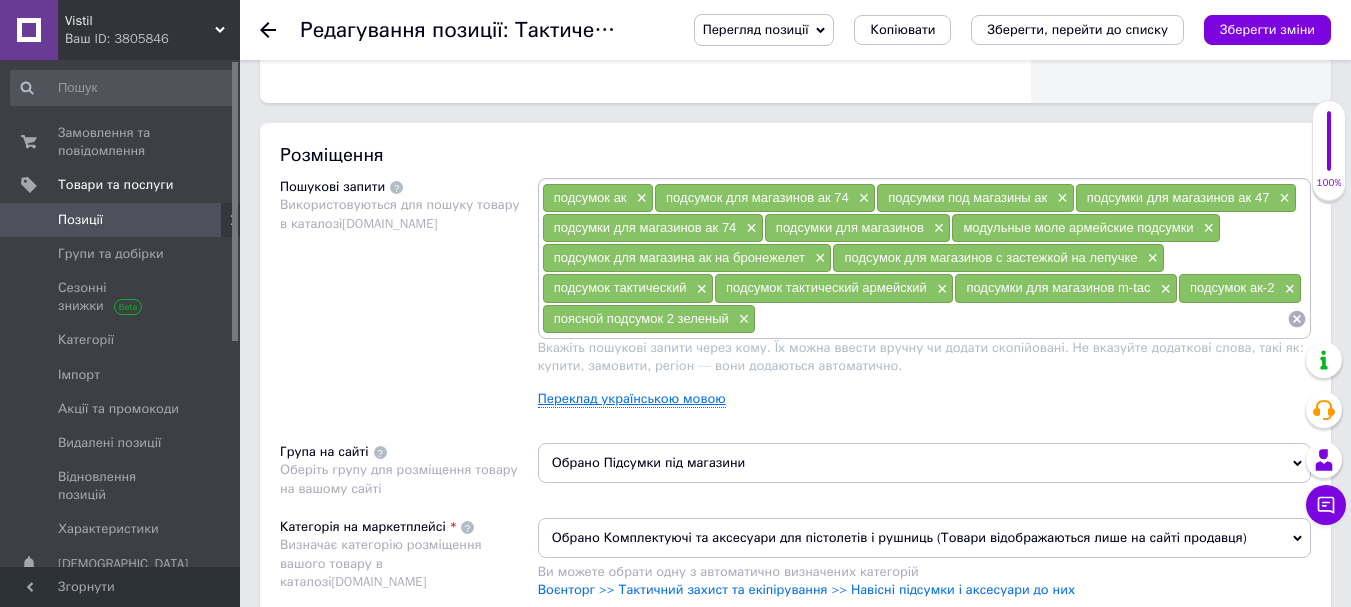 click on "Переклад українською мовою" at bounding box center [632, 399] 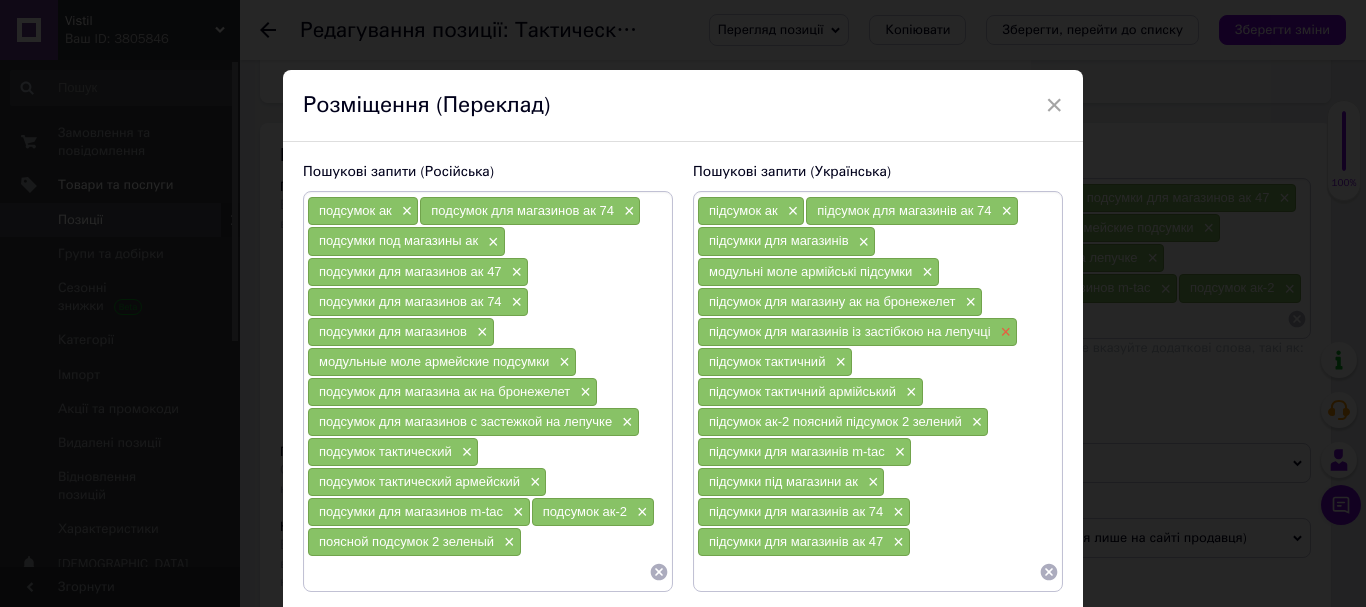 click on "×" at bounding box center (1004, 332) 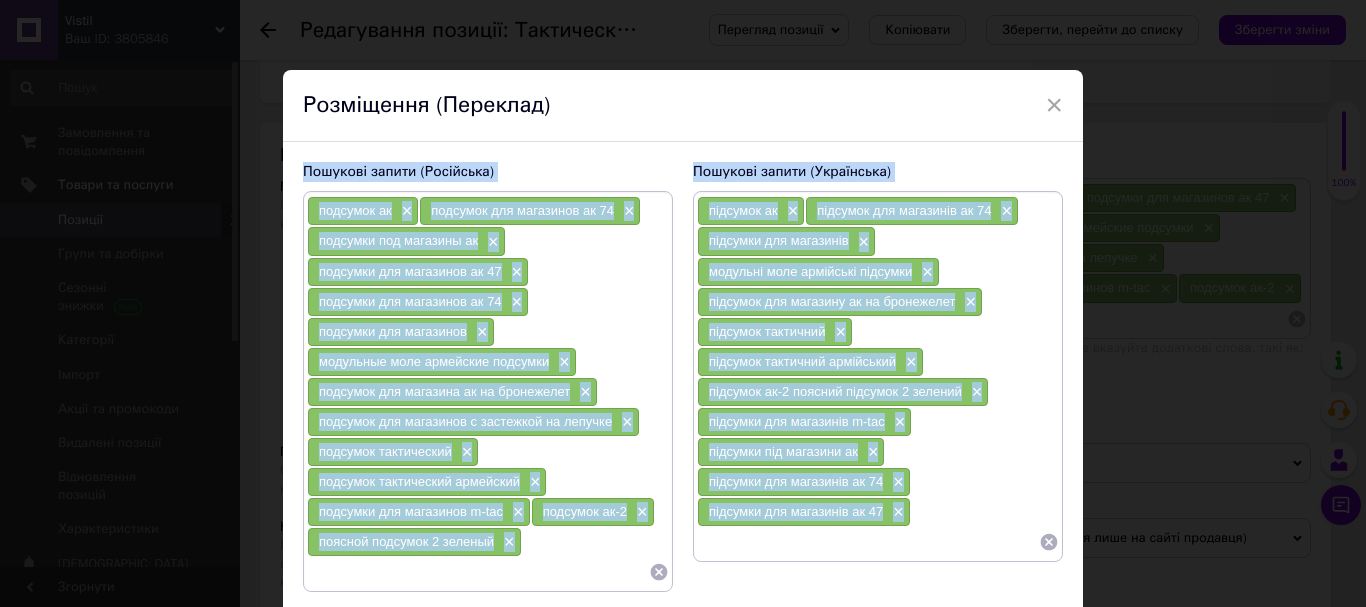 drag, startPoint x: 1119, startPoint y: 380, endPoint x: 991, endPoint y: 110, distance: 298.8043 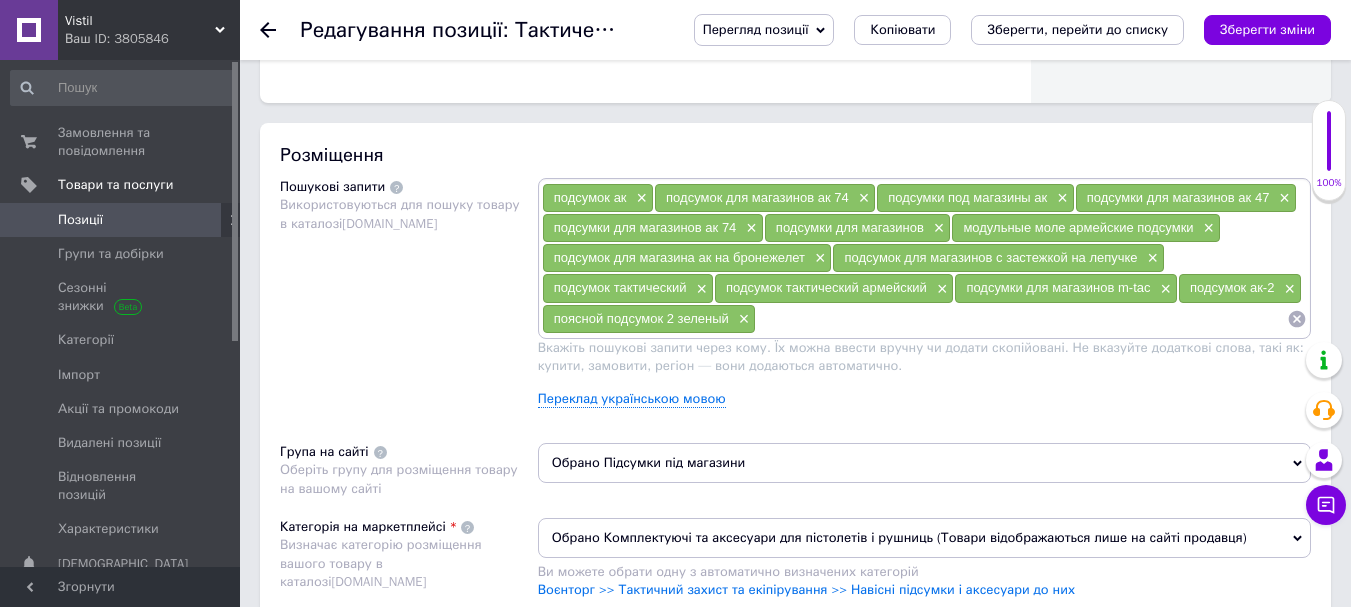 click on "Основна інформація Назва позиції (Російська) ✱ Тактический подсумок под 2 магазина GU Double Mag Pouch Khaki Код/Артикул 4082 Опис (Російська) ✱ Тактический подсумок для 2 магазинов KIBORG GU Double Mag Pouch  - это надежный элемент экипировки, обеспечивающий удобную транспортировку и быстрый доступ к магазинам.
Материалы:
Cordura 1000D - сверхпрочная ткань, устойчивая к истиранию и высоким нагрузкам.
IRR-покрытие - уменьшает заметность в приборах ночного видения (ПНВ).
Полиамидные стропы MOLLE - не растягиваются, не горят и не впитывают влагу.
Конструкция:
Розмір" at bounding box center [795, 568] 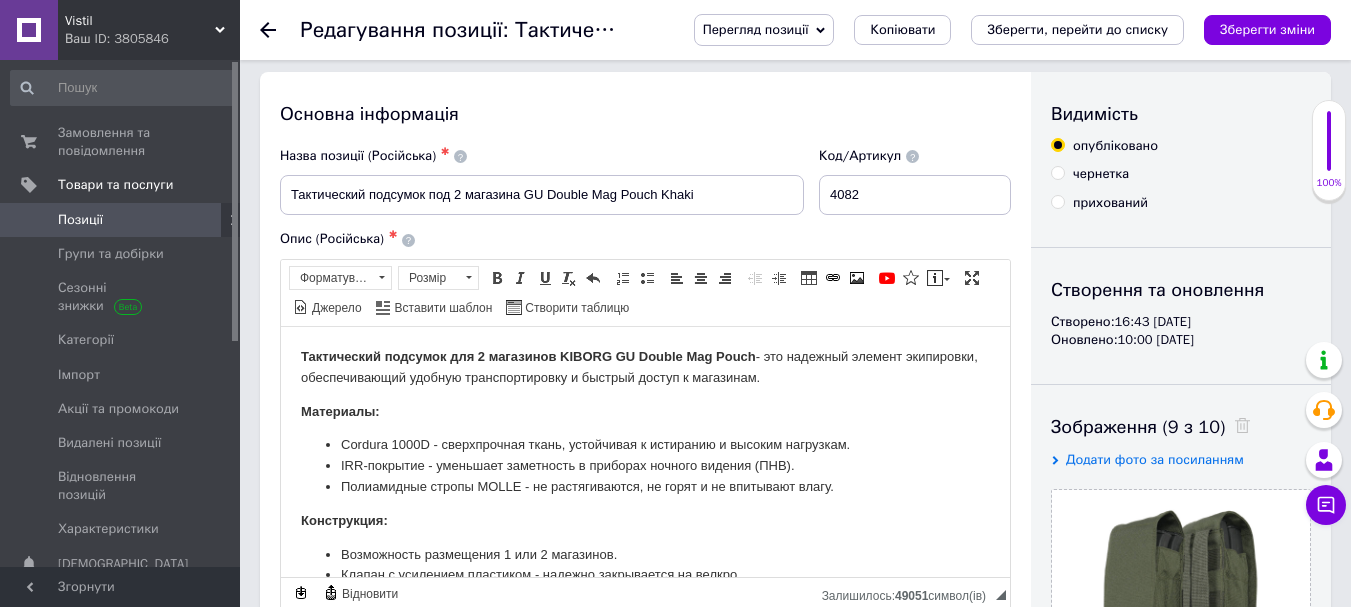scroll, scrollTop: 0, scrollLeft: 0, axis: both 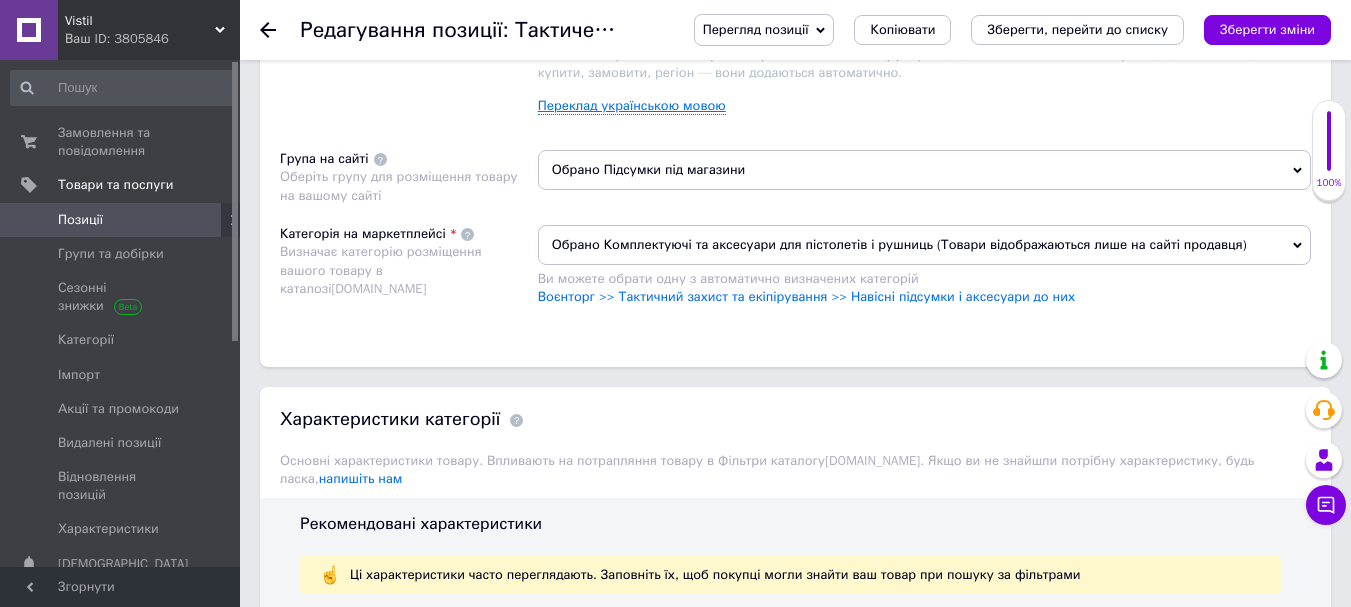 click on "Переклад українською мовою" at bounding box center (632, 106) 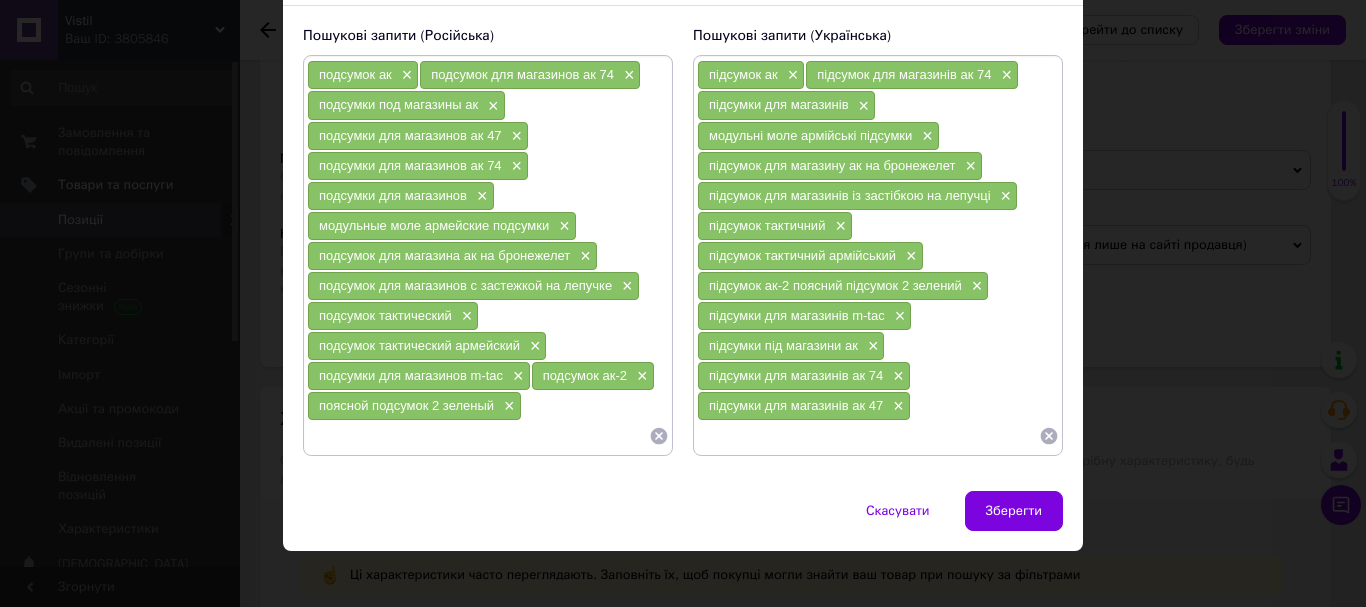 scroll, scrollTop: 142, scrollLeft: 0, axis: vertical 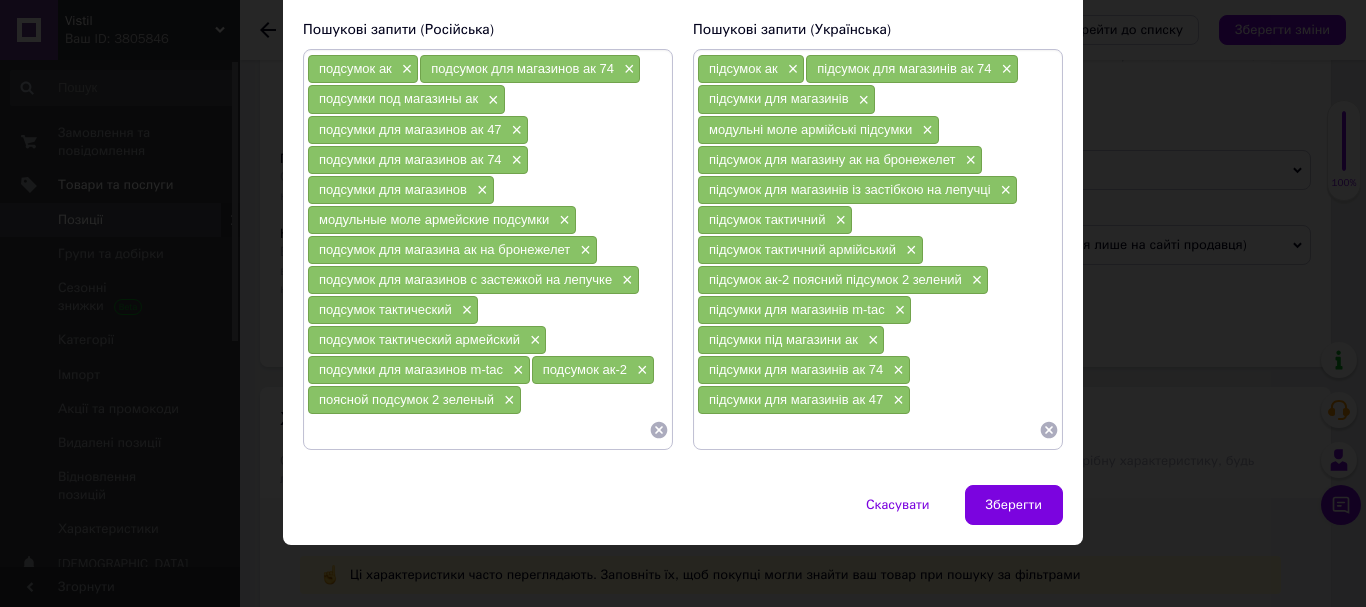 click at bounding box center [868, 430] 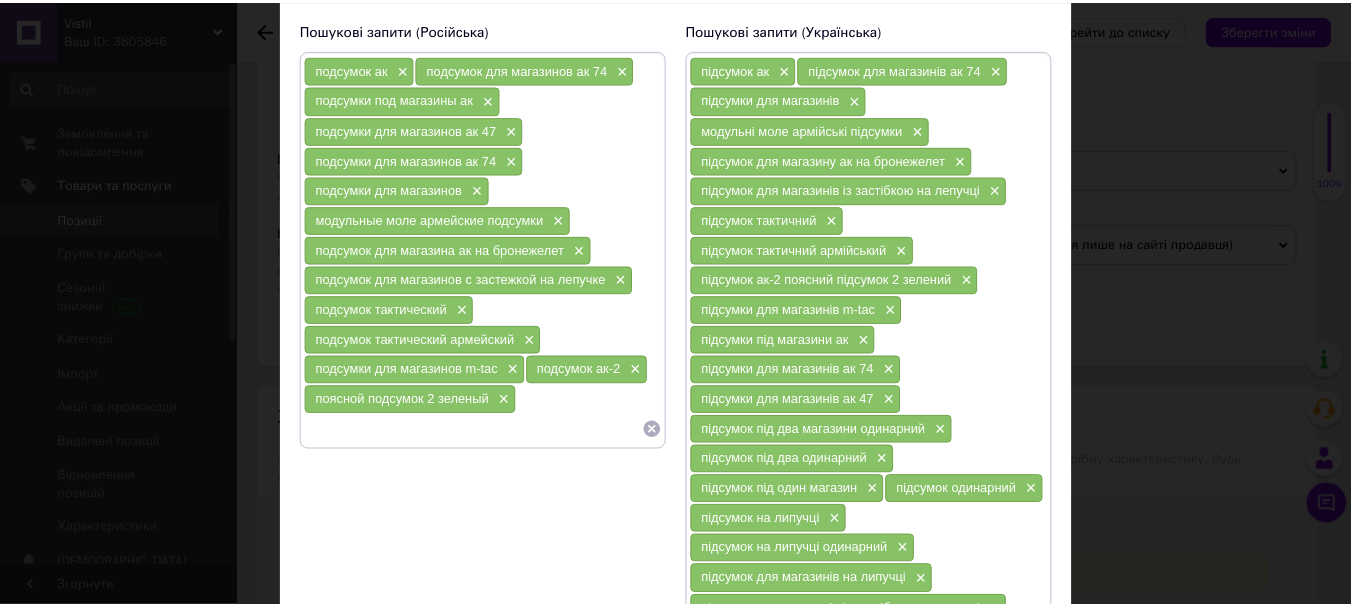 scroll, scrollTop: 321, scrollLeft: 0, axis: vertical 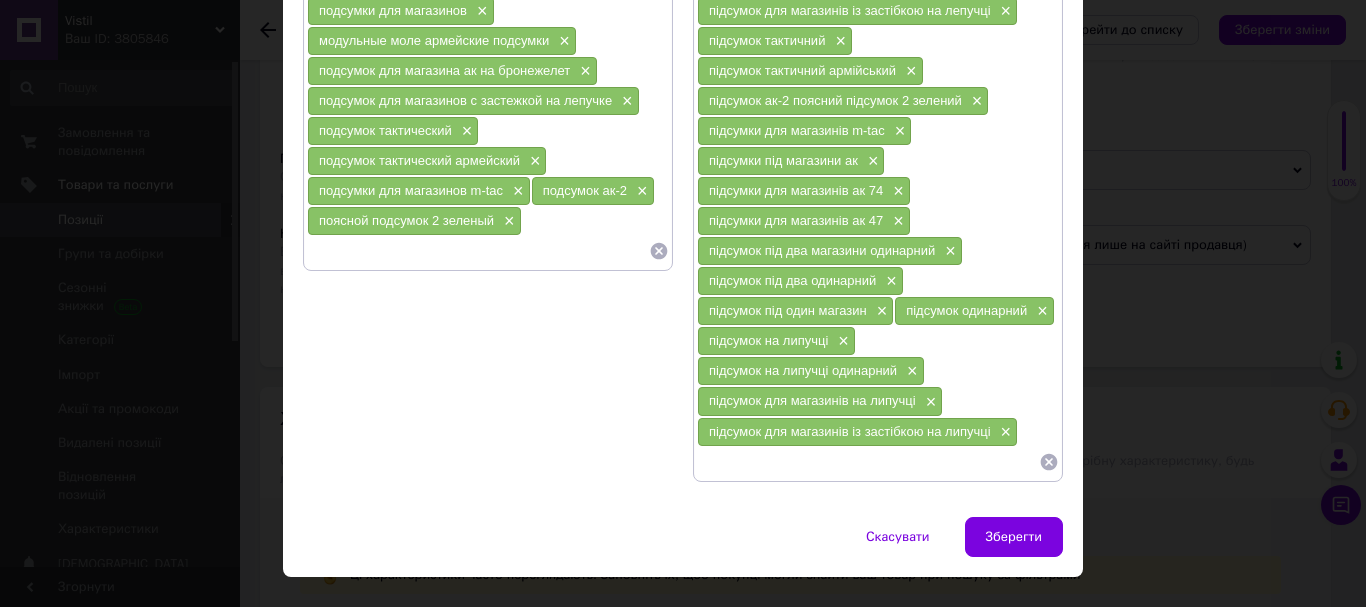 click at bounding box center (478, 251) 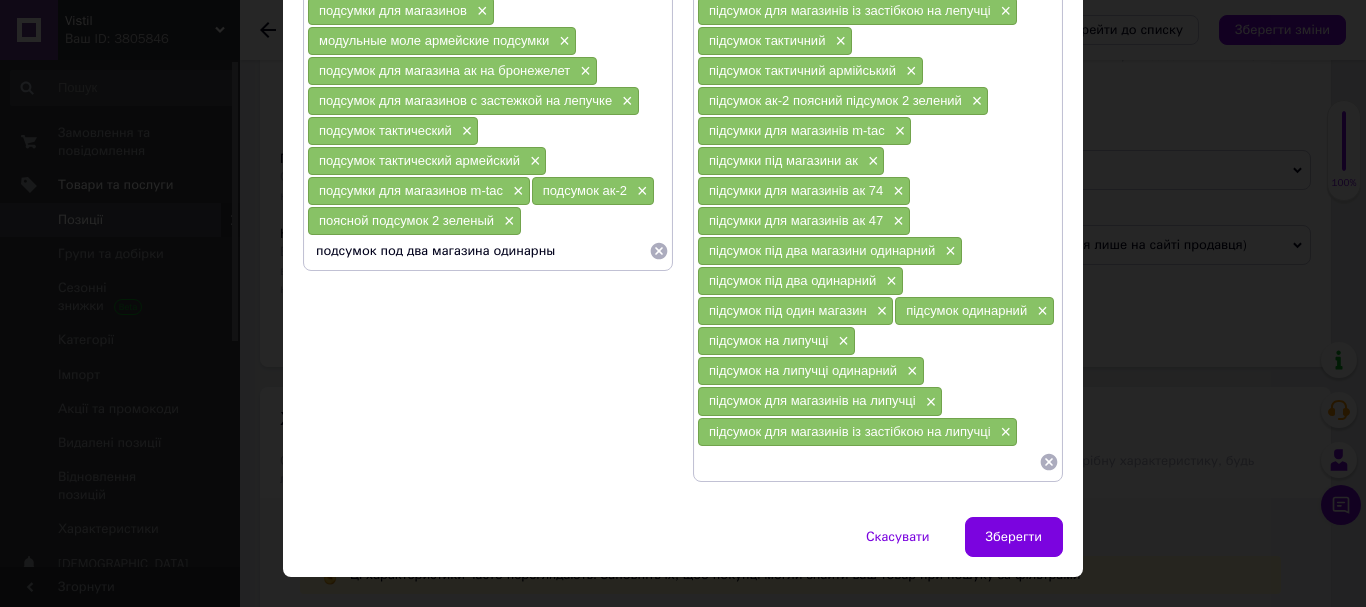 type on "подсумок под два магазина одинарный" 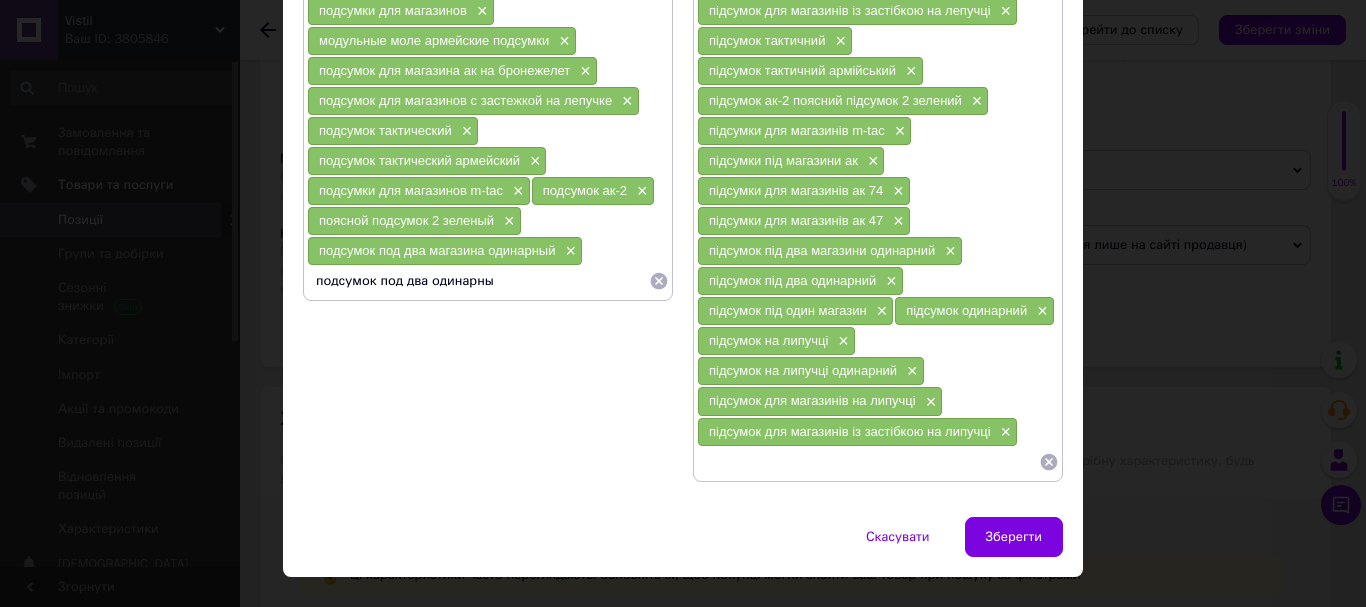type on "подсумок под два одинарный" 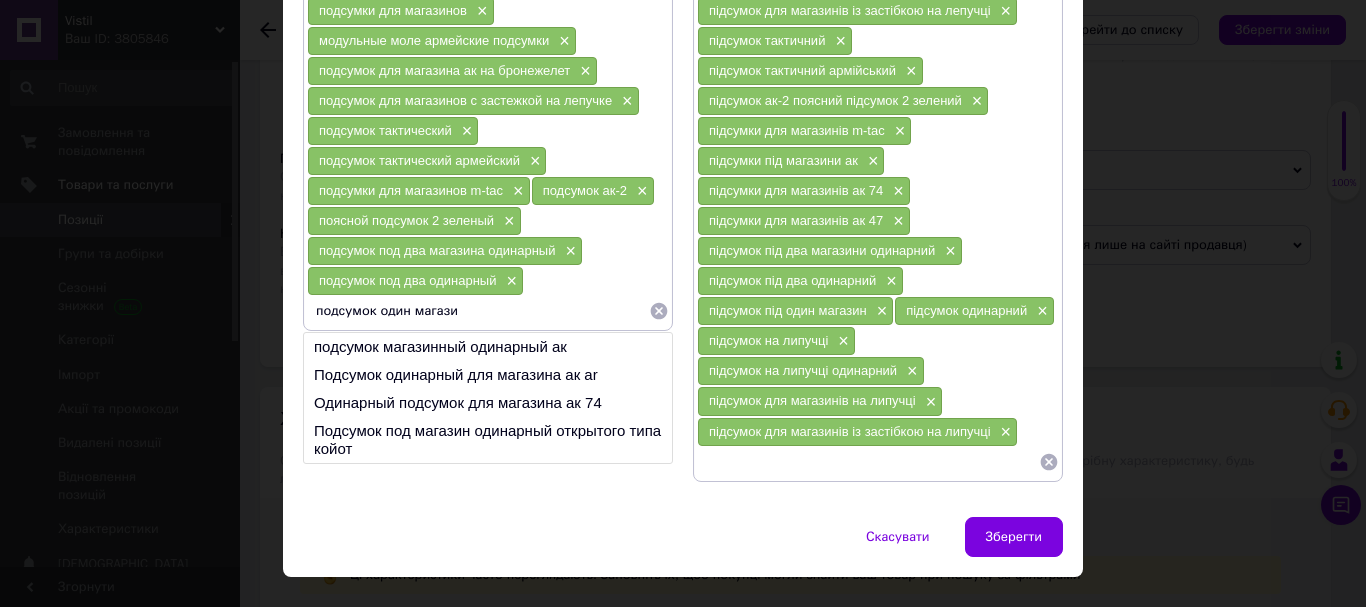 type on "подсумок один магазин" 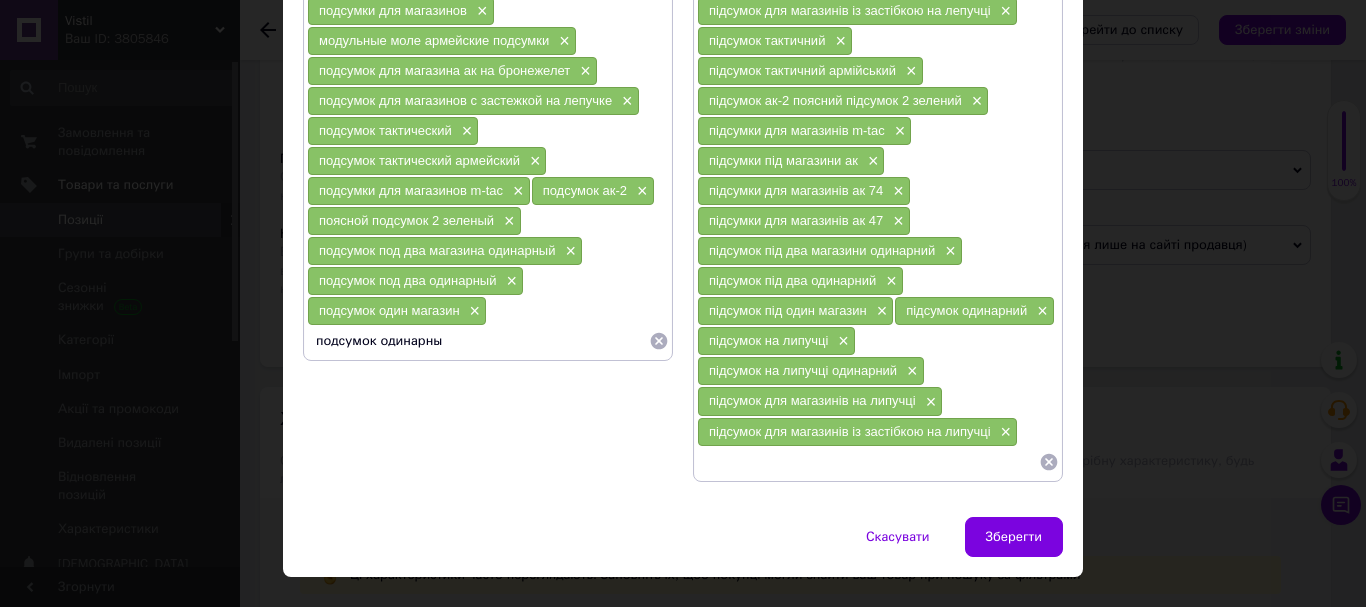 type on "подсумок одинарный" 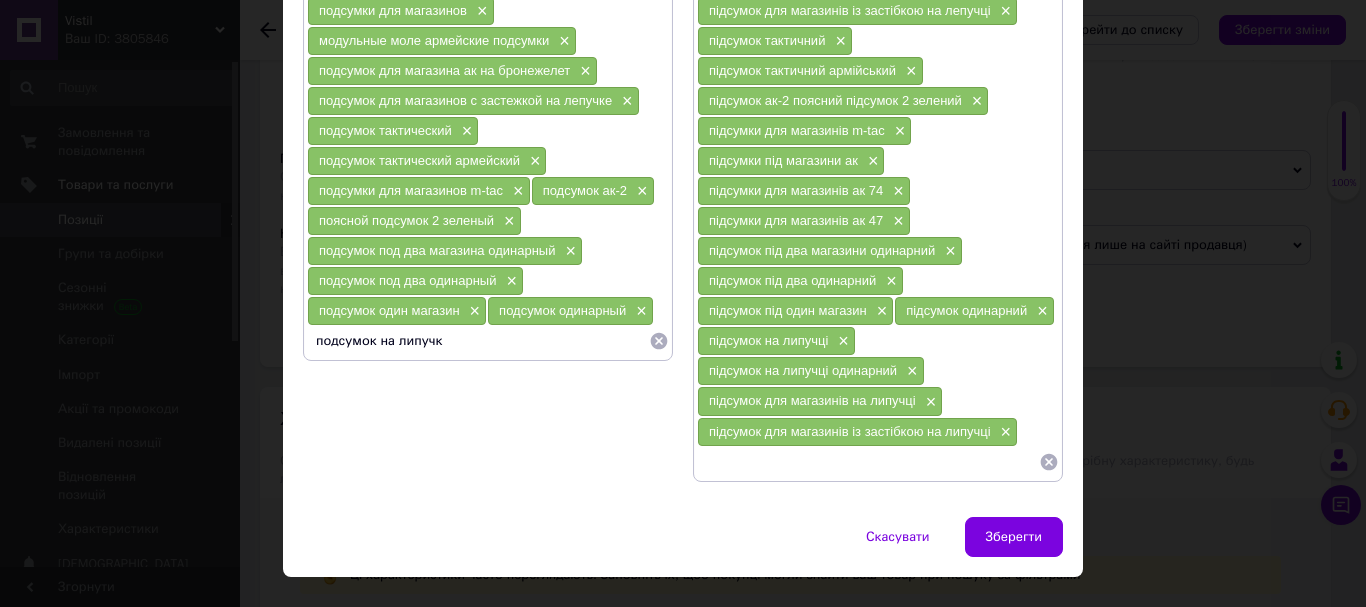 type on "подсумок на липучке" 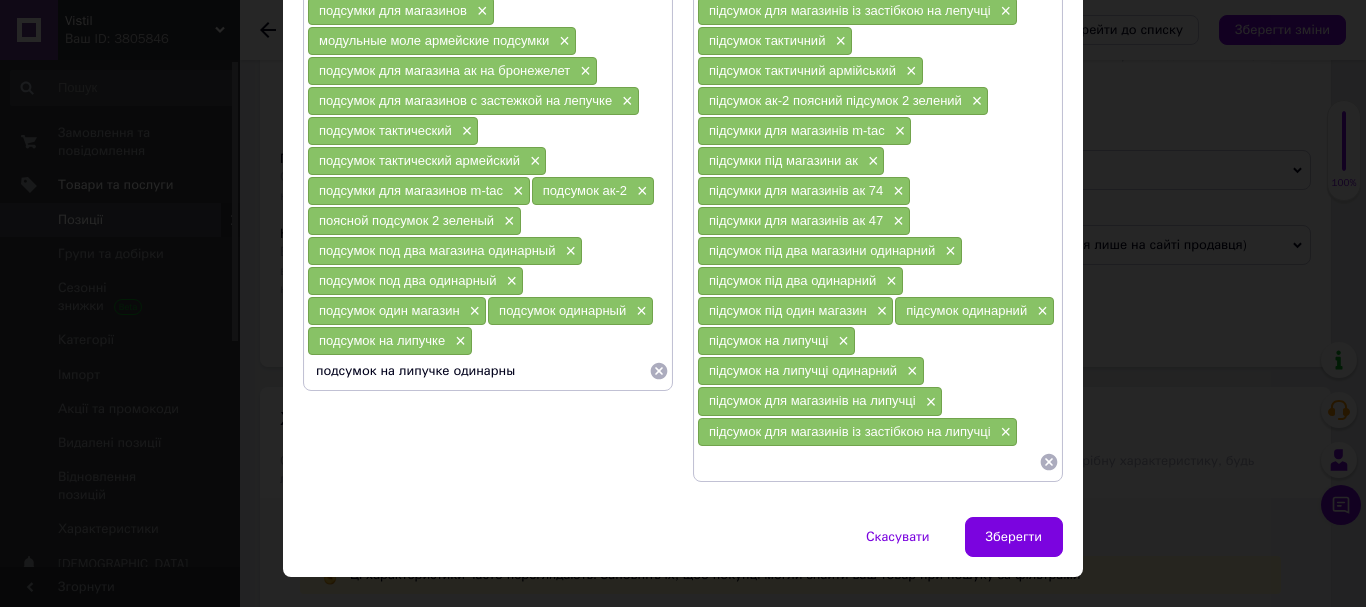 type on "подсумок на липучке одинарный" 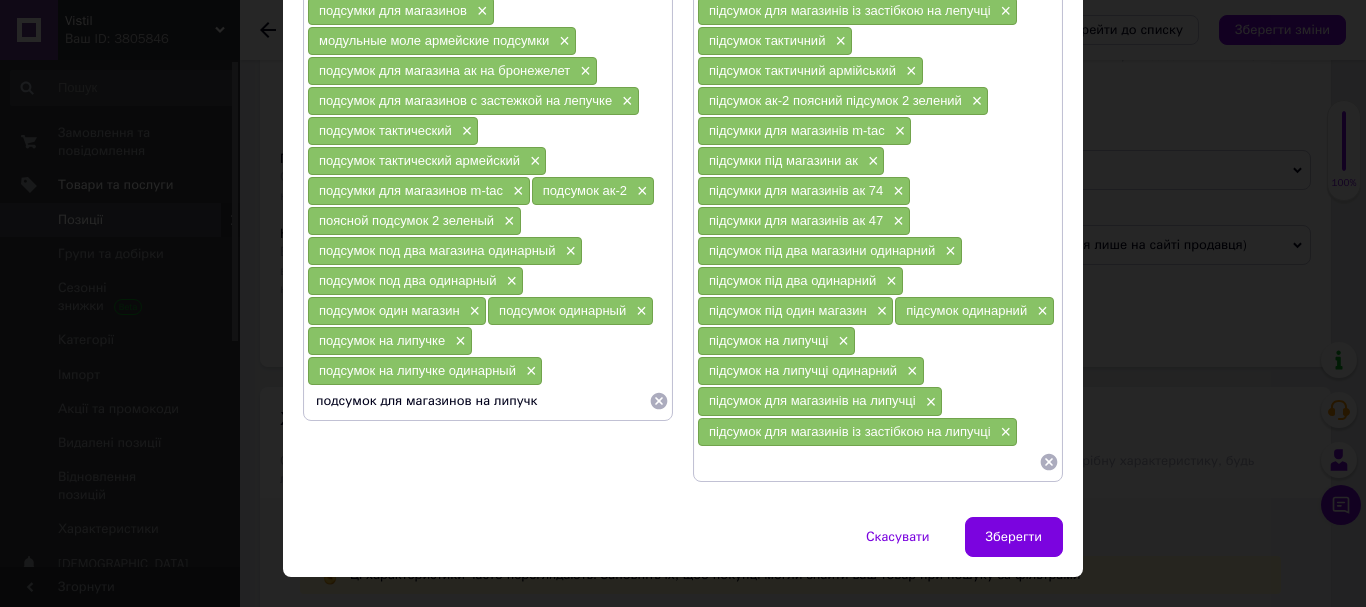 type on "подсумок для магазинов на липучке" 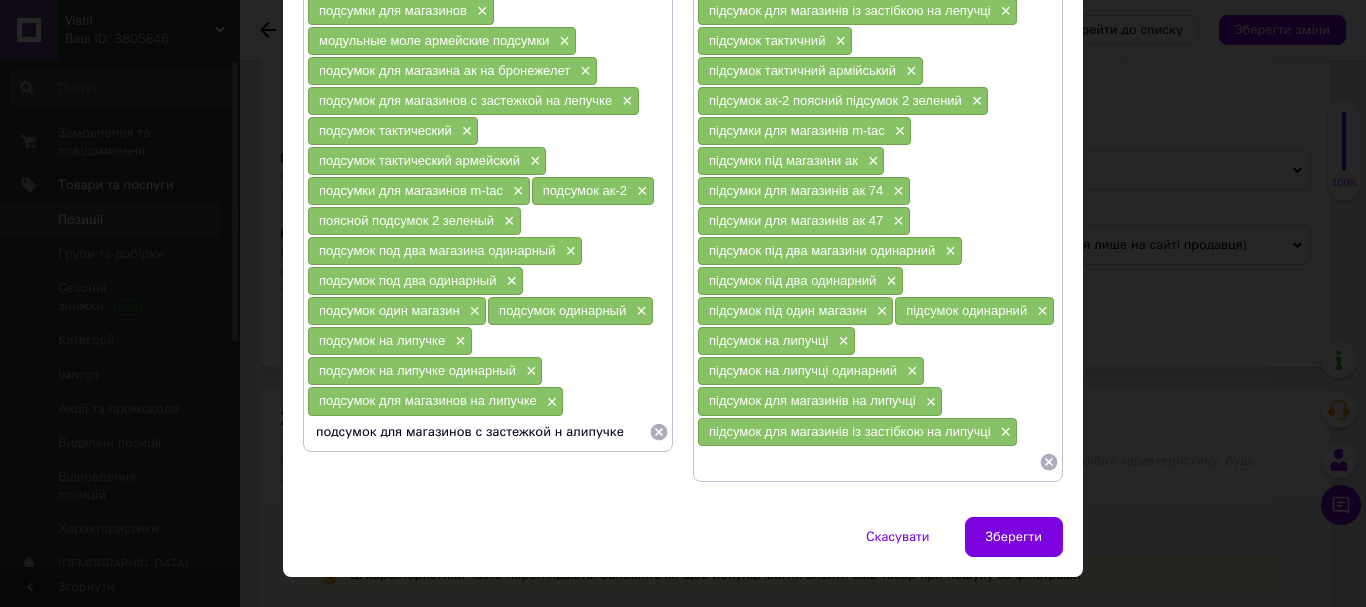 click on "подсумок для магазинов с застежкой н алипучке" at bounding box center [478, 432] 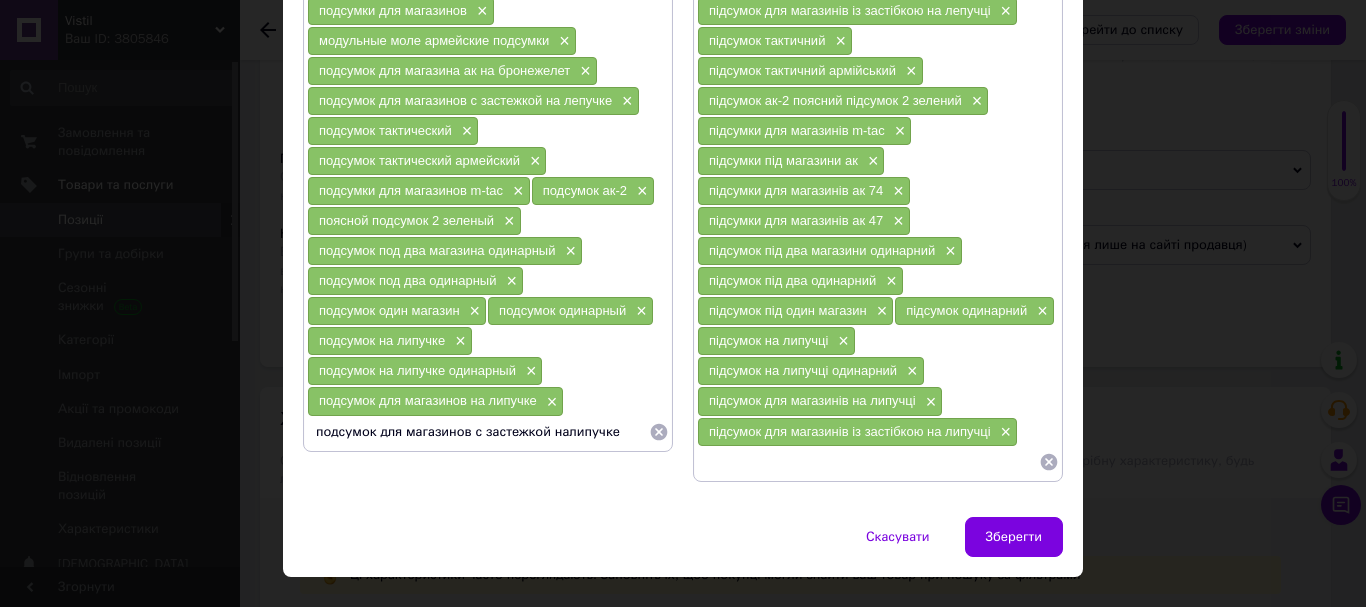 type on "подсумок для магазинов с застежкой на липучке" 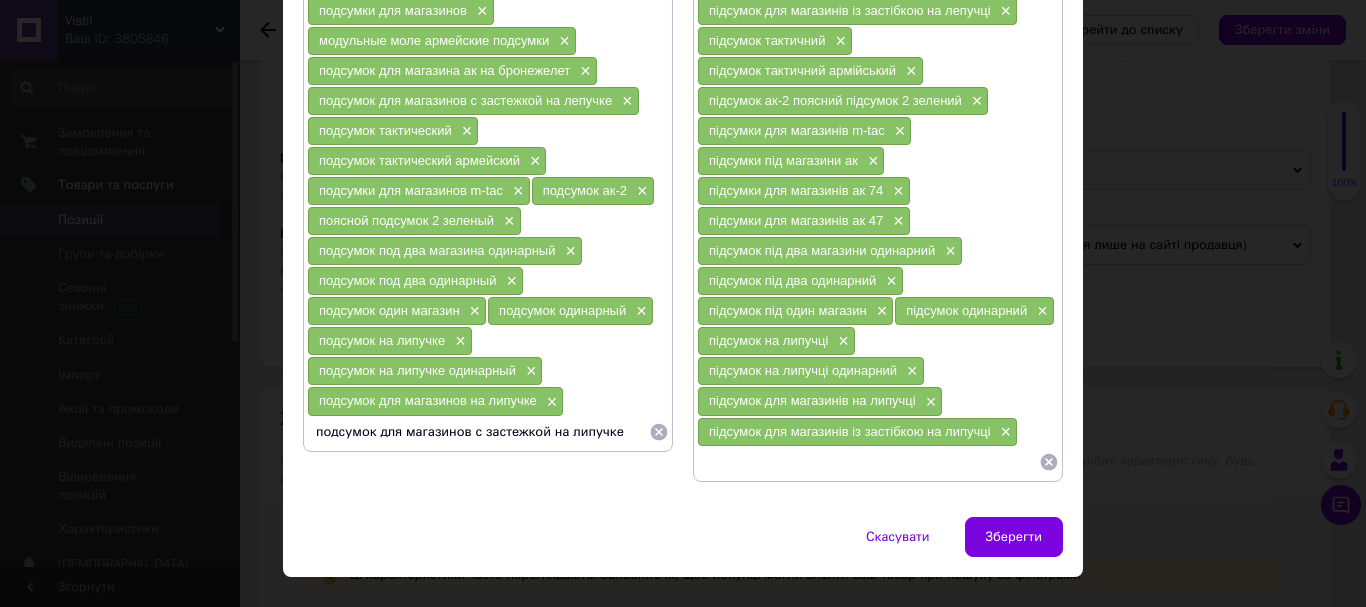 click on "подсумок для магазинов с застежкой на липучке" at bounding box center [478, 432] 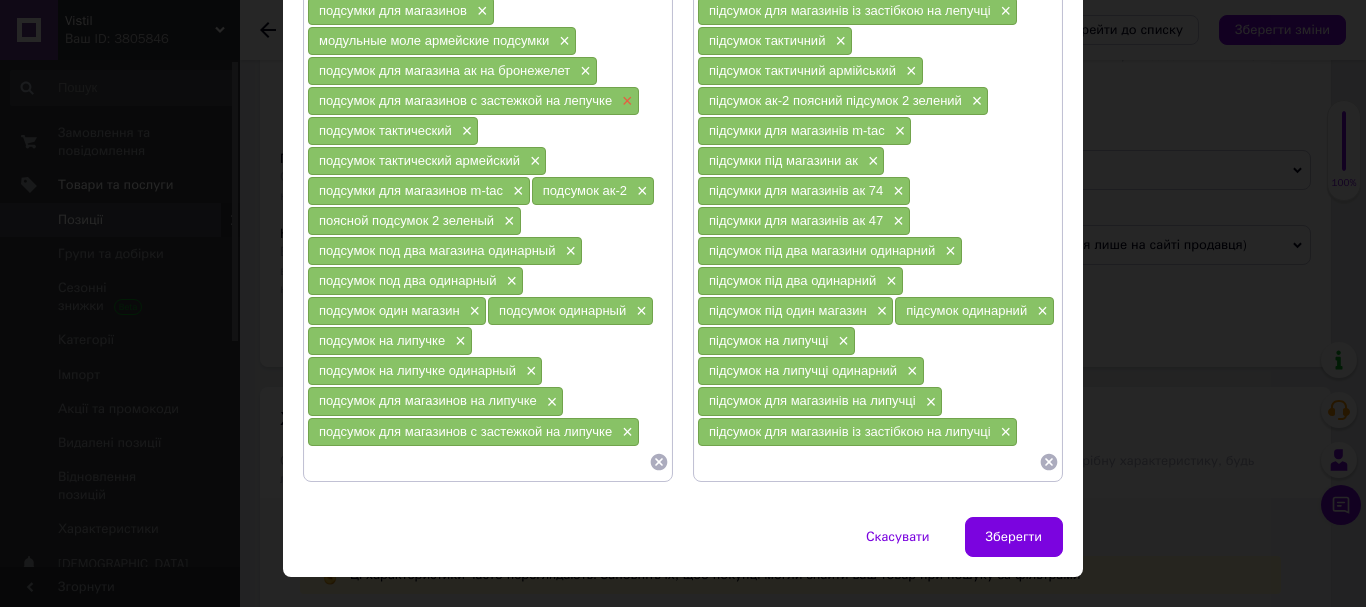 click on "×" at bounding box center (625, 101) 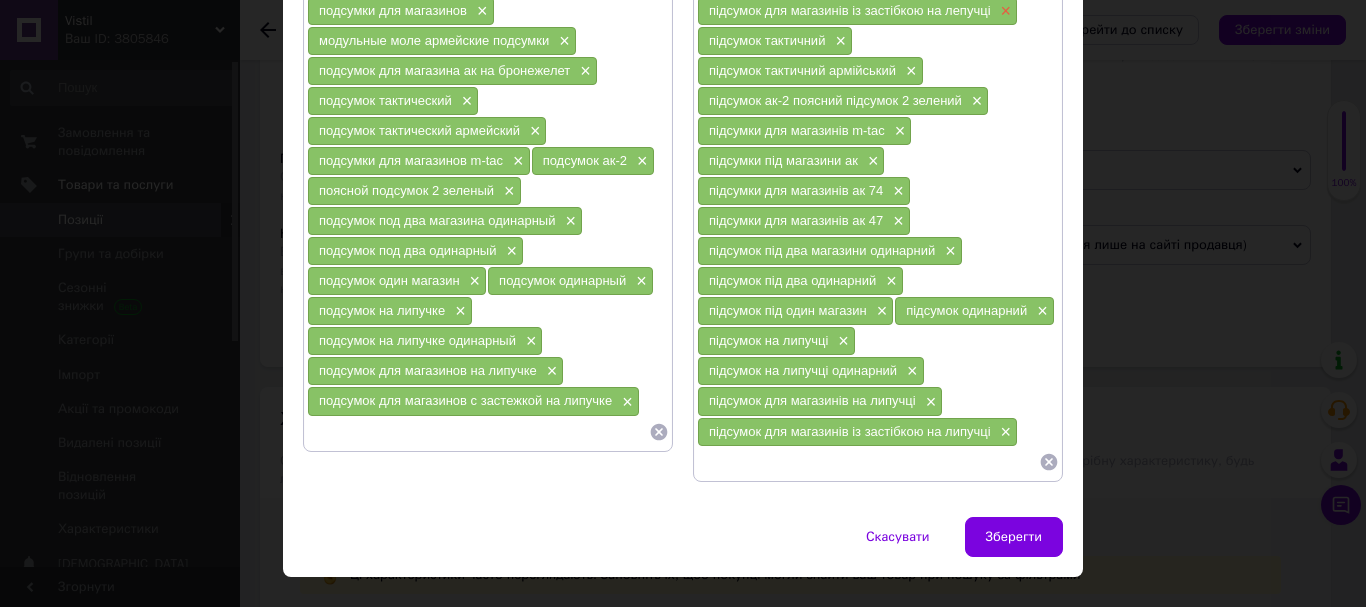 click on "×" at bounding box center [1004, 11] 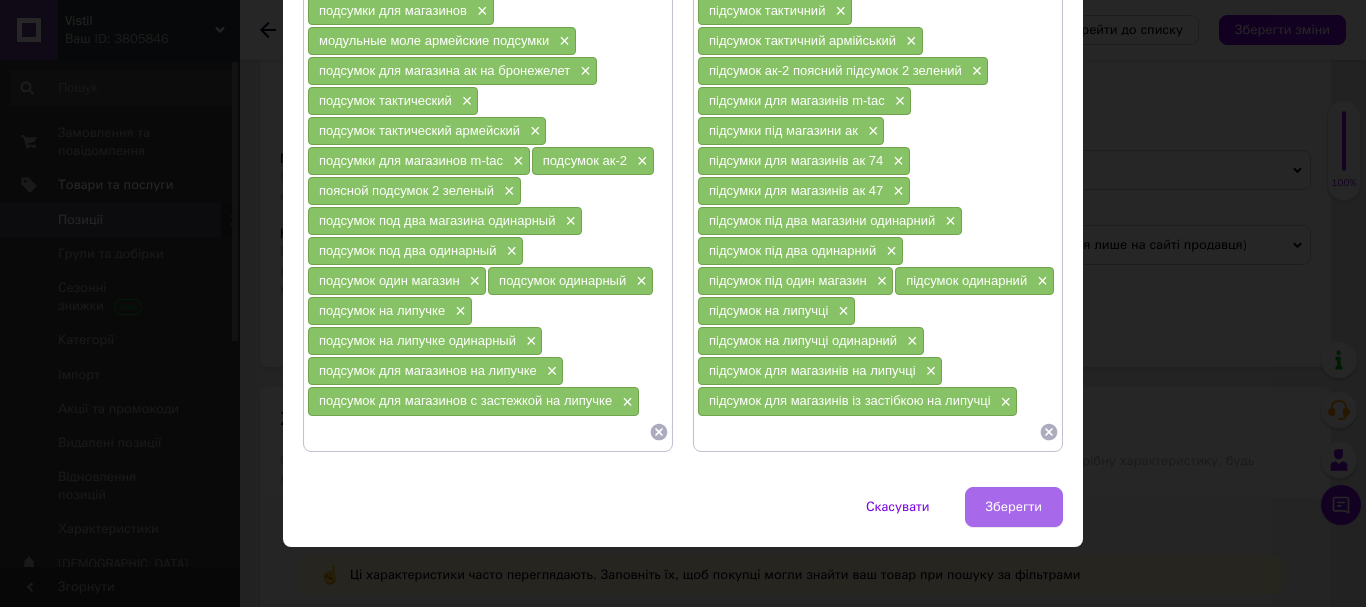 click on "Зберегти" at bounding box center (1014, 507) 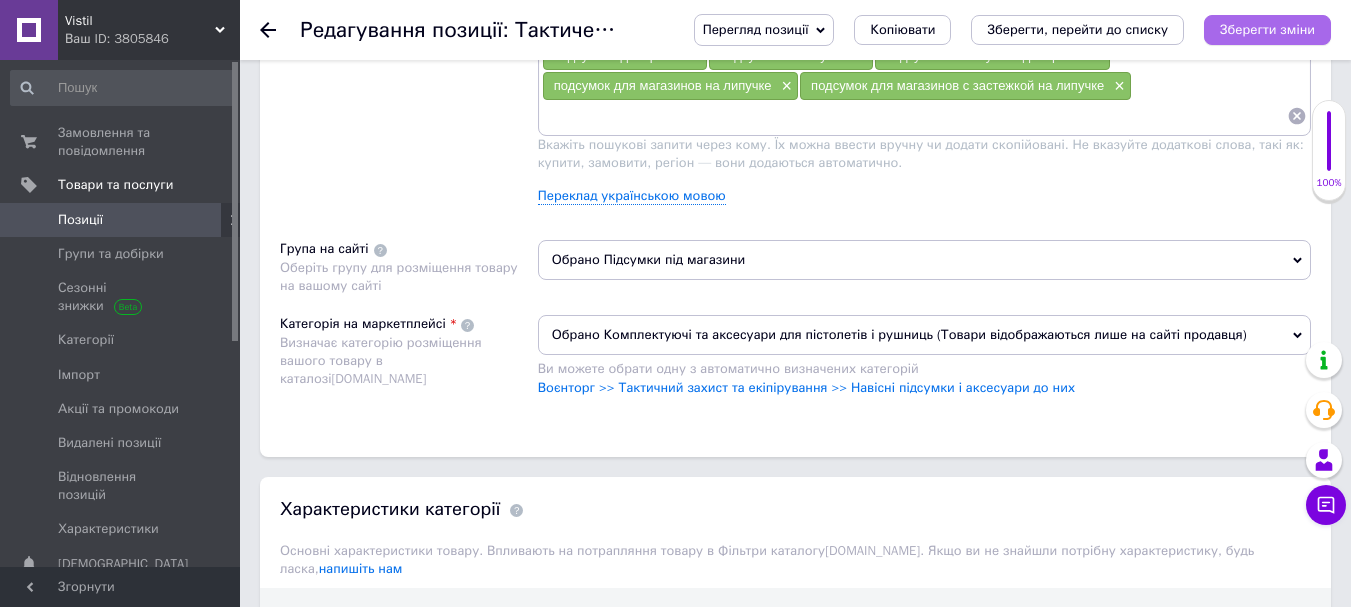 click on "Зберегти зміни" at bounding box center [1267, 29] 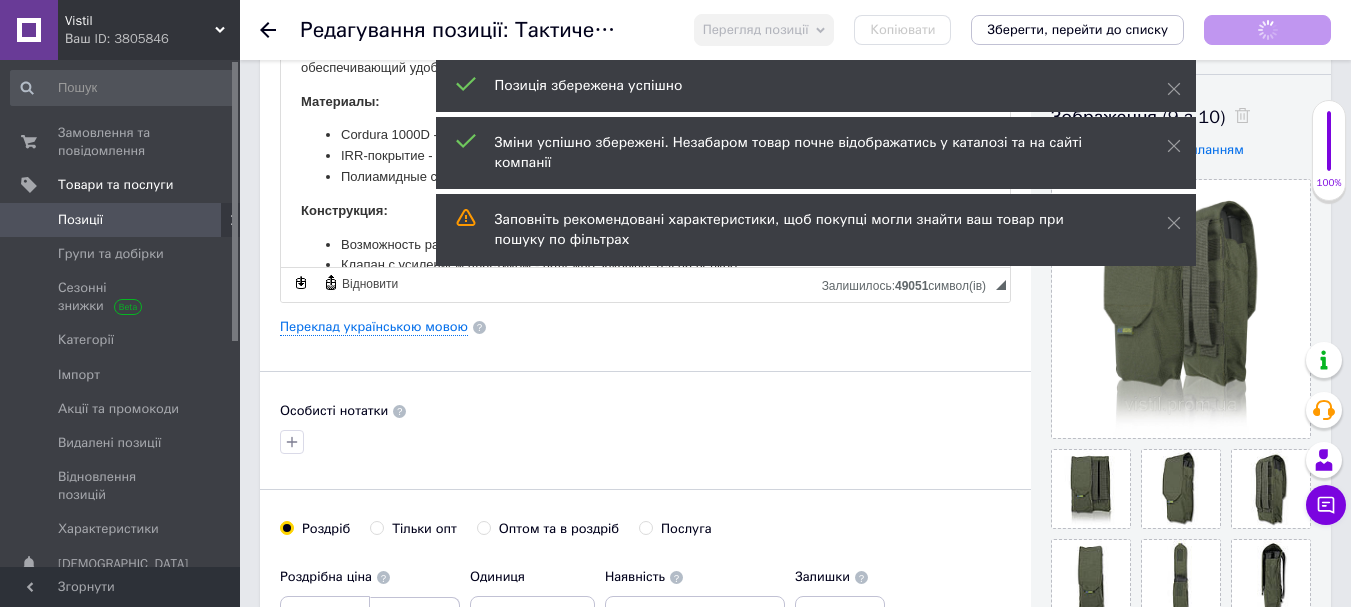 scroll, scrollTop: 0, scrollLeft: 0, axis: both 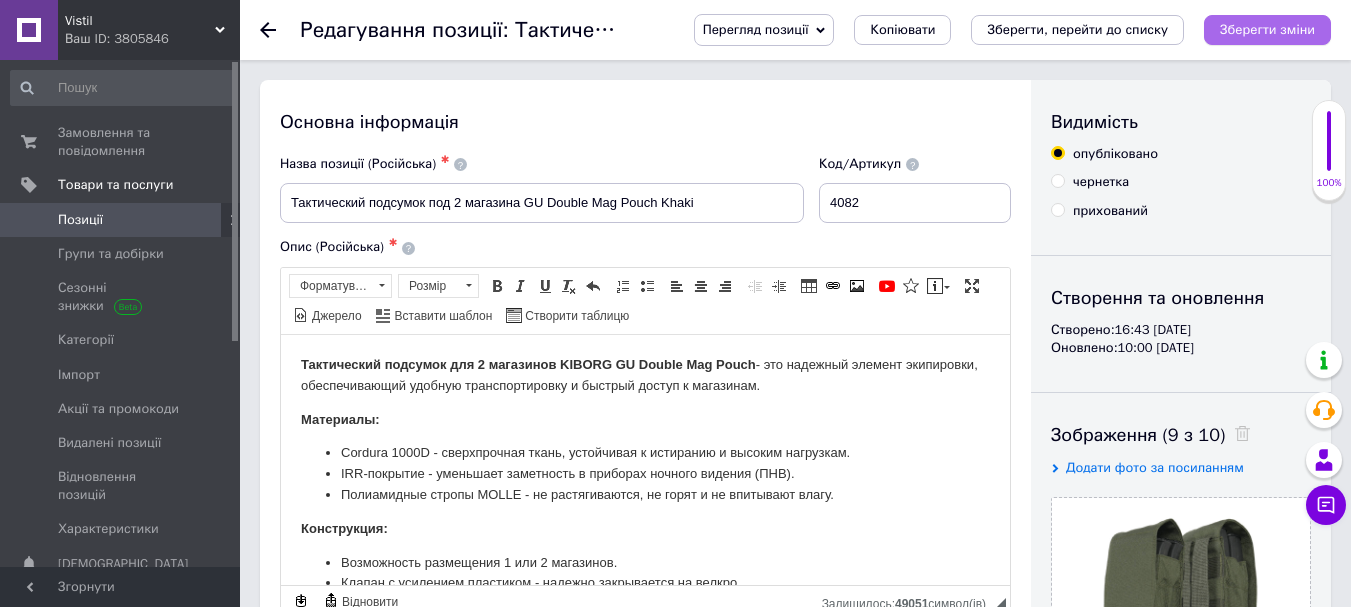 click on "Зберегти зміни" at bounding box center (1267, 29) 